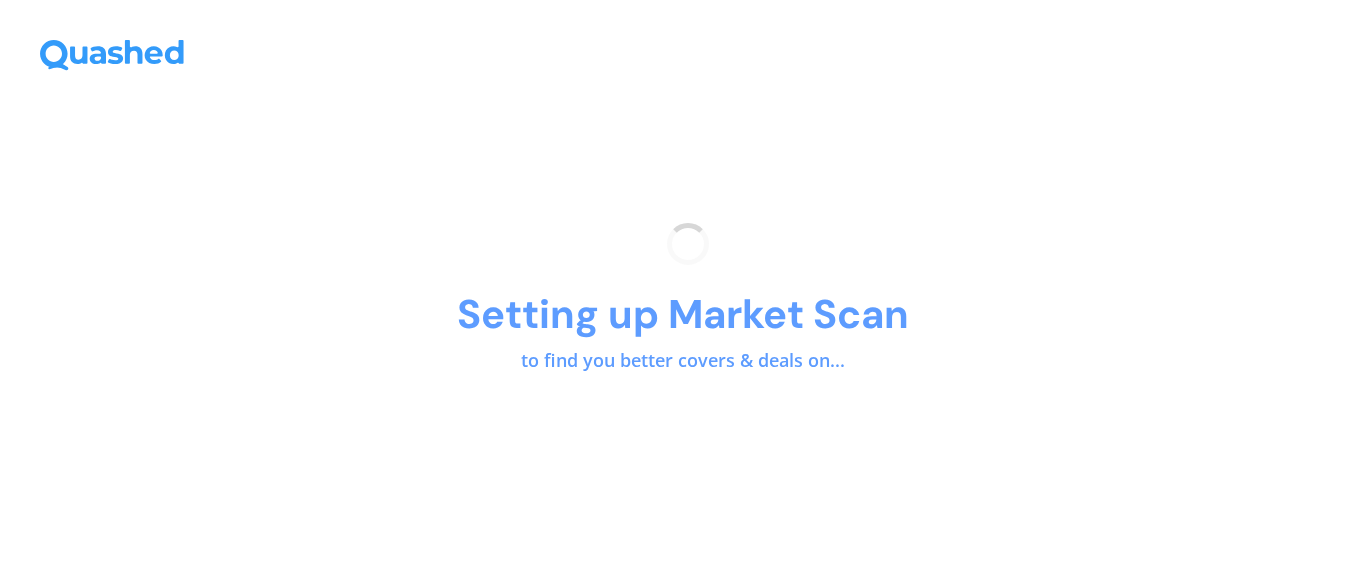 scroll, scrollTop: 0, scrollLeft: 0, axis: both 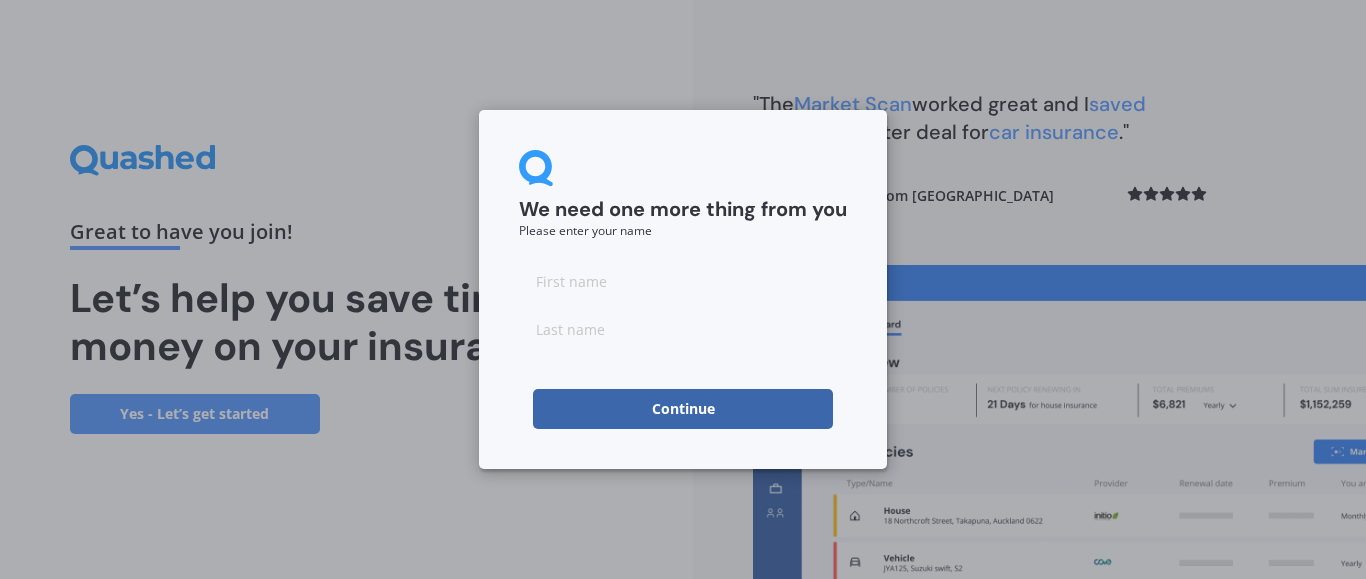 click at bounding box center (683, 281) 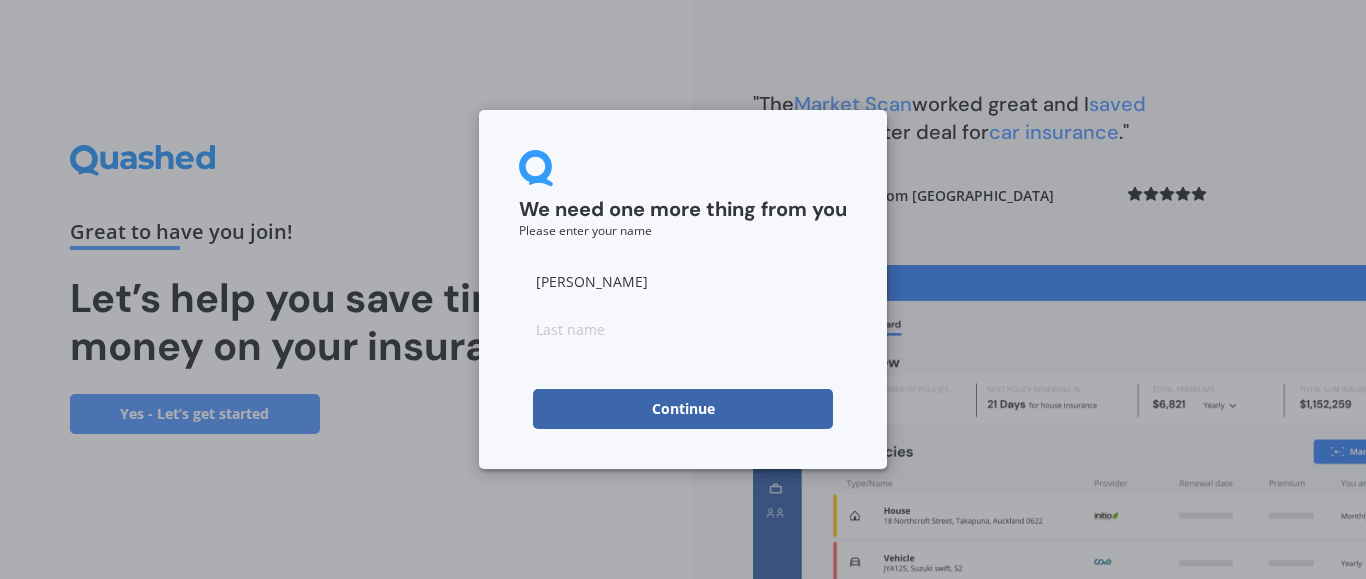 type on "[PERSON_NAME]" 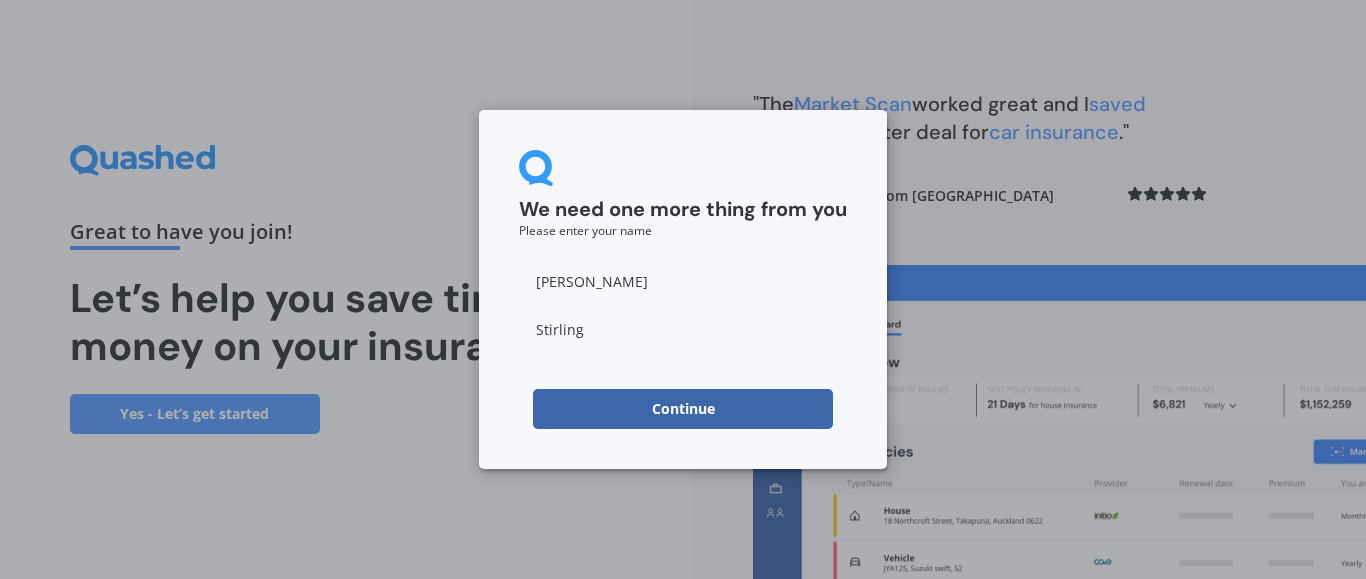 type on "Stirling" 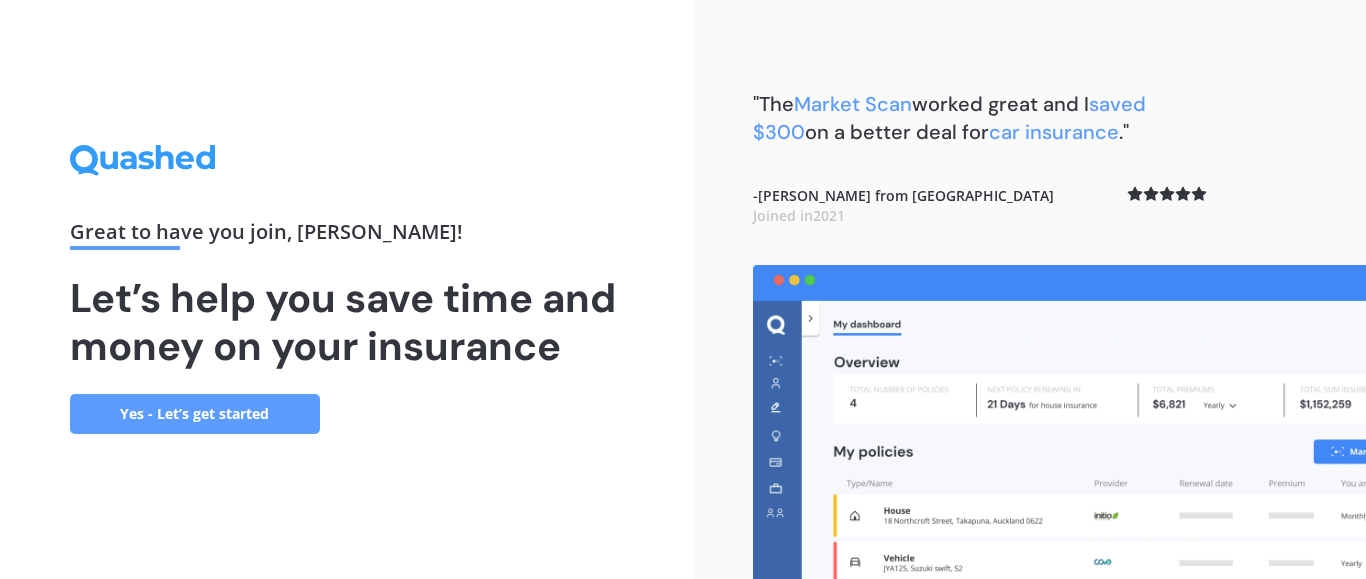 click on "Yes - Let’s get started" at bounding box center (195, 414) 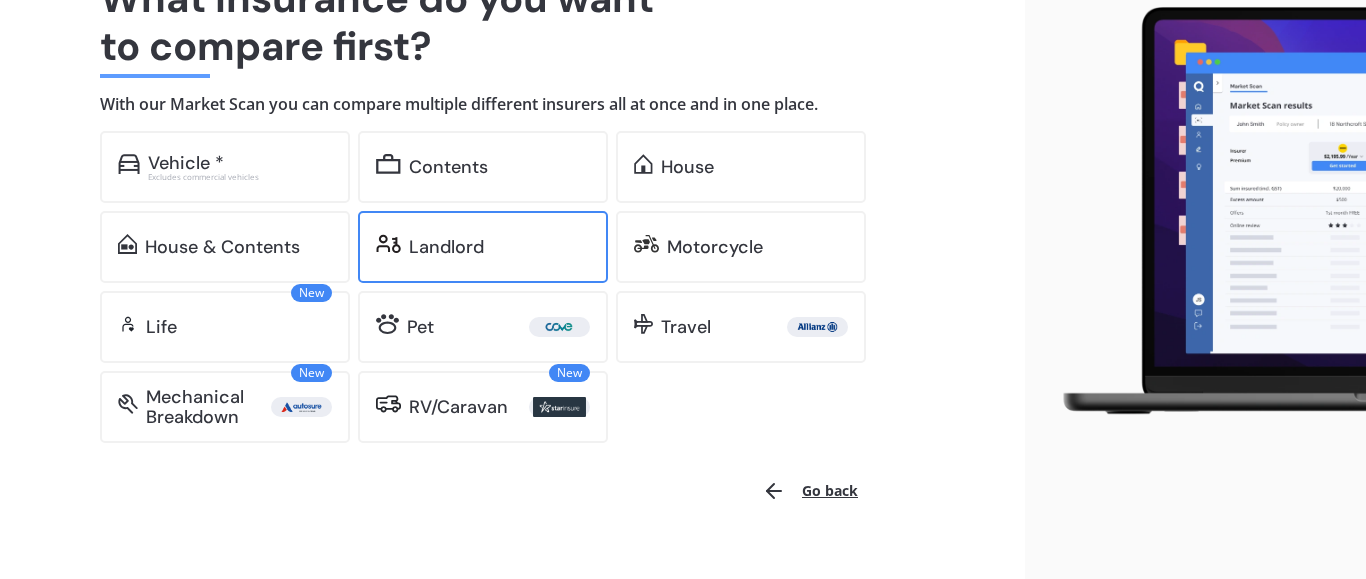 scroll, scrollTop: 204, scrollLeft: 0, axis: vertical 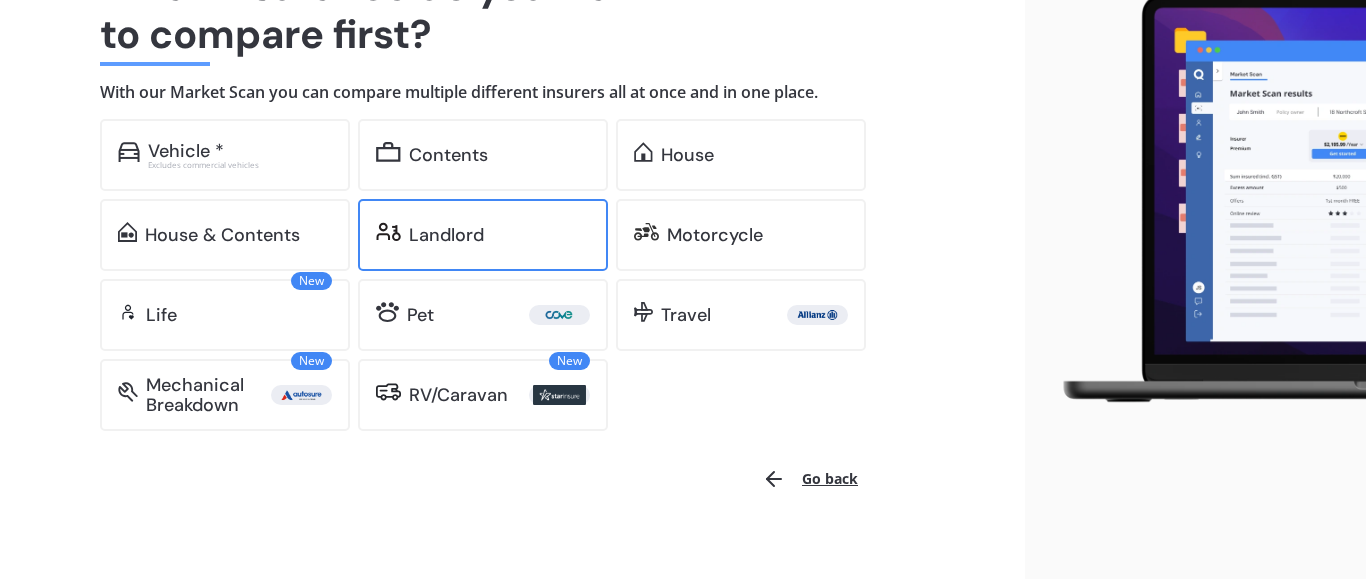 click on "Landlord" at bounding box center (499, 235) 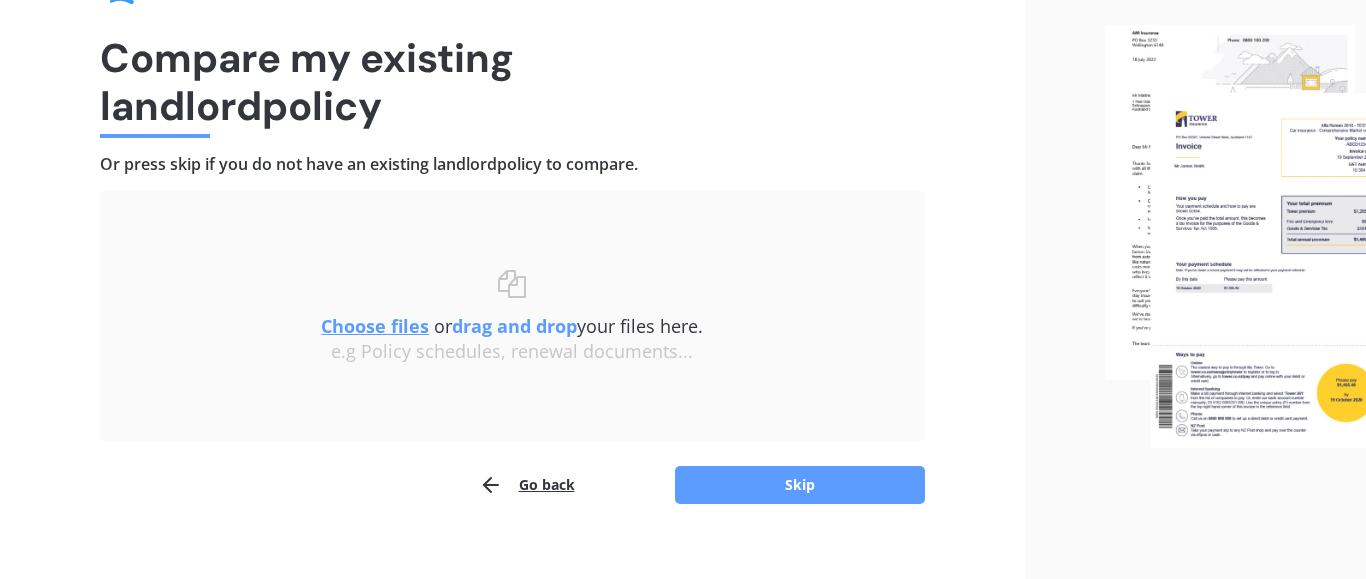 scroll, scrollTop: 157, scrollLeft: 0, axis: vertical 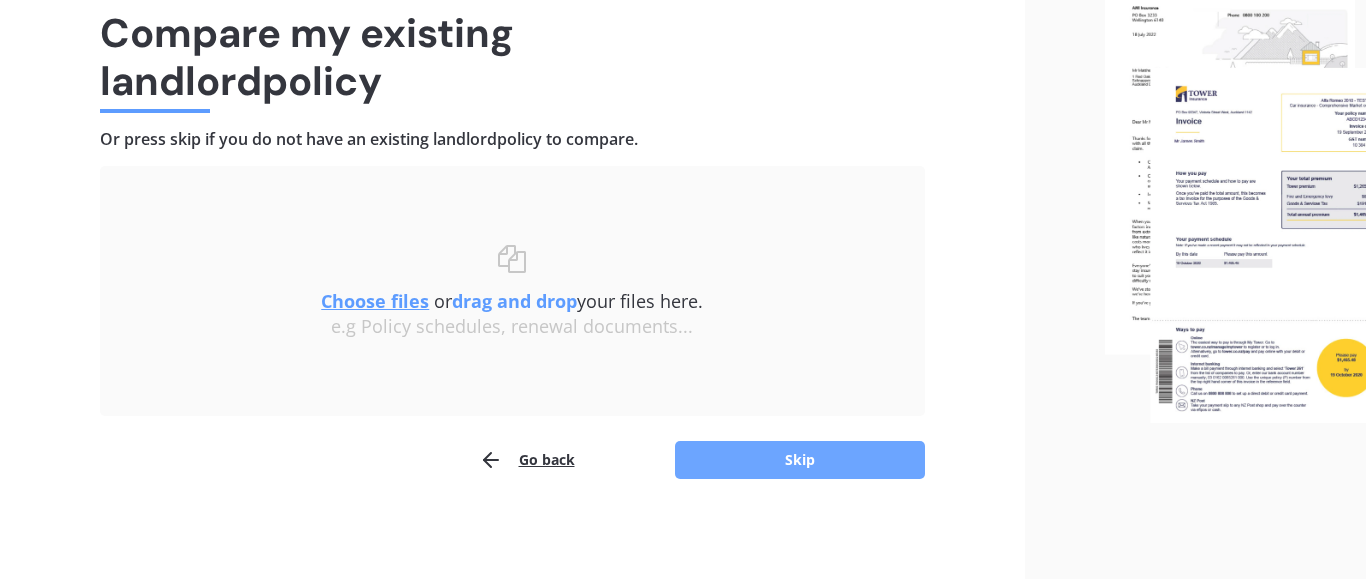 click on "Skip" at bounding box center (800, 460) 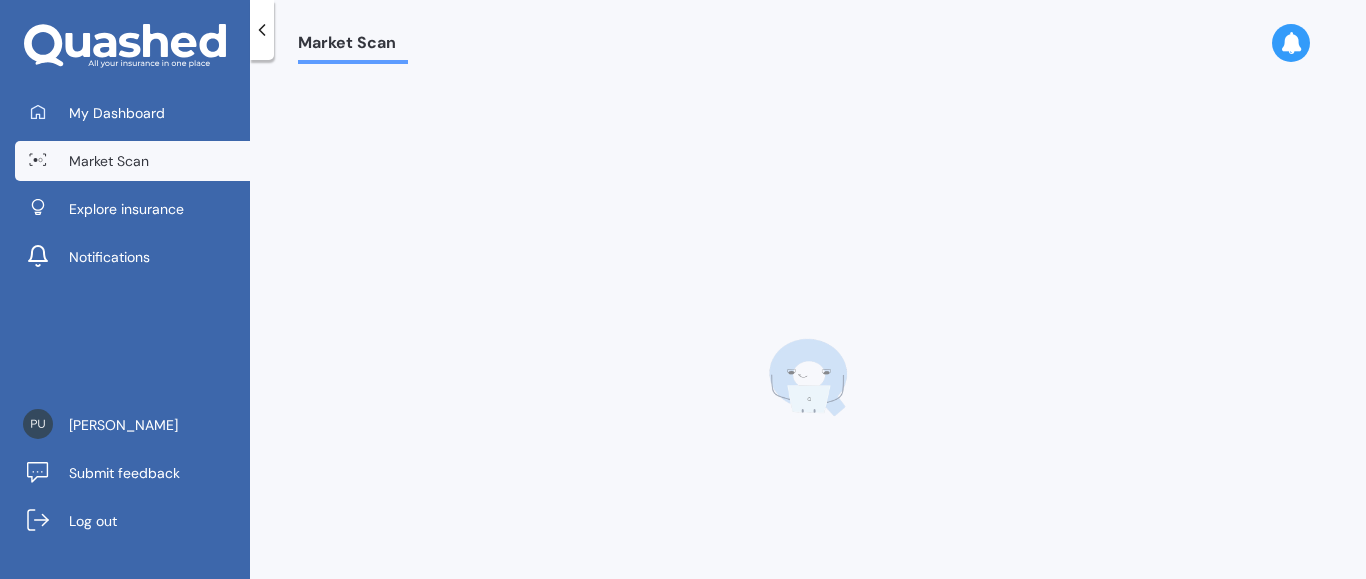 scroll, scrollTop: 0, scrollLeft: 0, axis: both 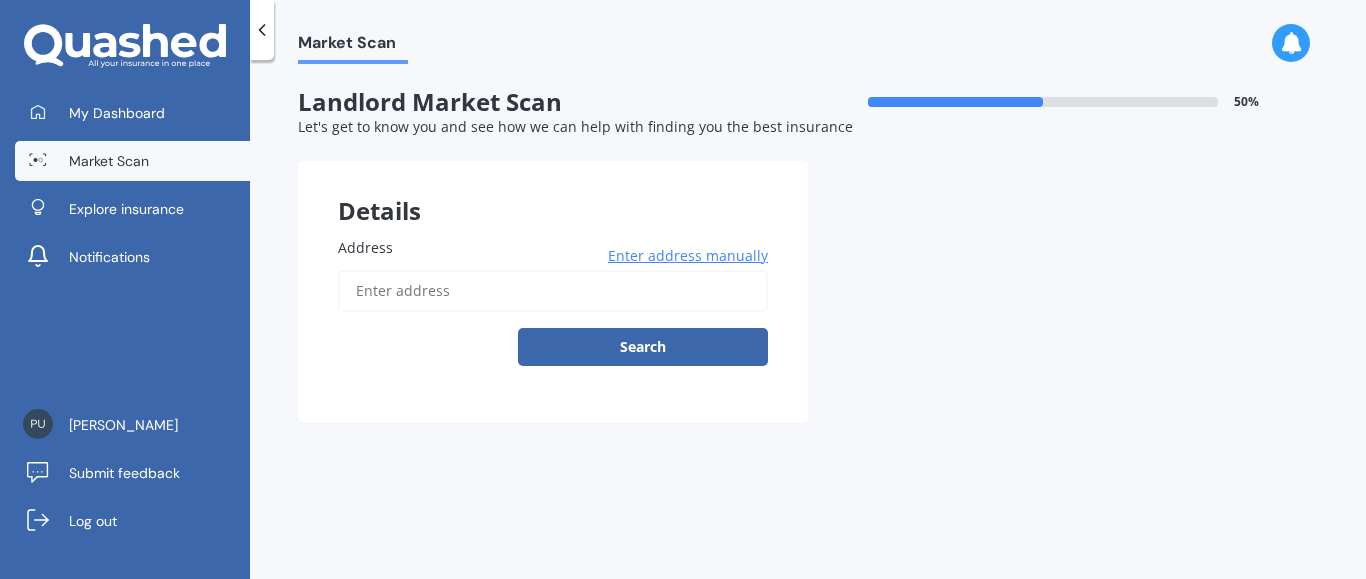 click on "Address" at bounding box center [553, 291] 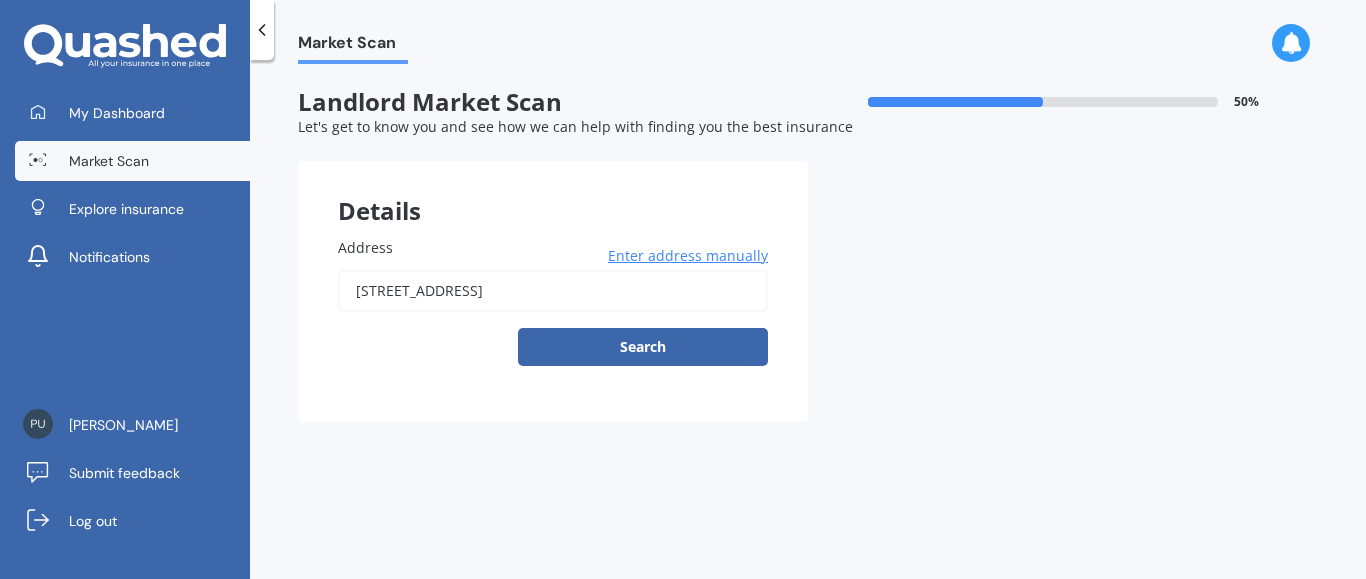 type on "[STREET_ADDRESS]" 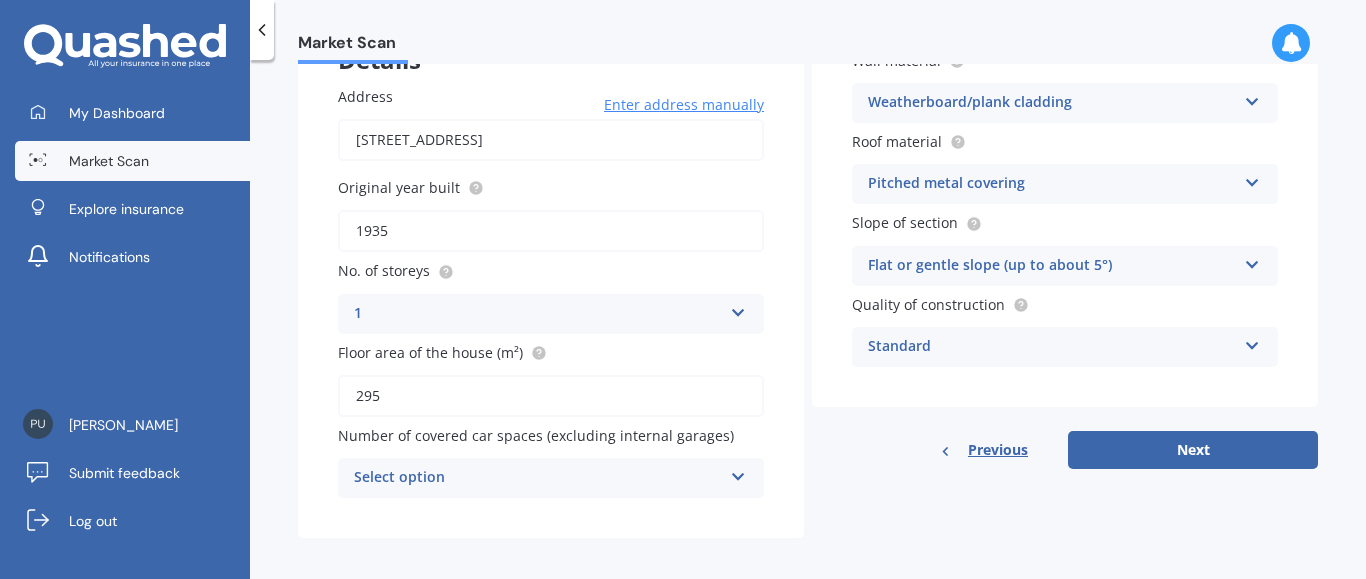 scroll, scrollTop: 165, scrollLeft: 0, axis: vertical 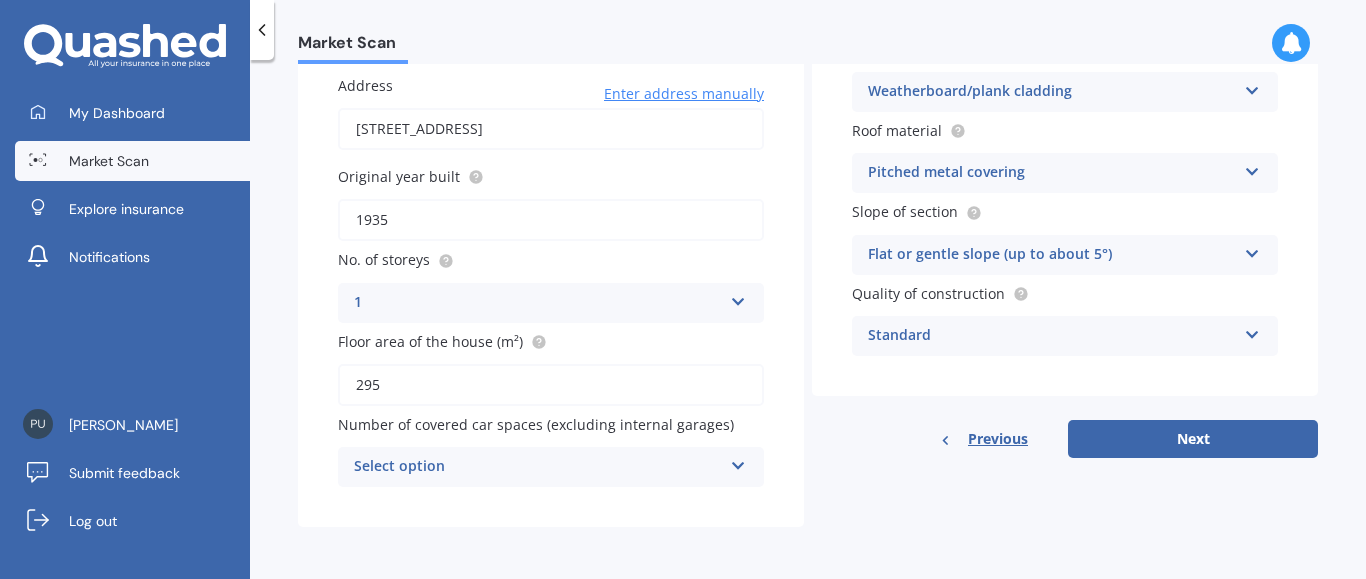 click on "Select option" at bounding box center (538, 467) 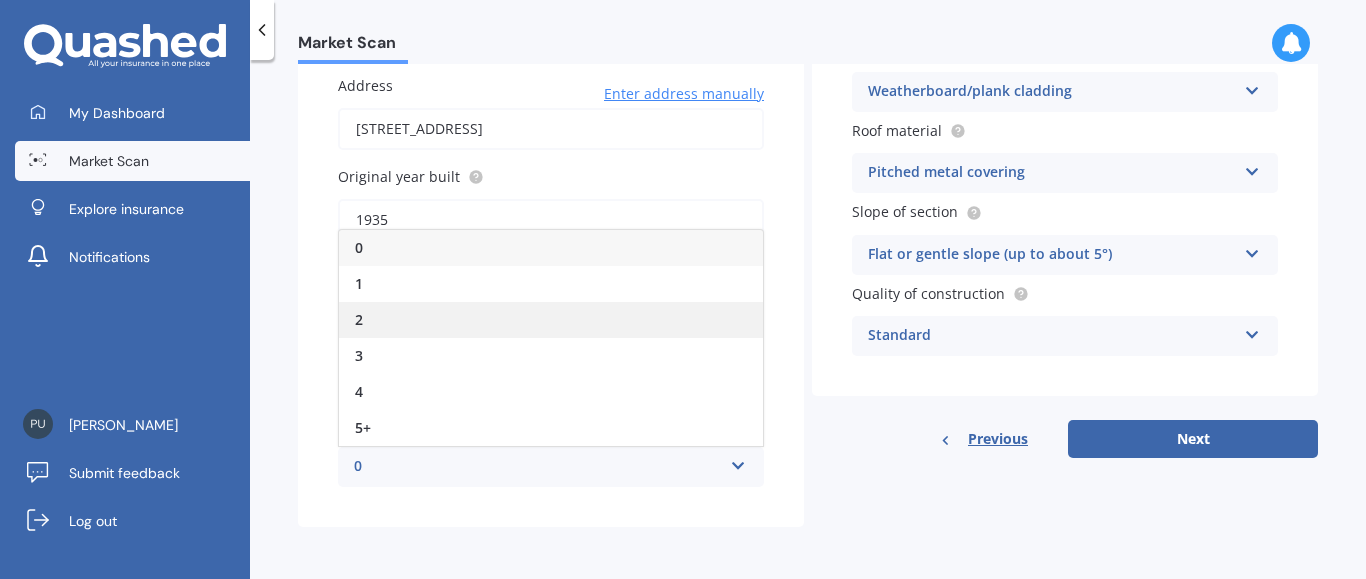click on "2" at bounding box center (551, 320) 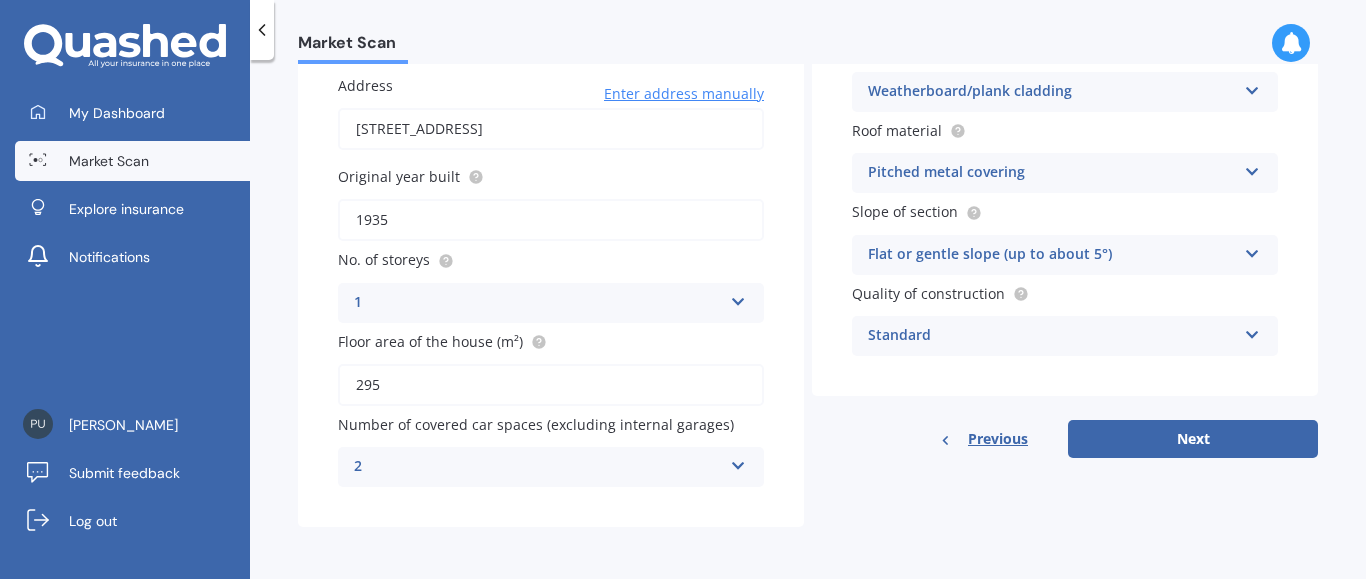 click on "2 0 1 2 3 4 5+" at bounding box center [551, 467] 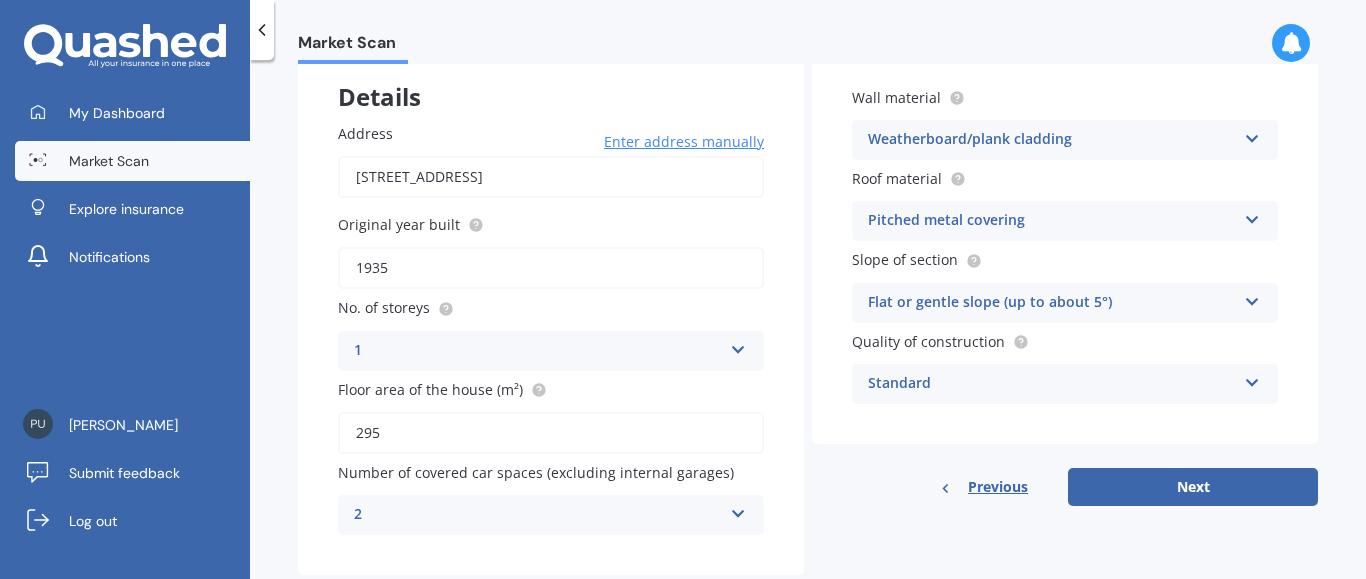 scroll, scrollTop: 165, scrollLeft: 0, axis: vertical 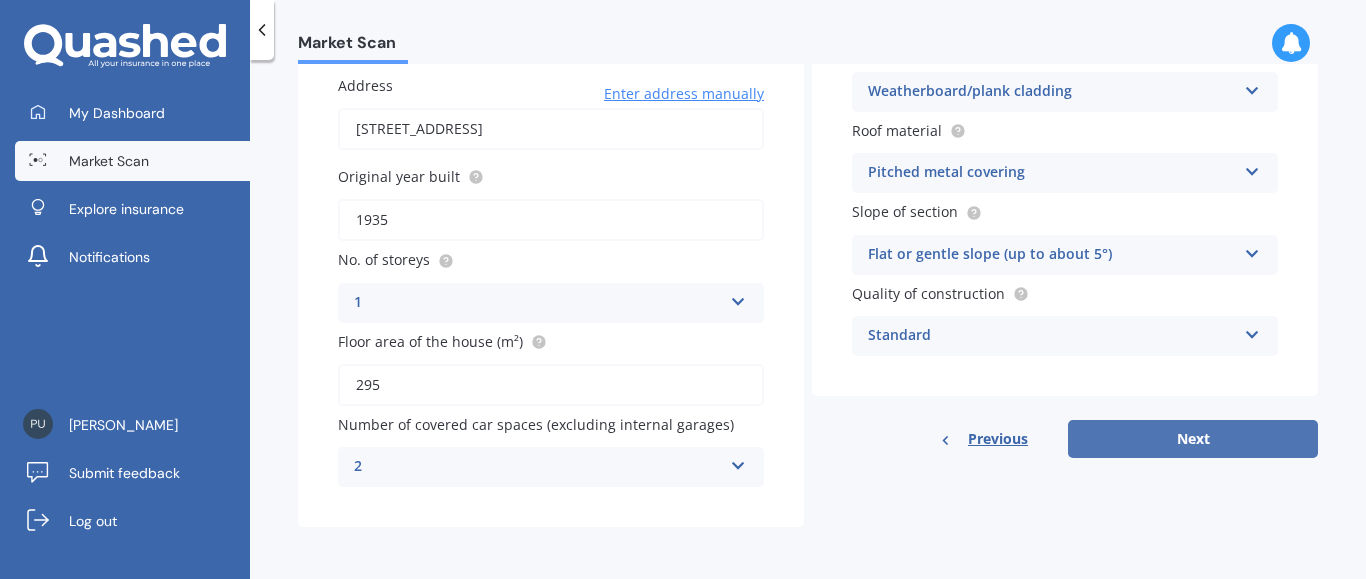 click on "Next" at bounding box center [1193, 439] 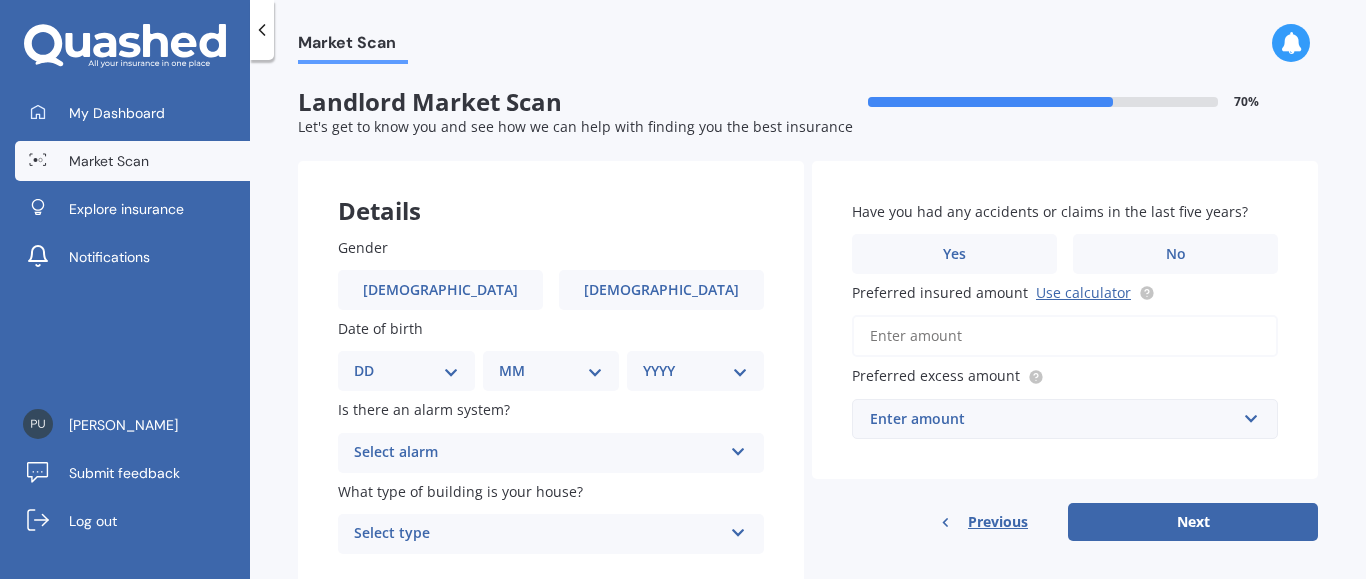 scroll, scrollTop: 69, scrollLeft: 0, axis: vertical 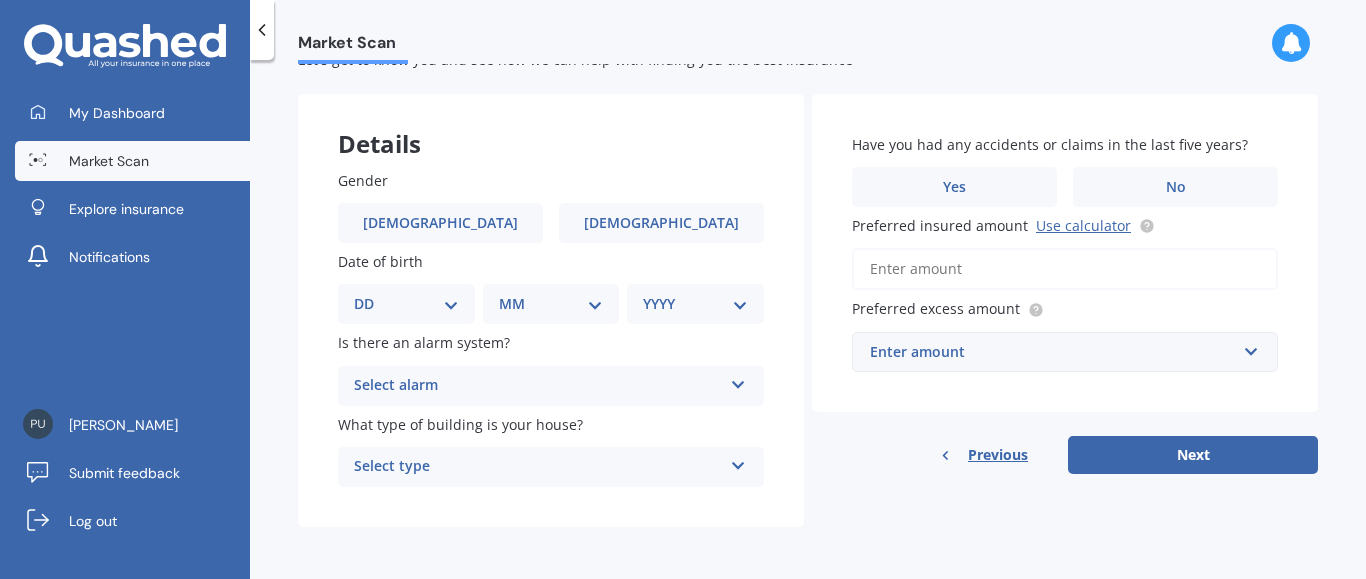 click on "Details" at bounding box center (551, 124) 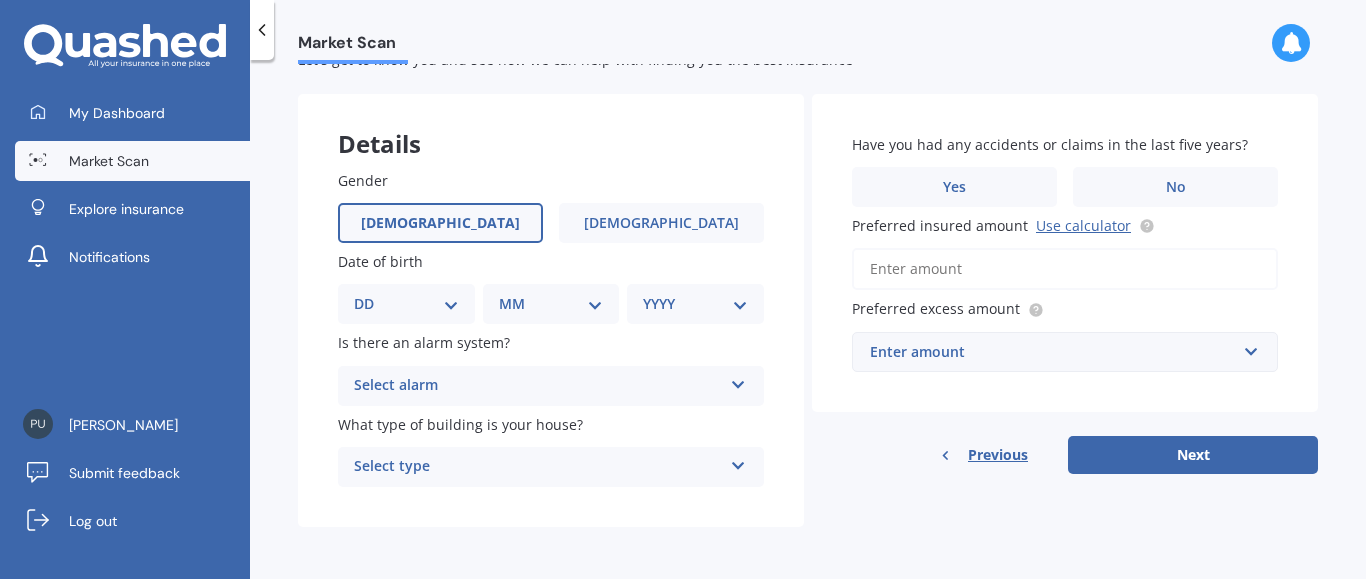 click on "[DEMOGRAPHIC_DATA]" at bounding box center (440, 223) 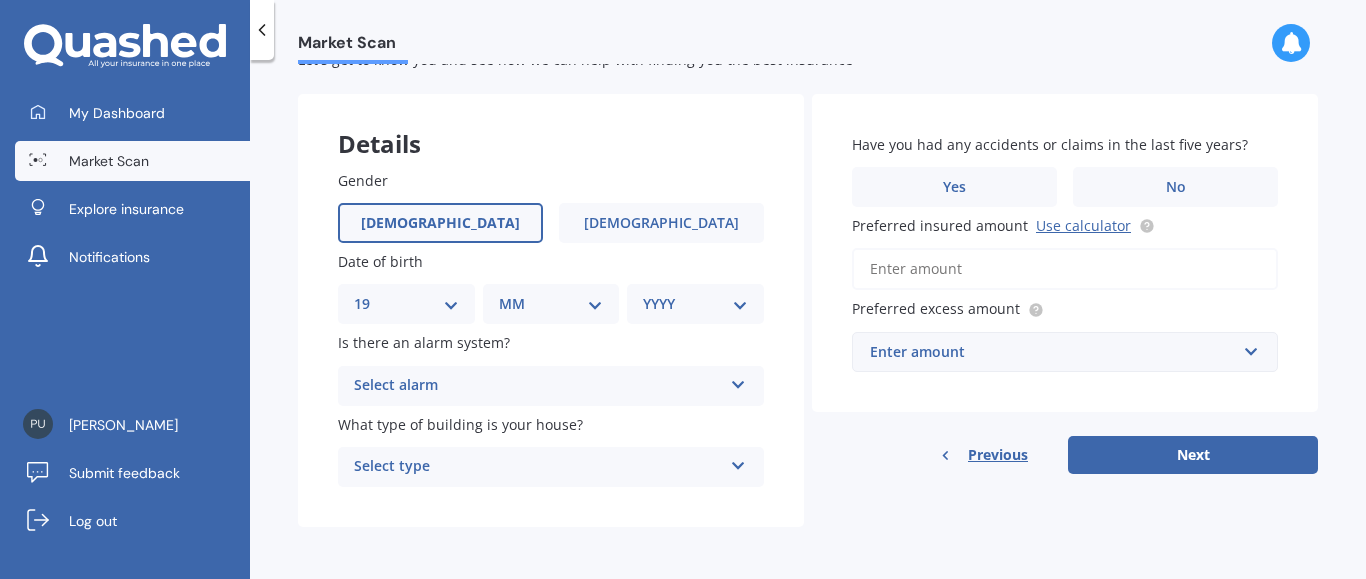 click on "19" at bounding box center (0, 0) 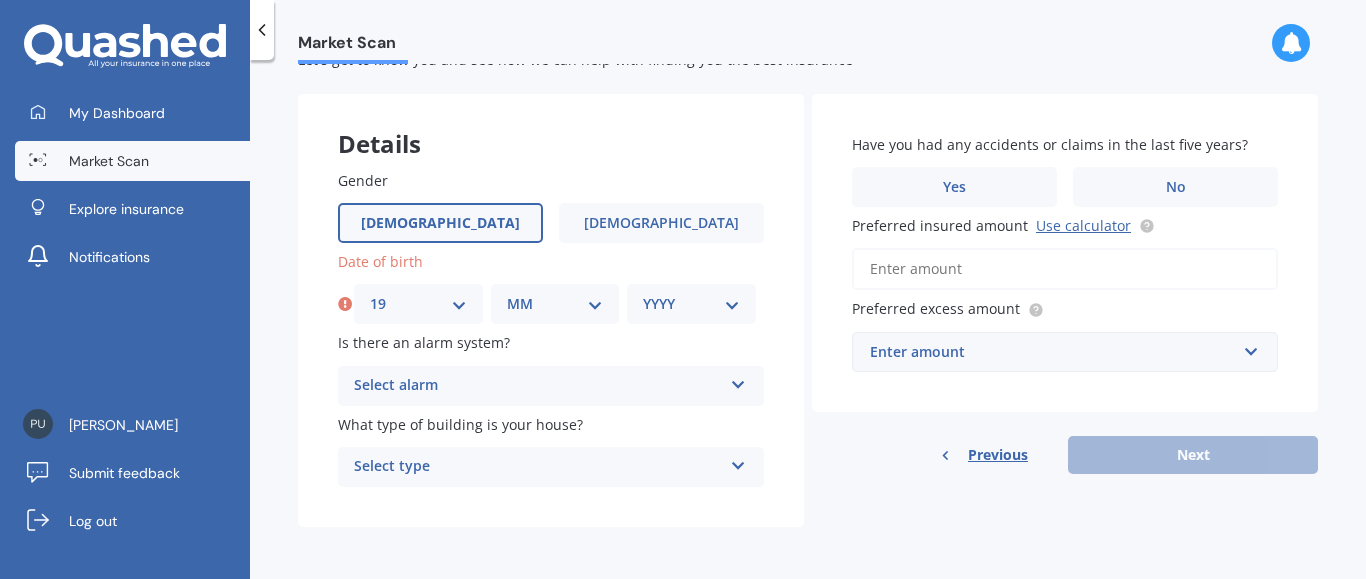 click on "MM 01 02 03 04 05 06 07 08 09 10 11 12" at bounding box center (555, 304) 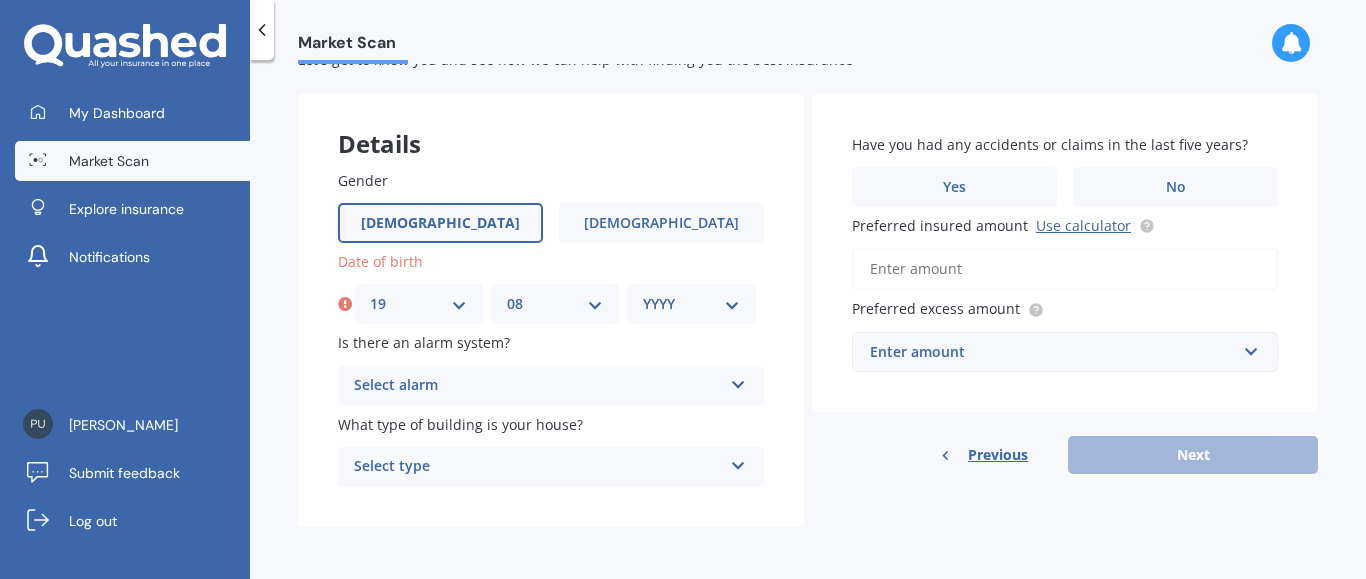 click on "08" at bounding box center (0, 0) 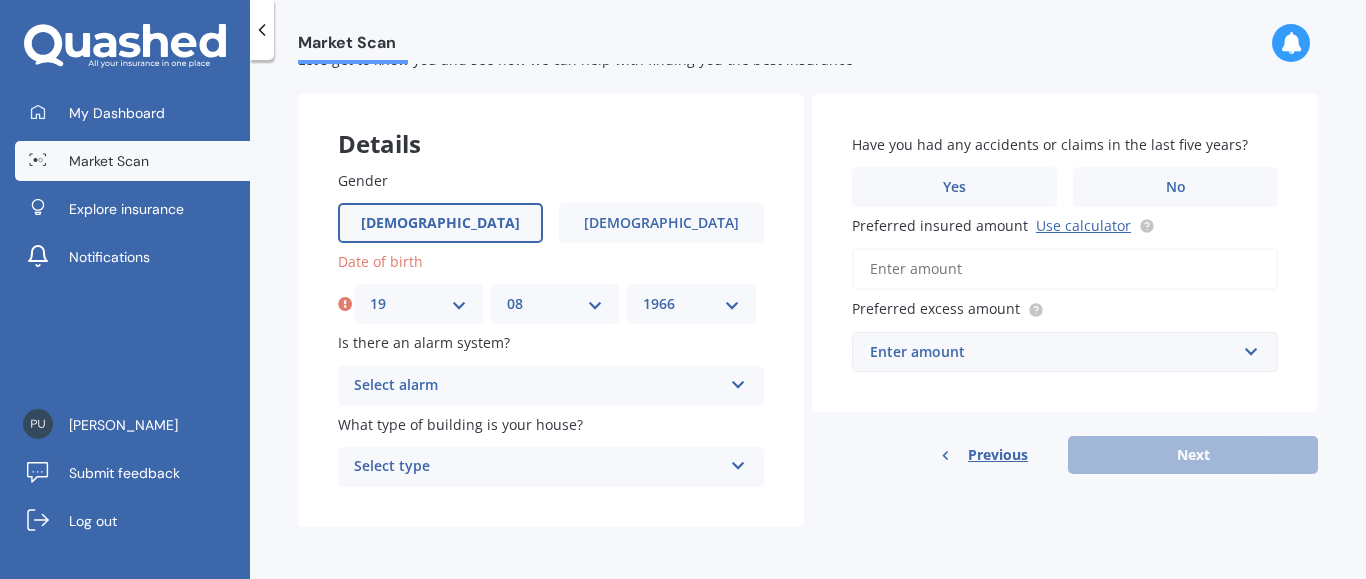click on "1966" at bounding box center (0, 0) 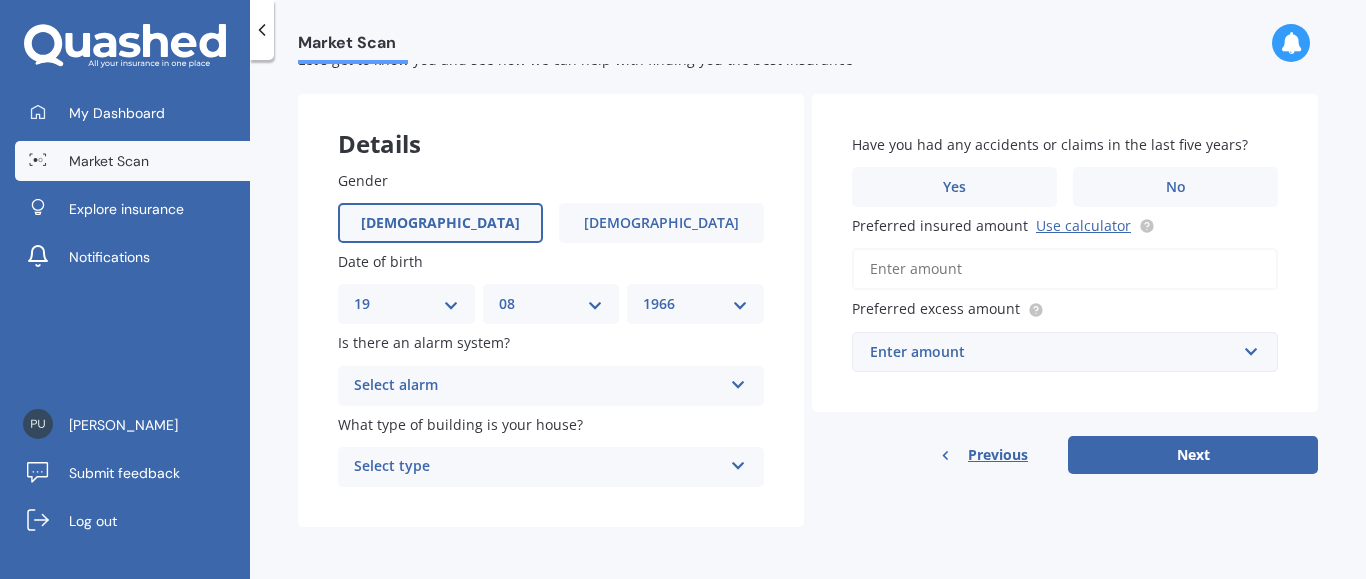 click on "Select alarm" at bounding box center [538, 386] 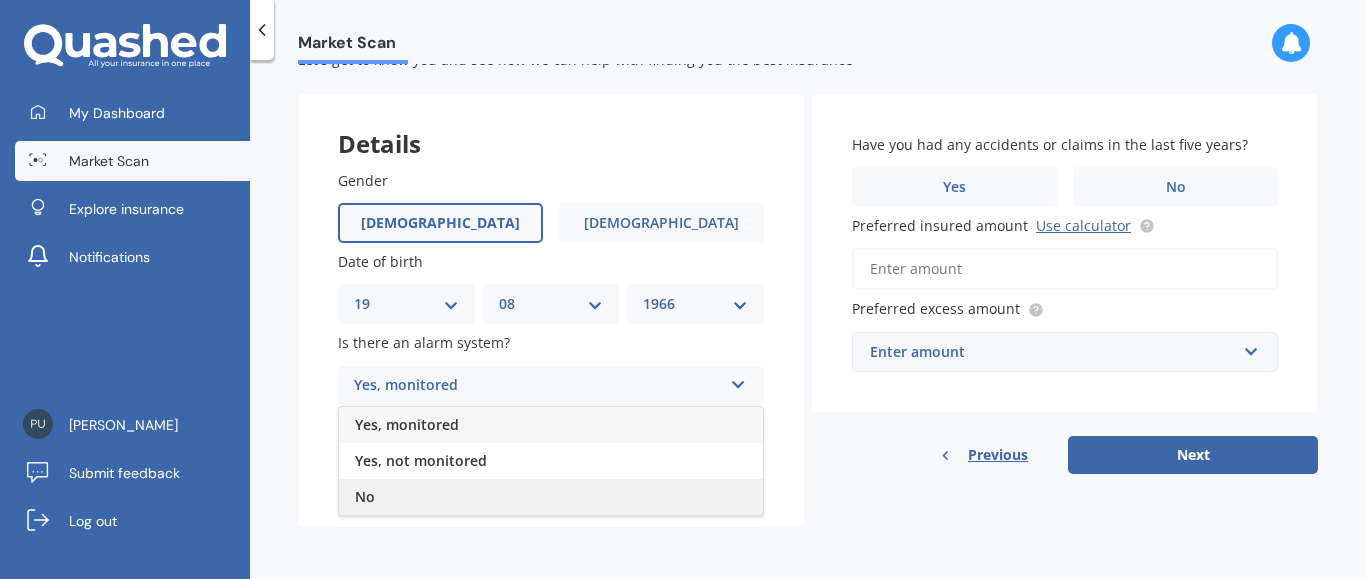 click on "No" at bounding box center [551, 497] 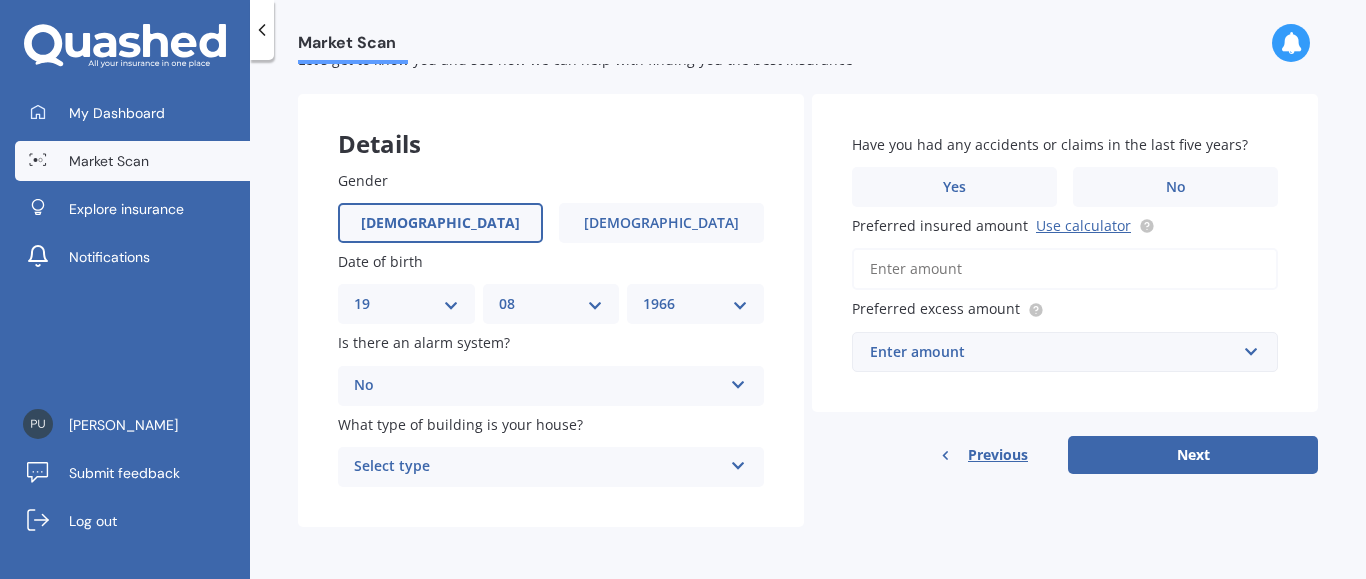 click on "Select type" at bounding box center (538, 467) 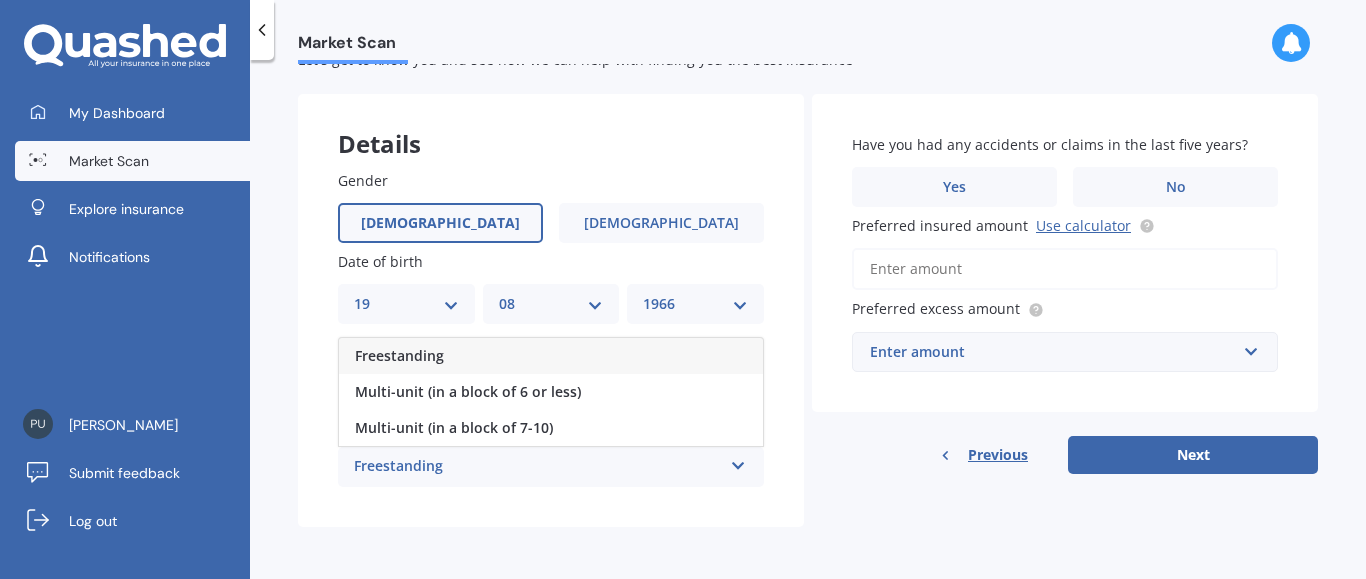 click on "Freestanding" at bounding box center [399, 355] 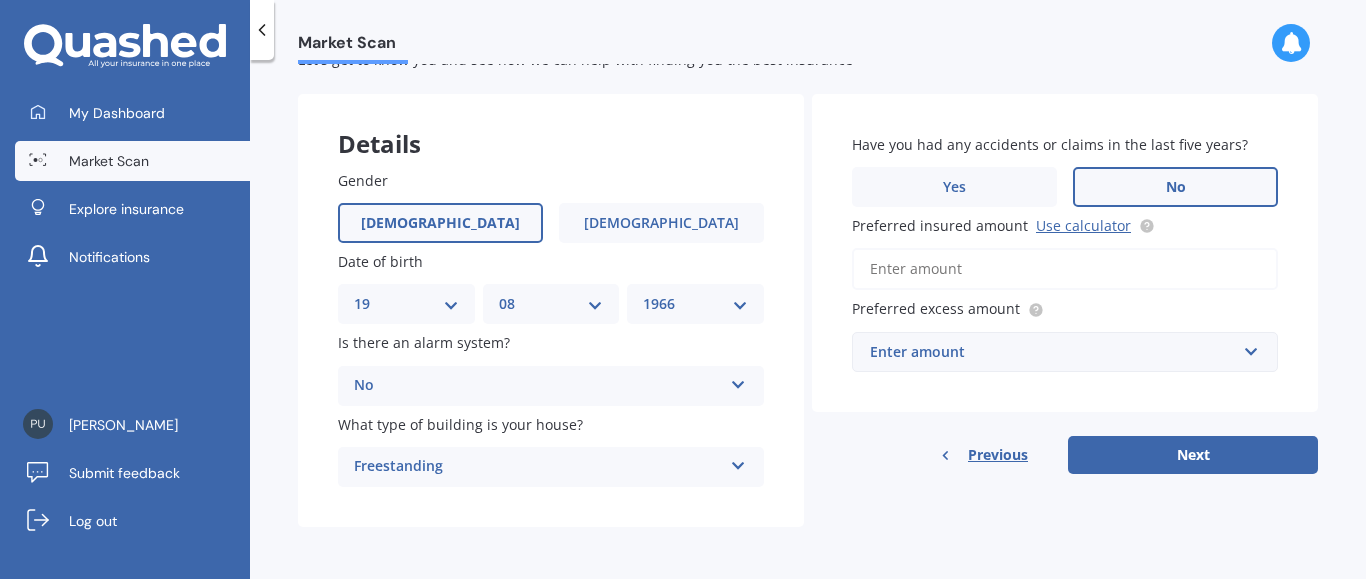 click on "No" at bounding box center (1175, 187) 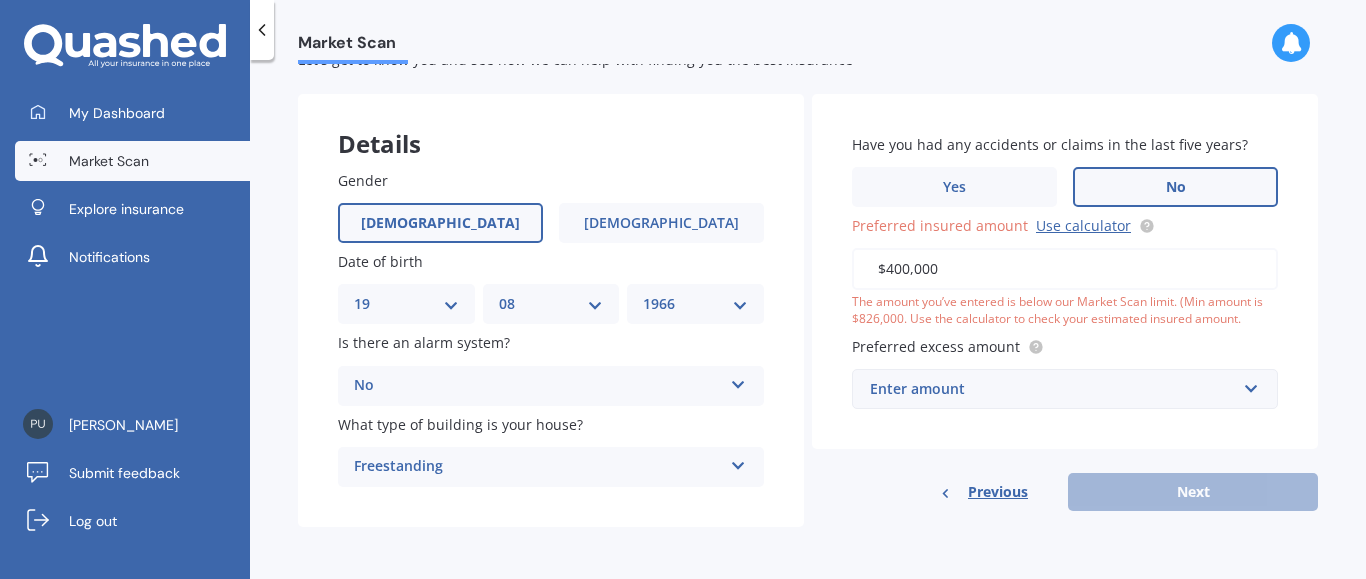 click on "The amount you’ve entered is below our Market Scan limit. (Min amount is $826,000. Use the calculator to check your estimated insured amount." at bounding box center [1065, 311] 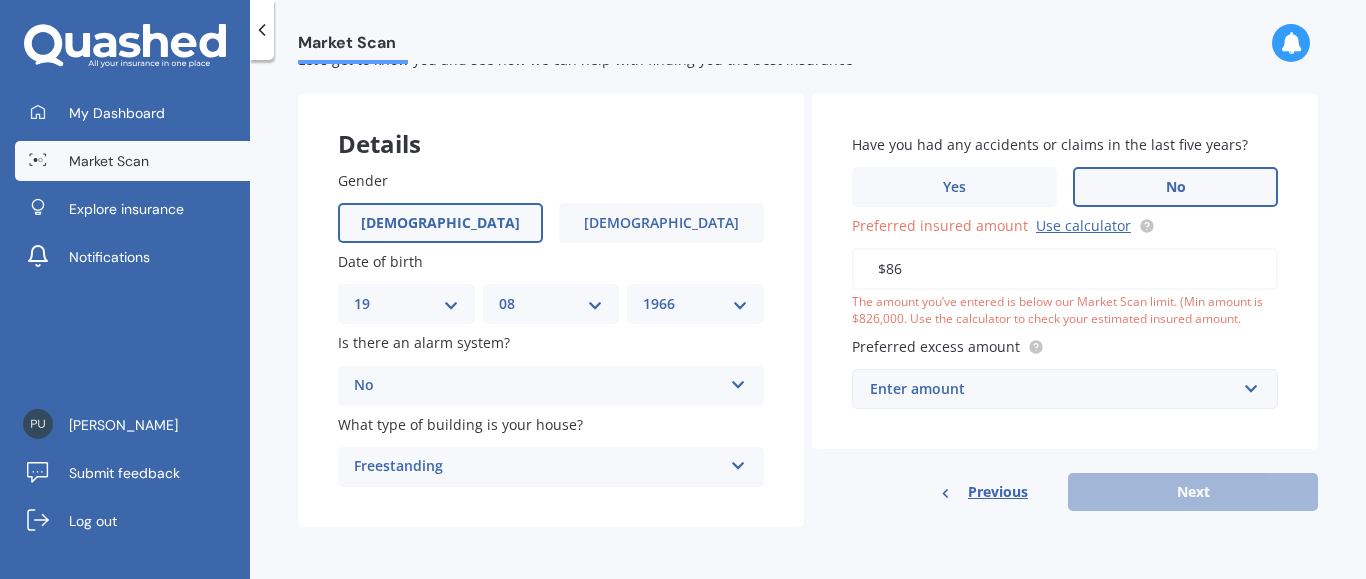type on "$8" 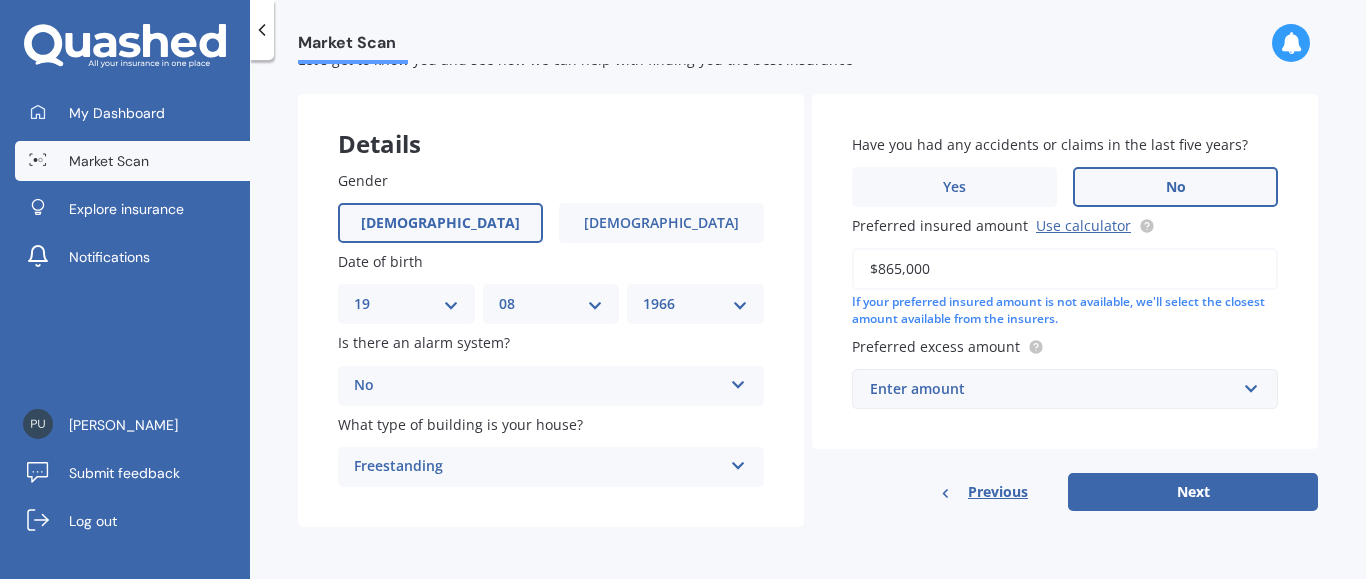 type on "$865,000" 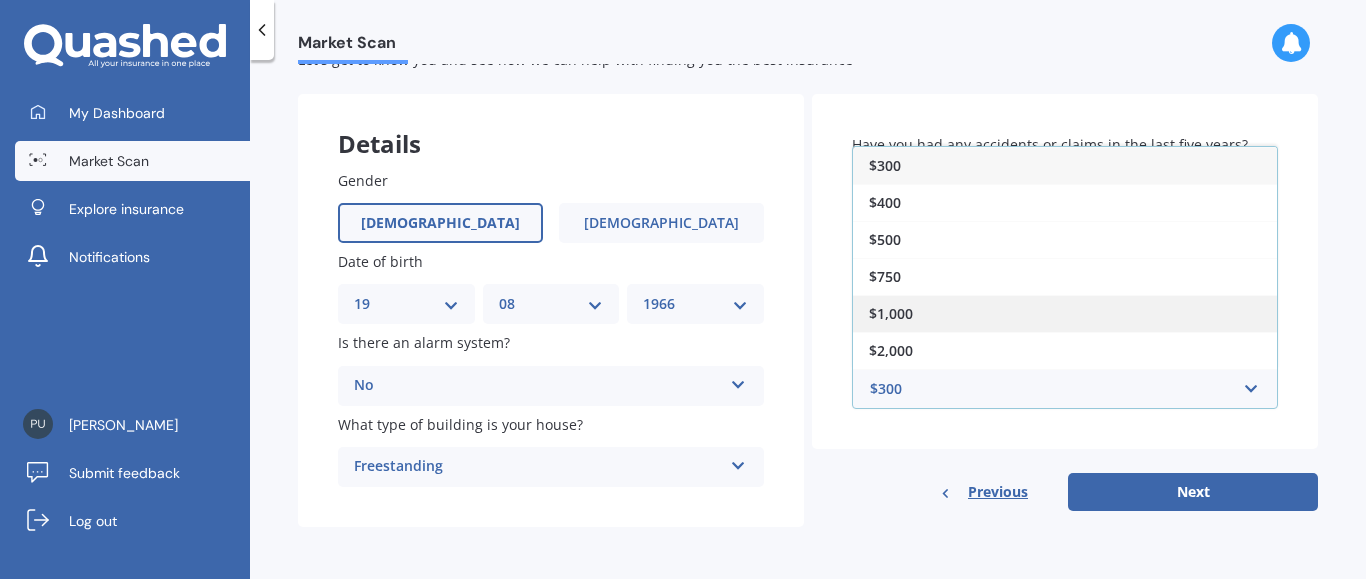click on "$1,000" at bounding box center (891, 313) 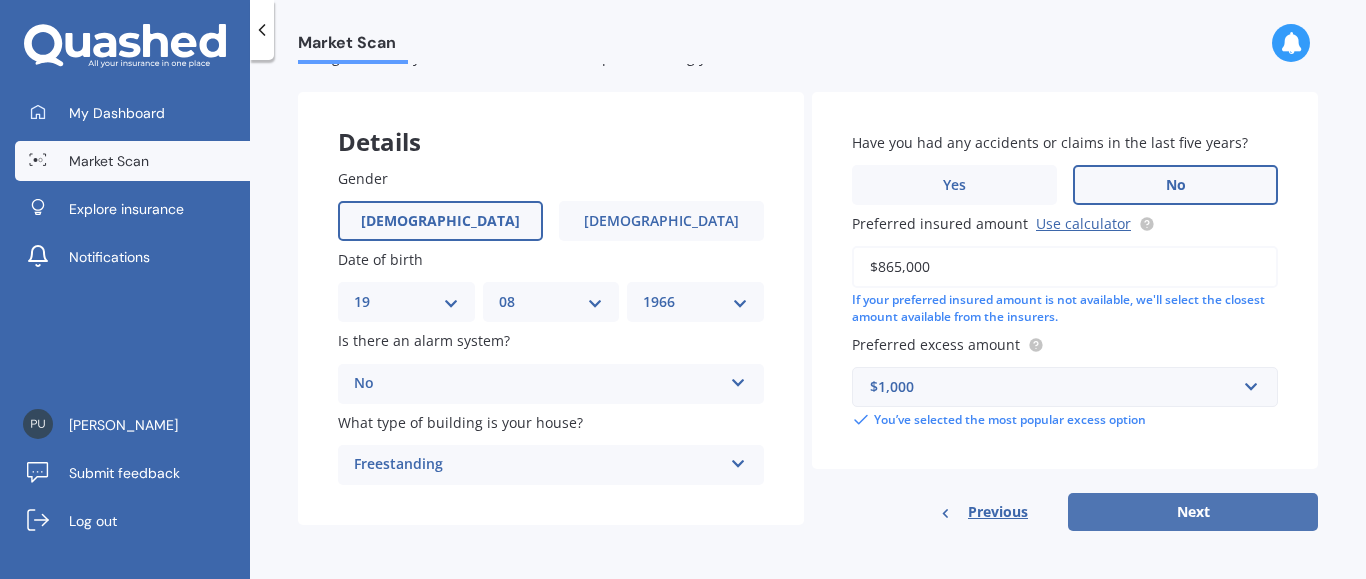 click on "Next" at bounding box center [1193, 512] 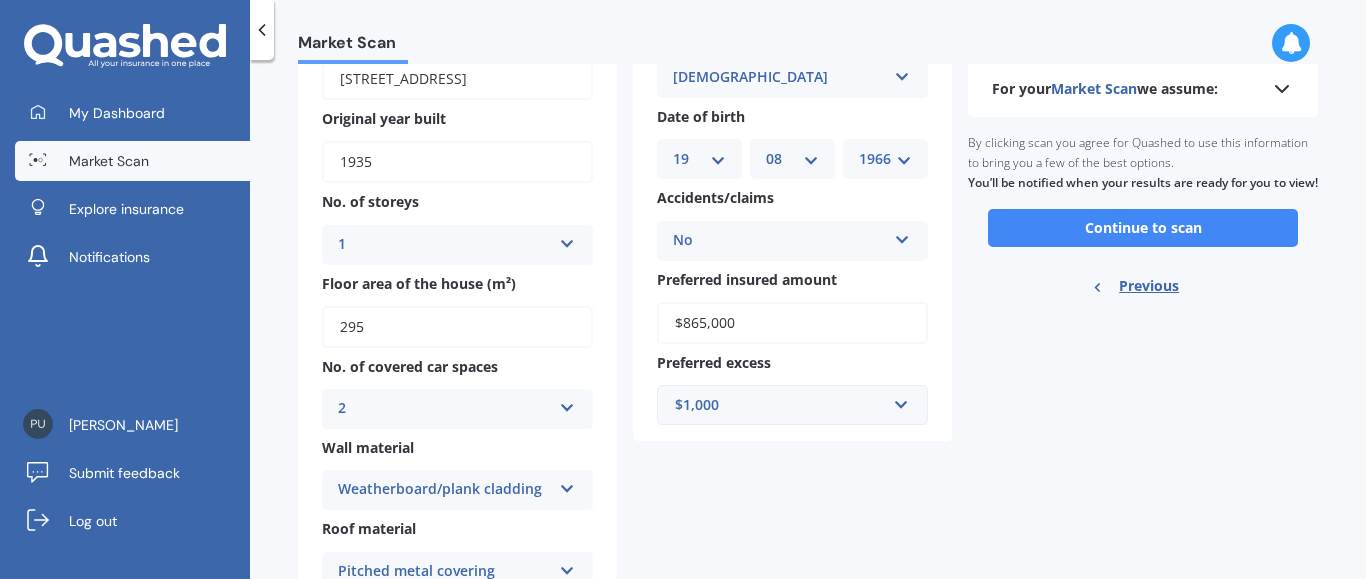 scroll, scrollTop: 114, scrollLeft: 0, axis: vertical 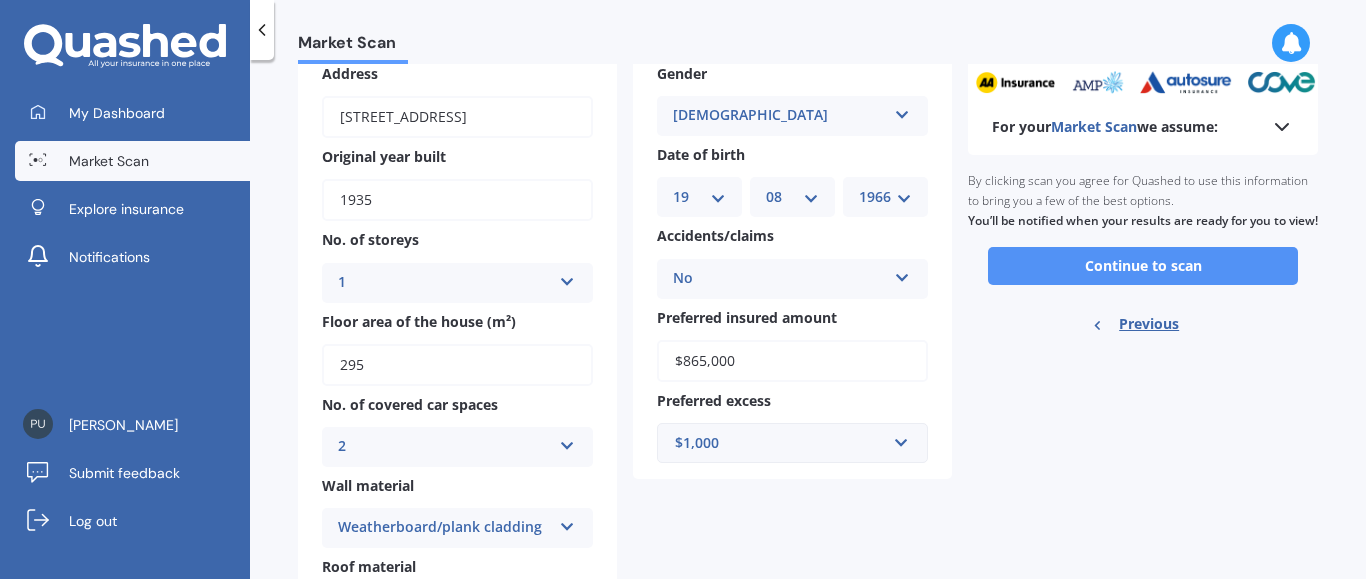 click on "Continue to scan" at bounding box center (1143, 266) 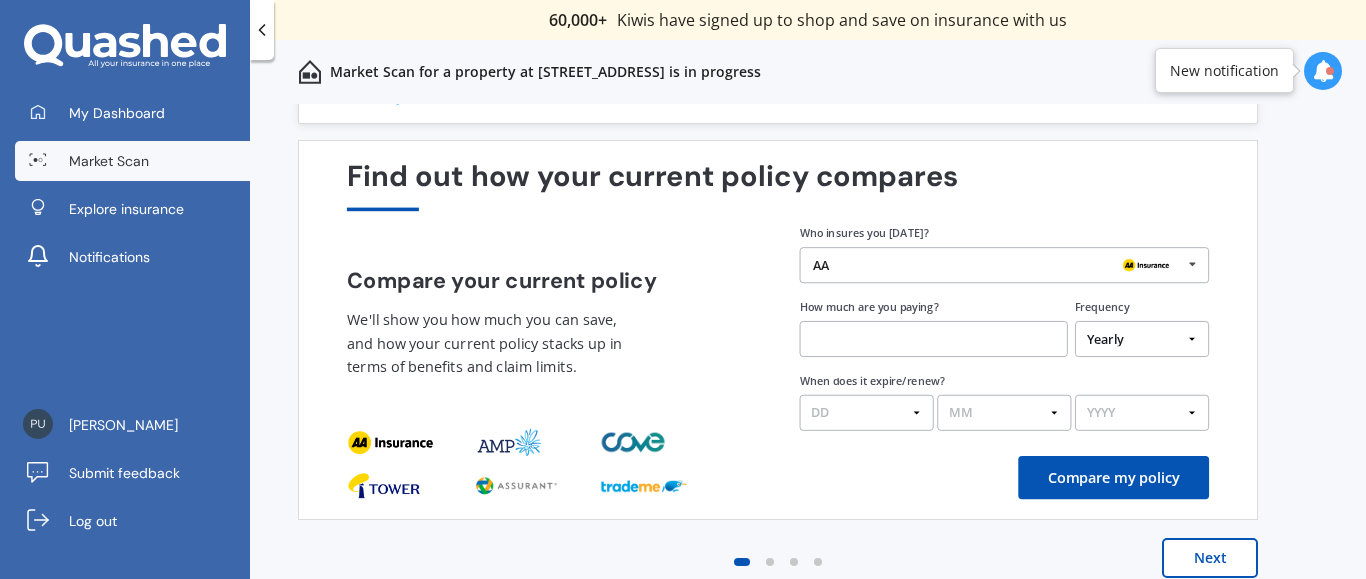 scroll, scrollTop: 71, scrollLeft: 0, axis: vertical 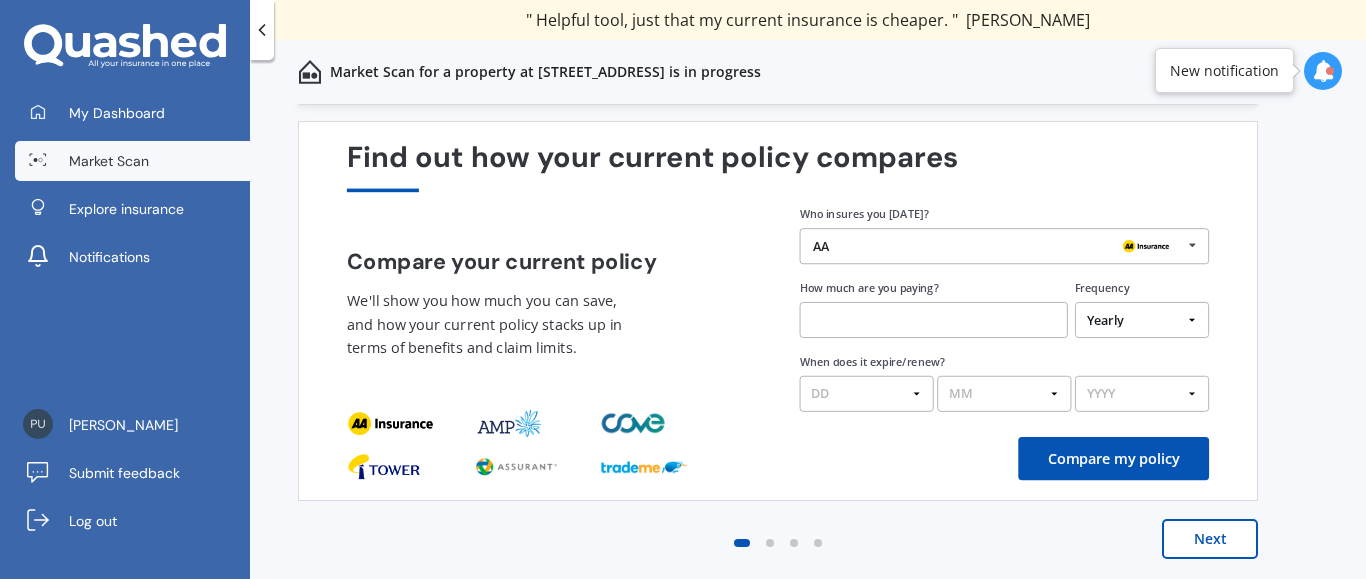 click on "Next" at bounding box center (1210, 539) 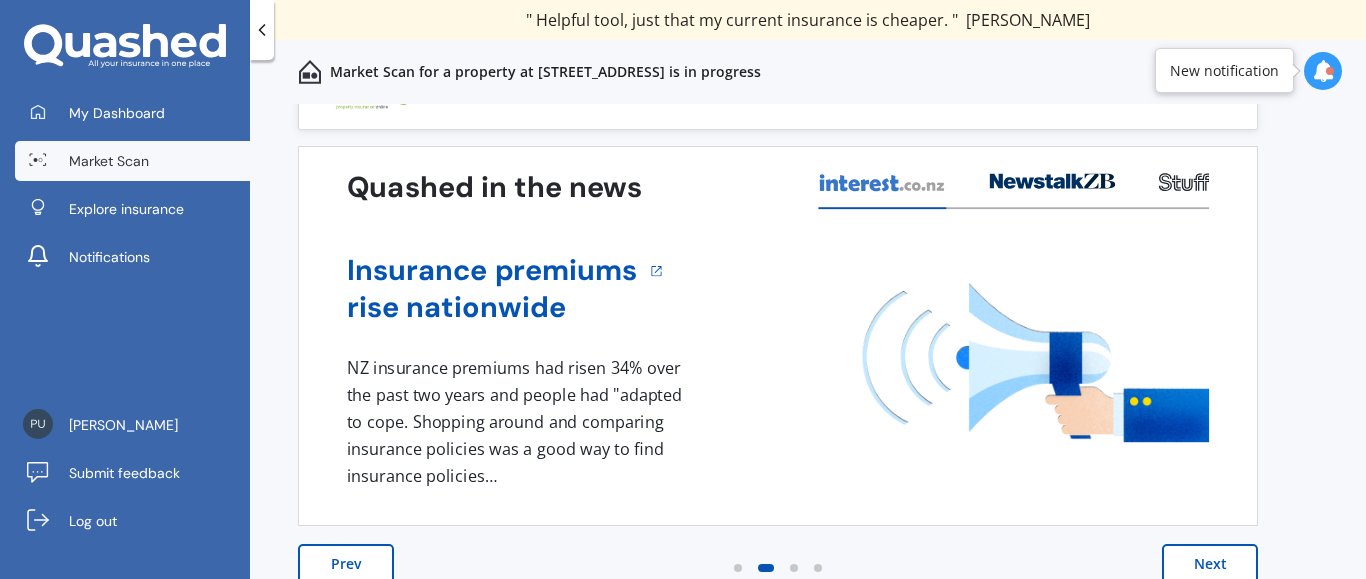 scroll, scrollTop: 71, scrollLeft: 0, axis: vertical 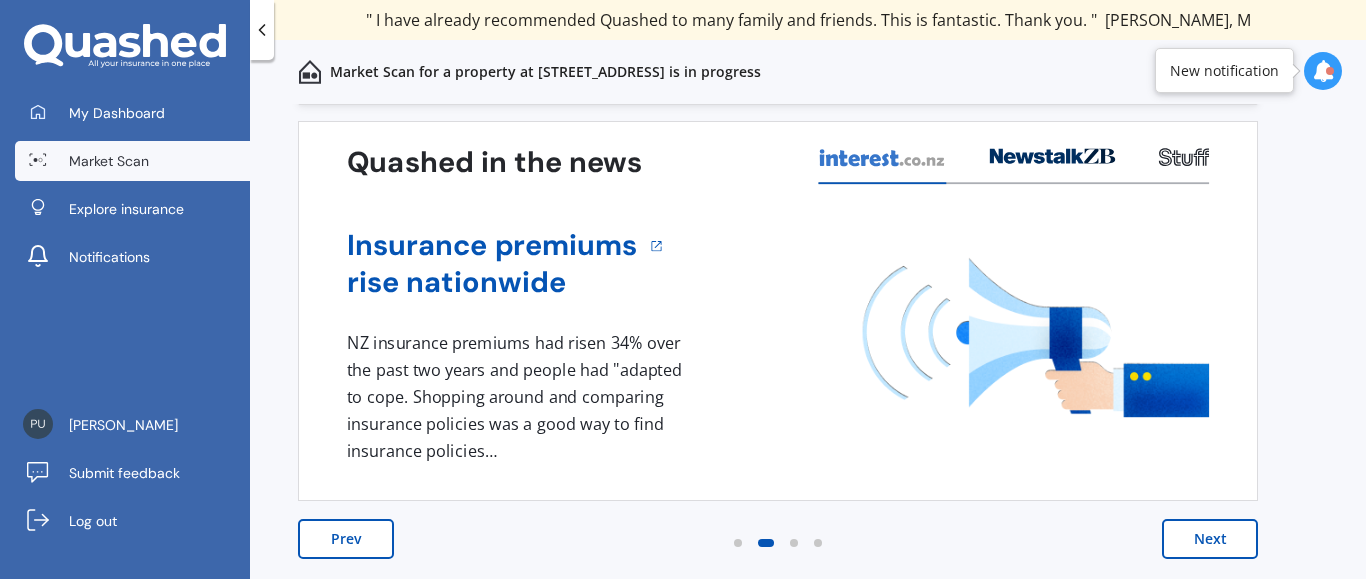 click on "Next" at bounding box center (1210, 539) 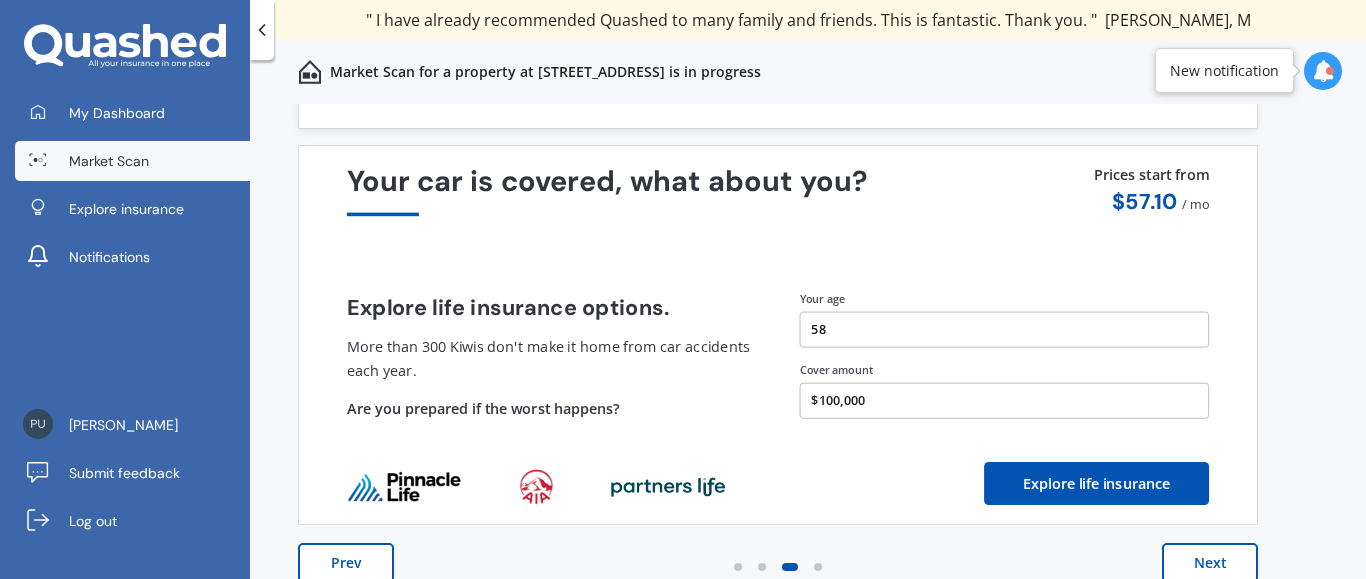 scroll, scrollTop: 71, scrollLeft: 0, axis: vertical 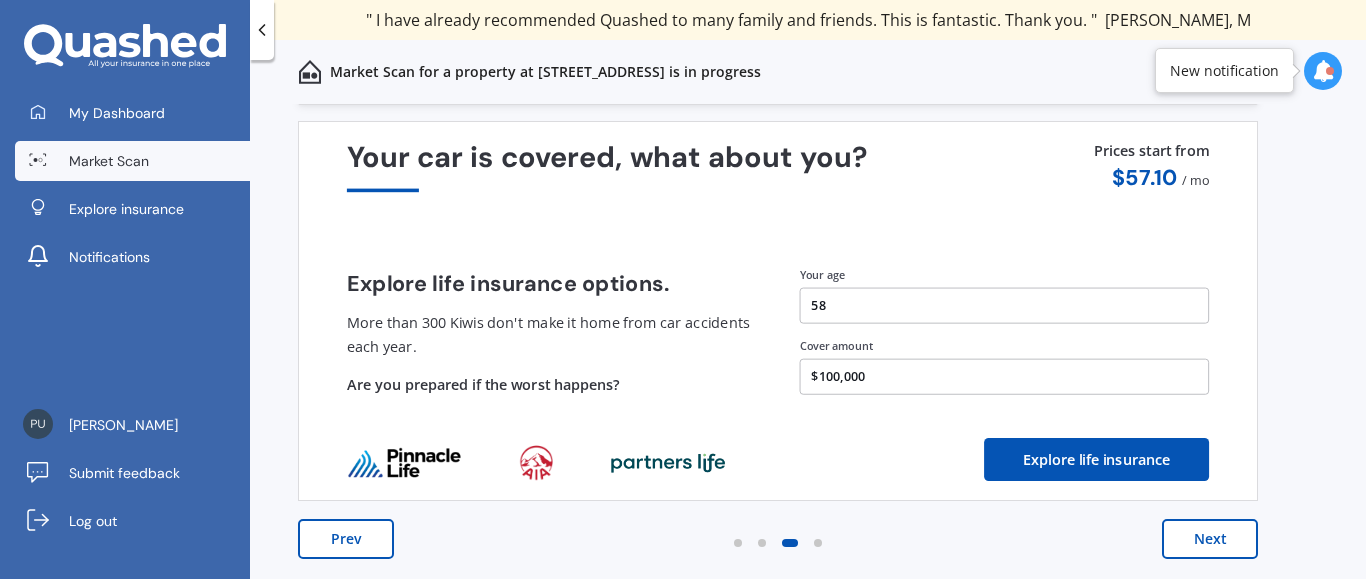 drag, startPoint x: 1203, startPoint y: 544, endPoint x: 1207, endPoint y: 519, distance: 25.317978 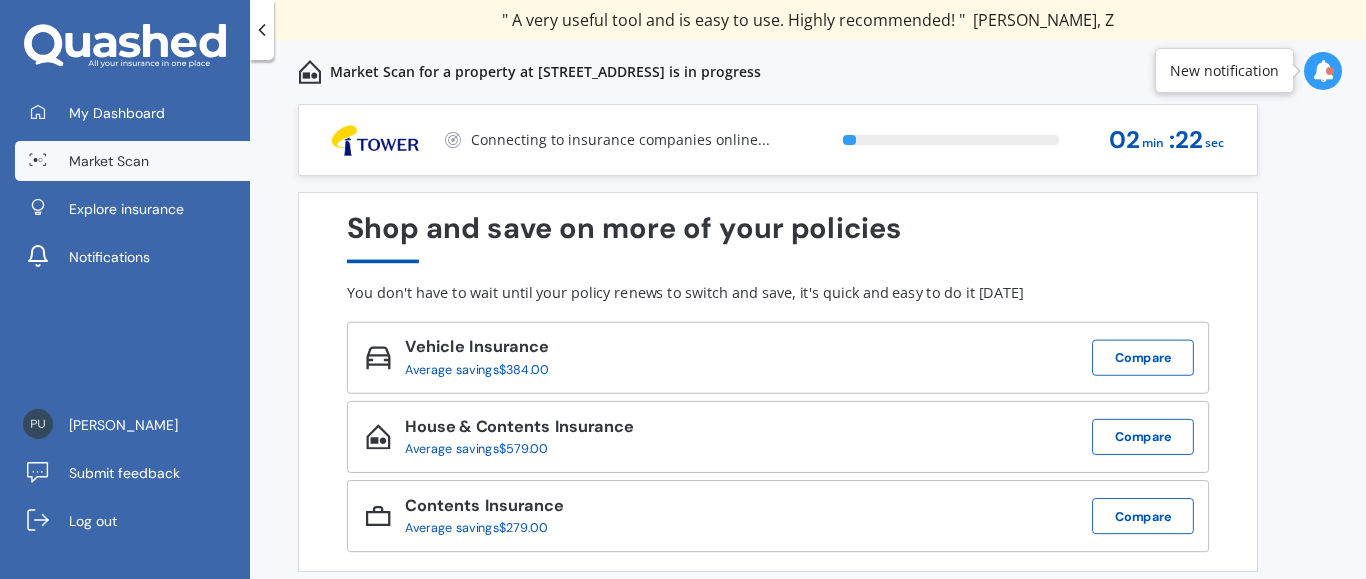 scroll, scrollTop: 71, scrollLeft: 0, axis: vertical 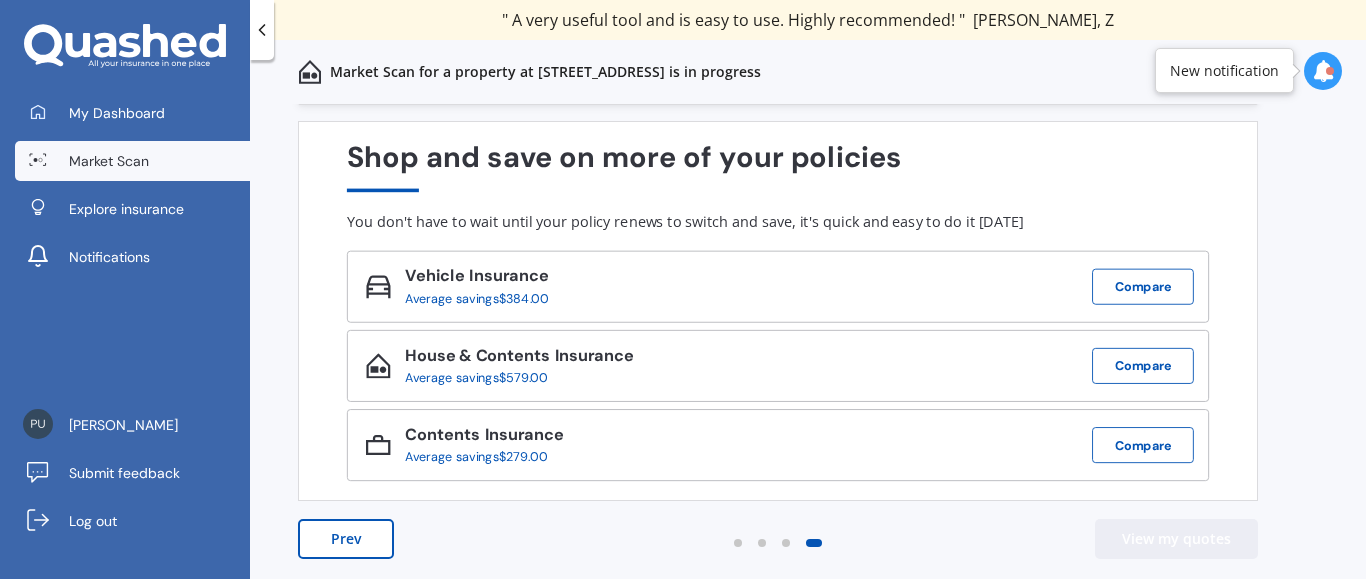 click on "View my quotes" at bounding box center [1176, 539] 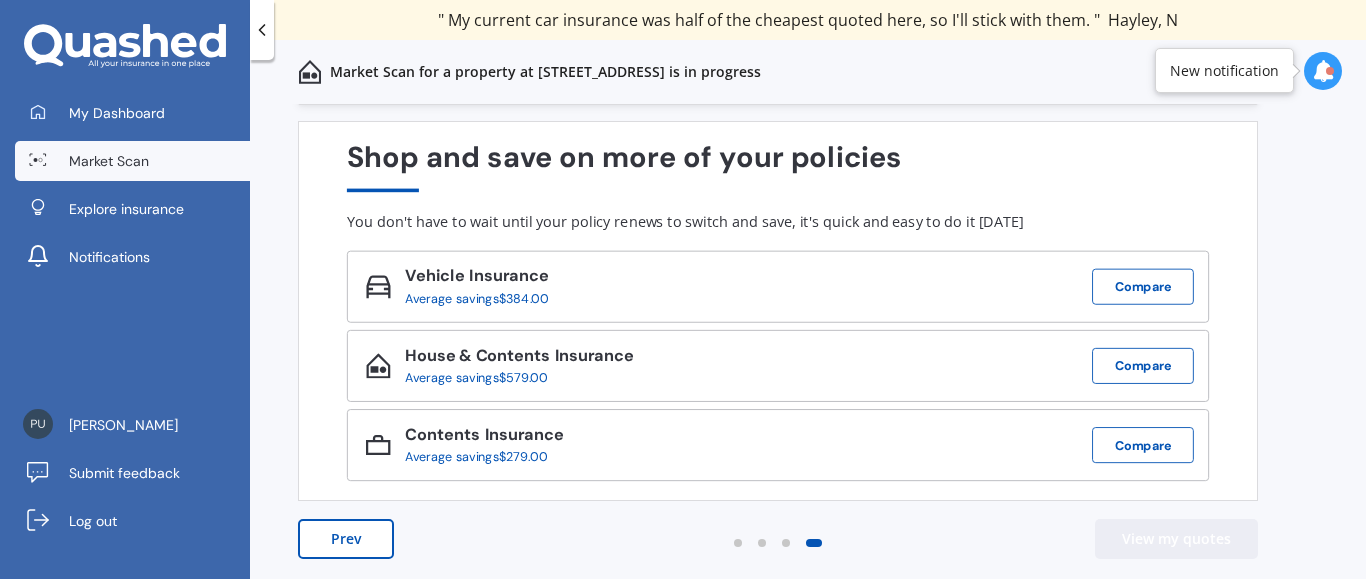 click on "View my quotes" at bounding box center [1176, 539] 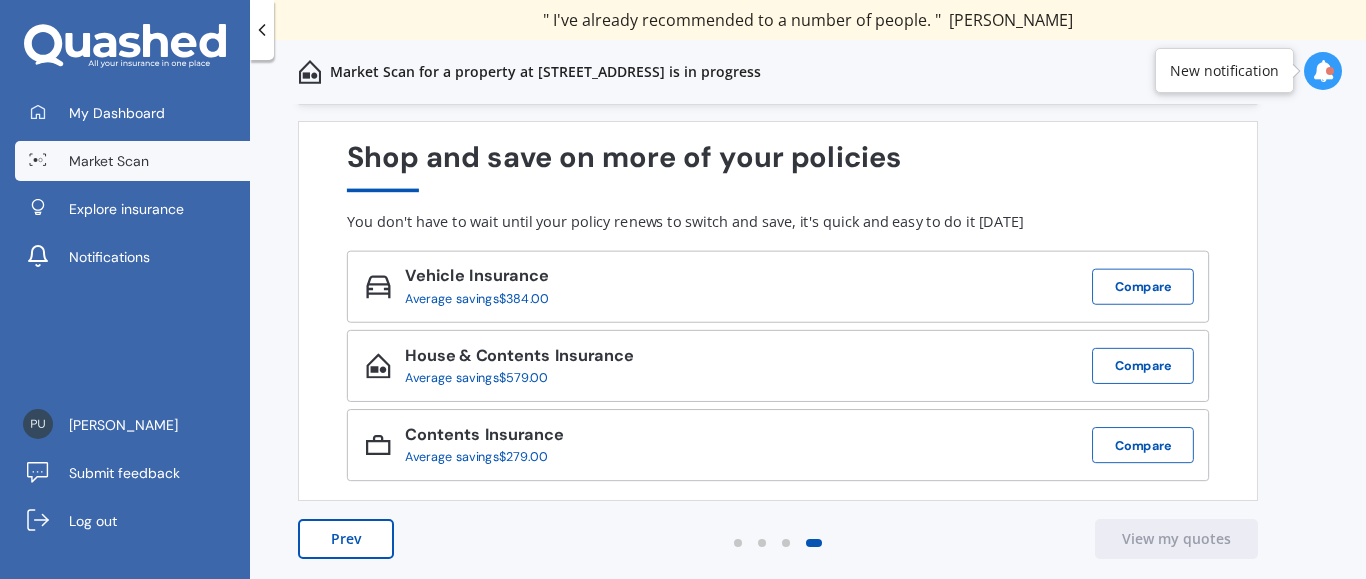 click on "Shop and save on more of your policies" at bounding box center (778, 166) 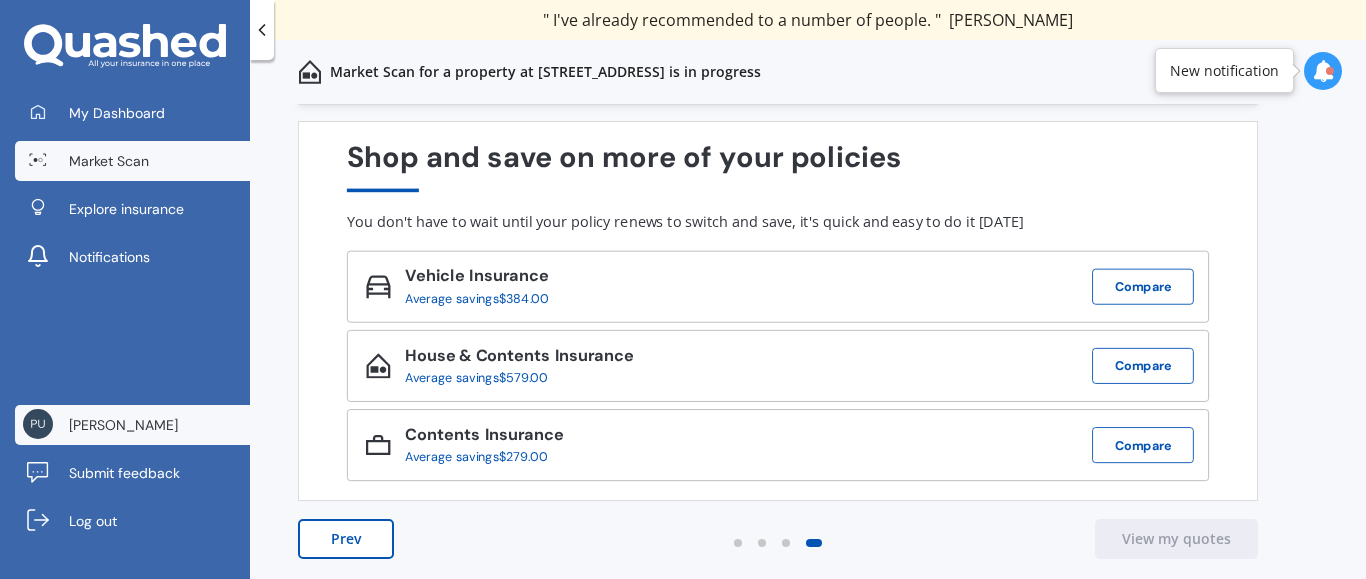 click on "[PERSON_NAME]" at bounding box center [123, 425] 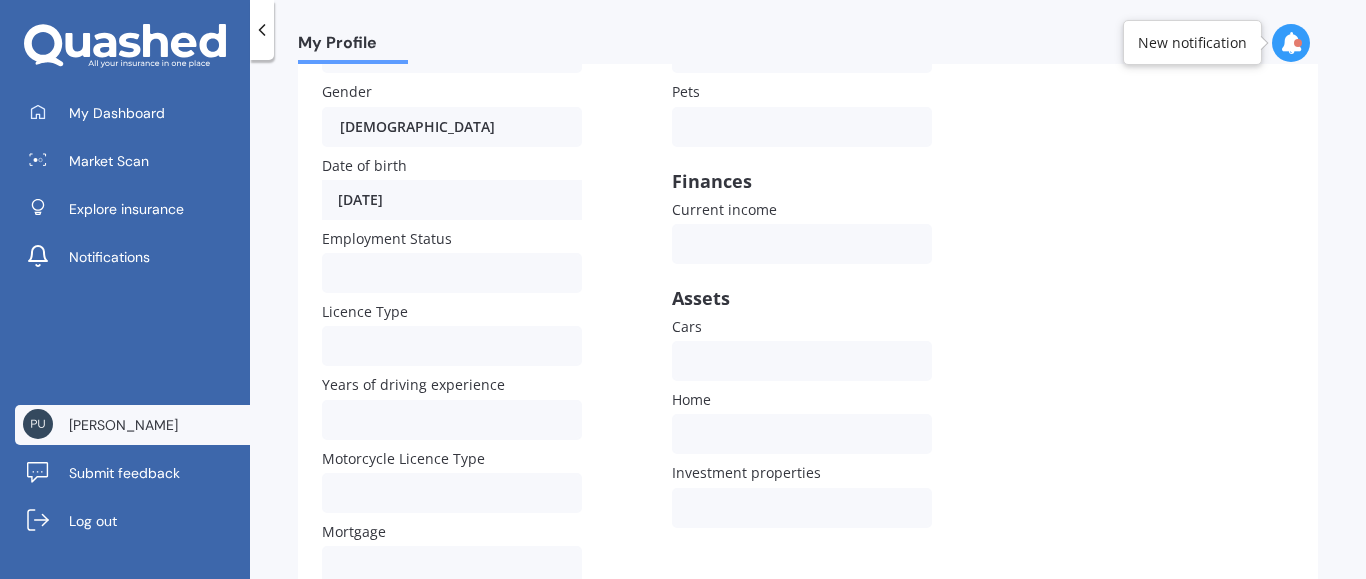 scroll, scrollTop: 0, scrollLeft: 0, axis: both 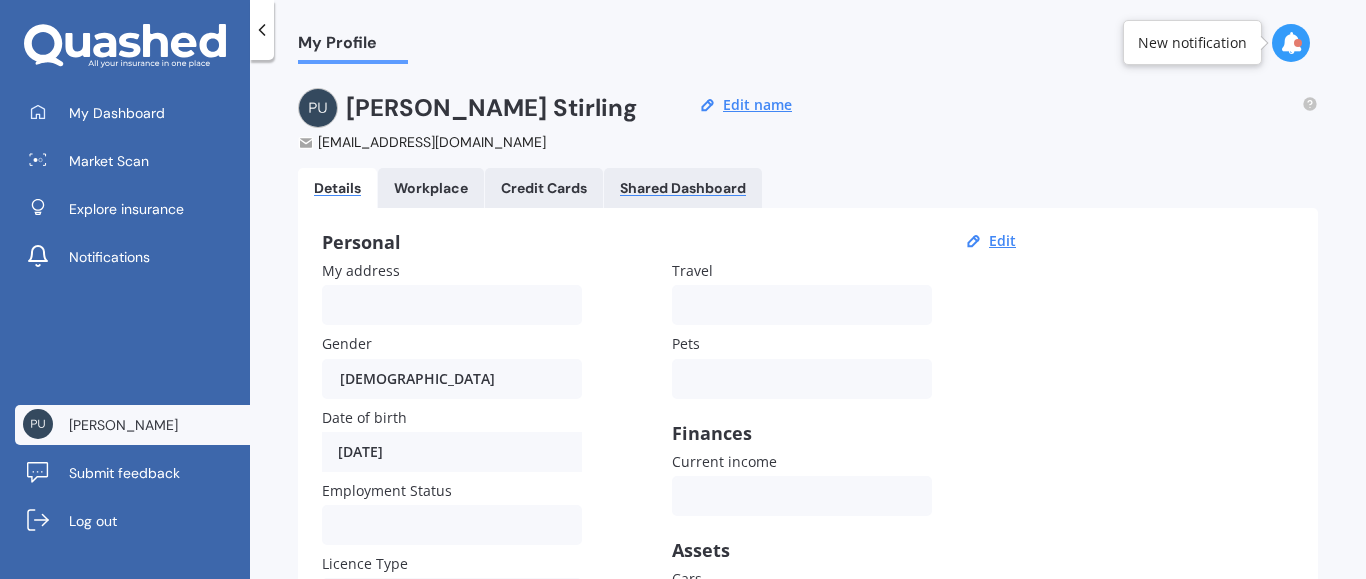 click on "Shared Dashboard" at bounding box center (683, 188) 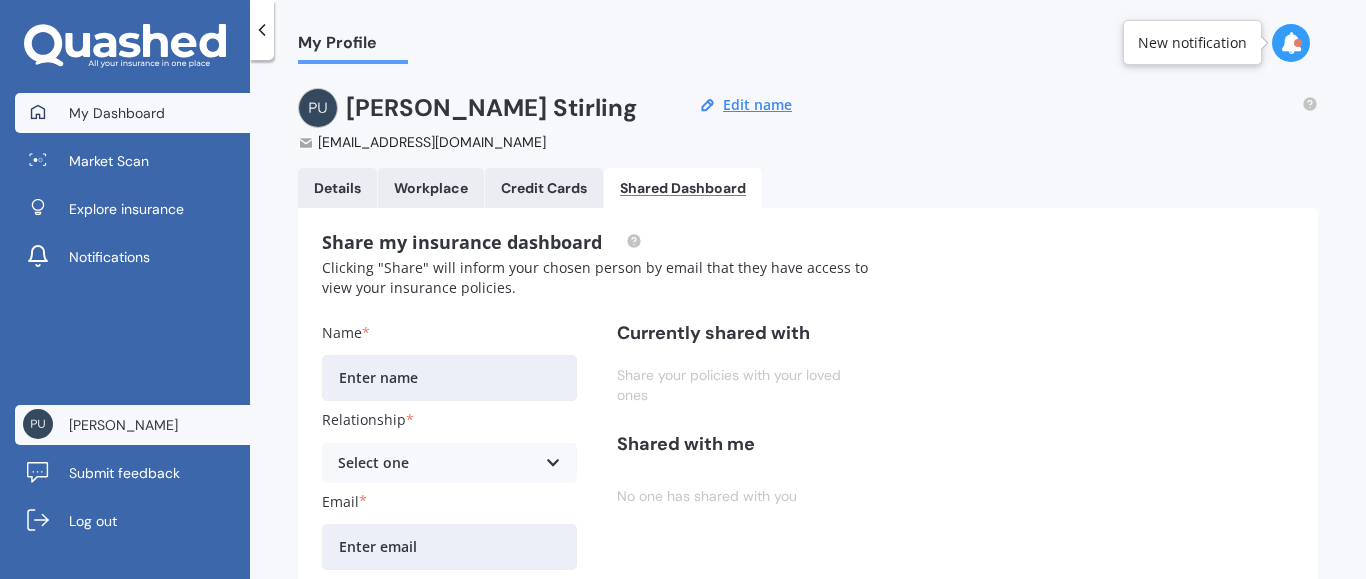 click on "My Dashboard" at bounding box center (117, 113) 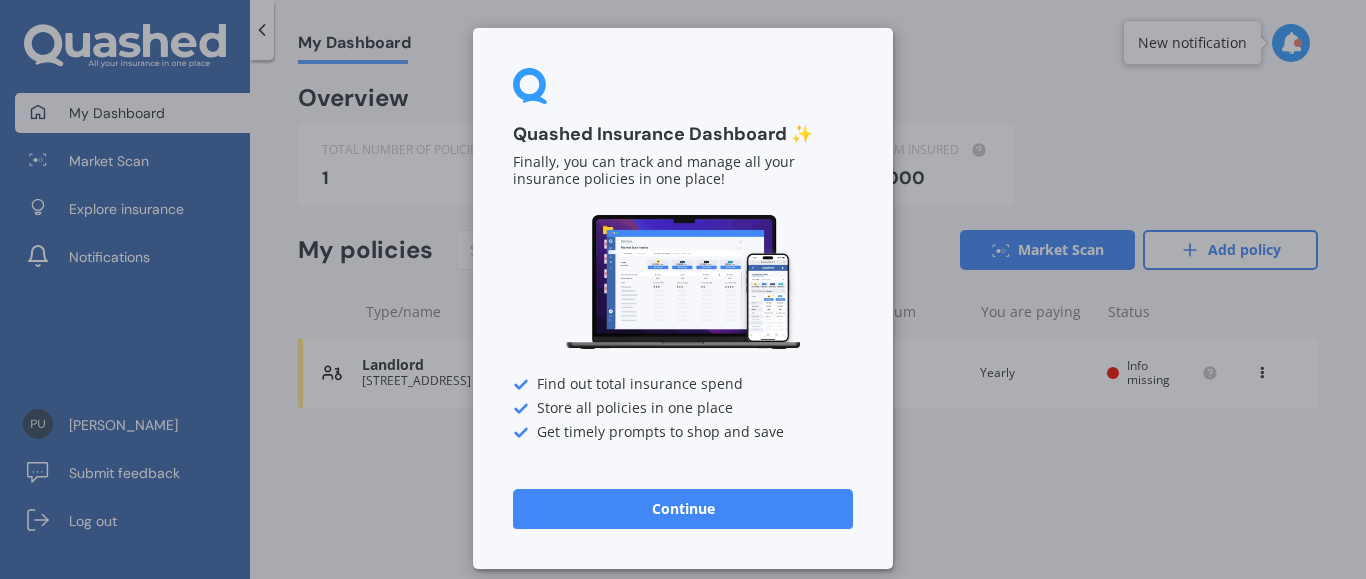 click on "Continue" at bounding box center (683, 509) 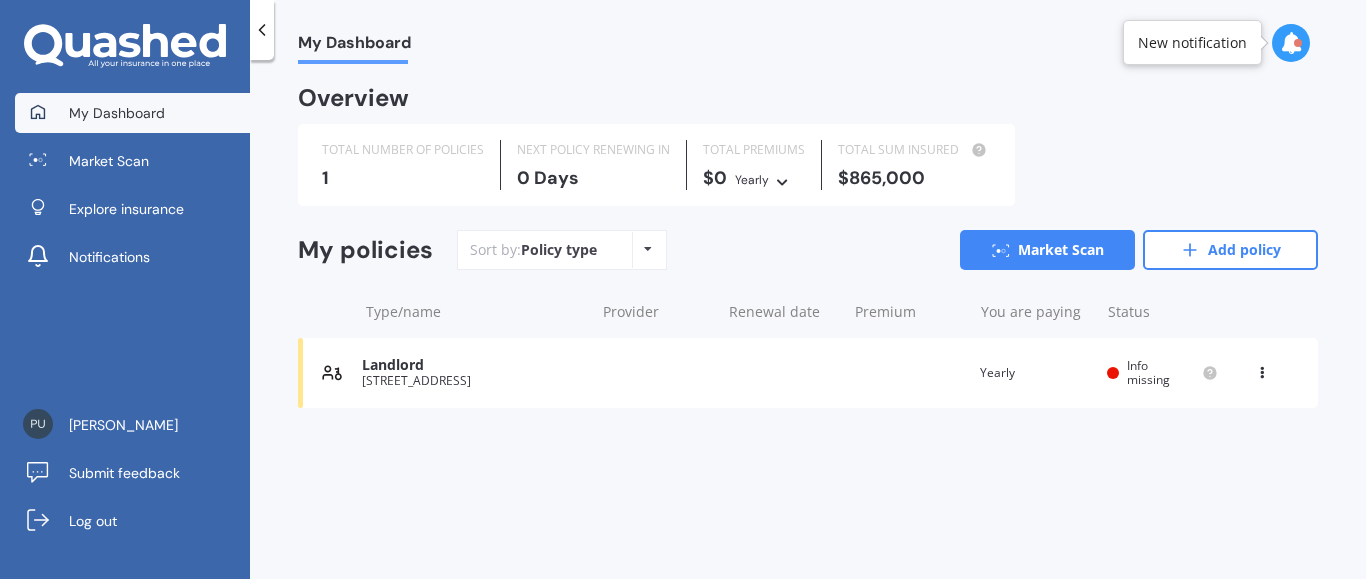 click on "Info missing" at bounding box center [1148, 372] 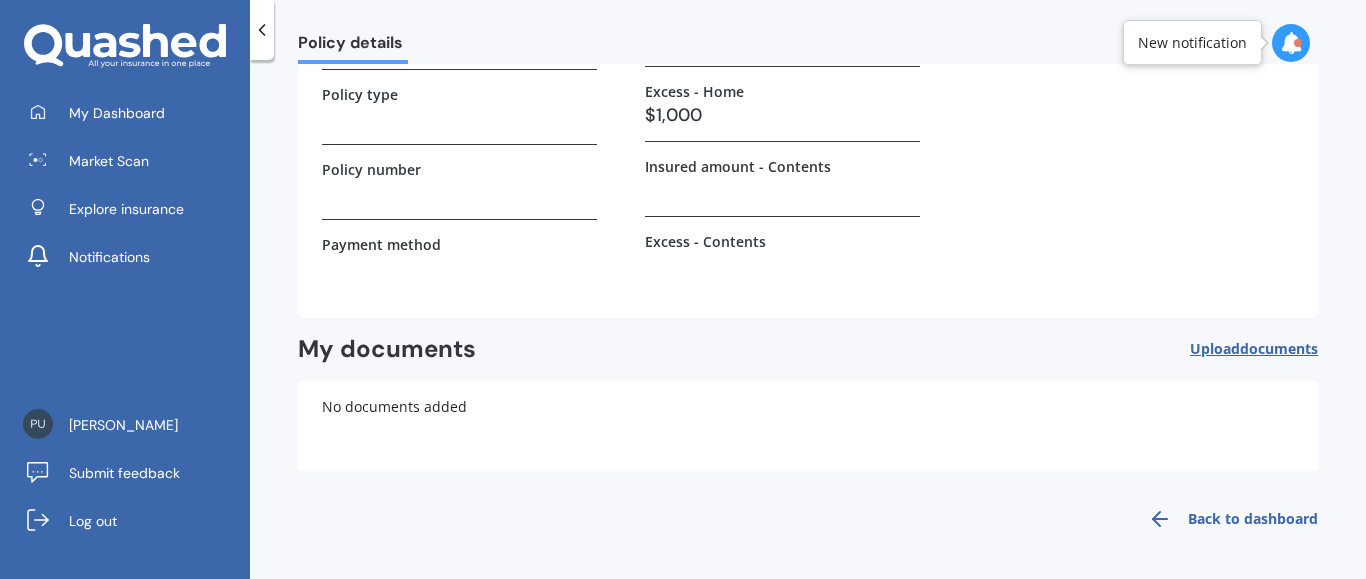 scroll, scrollTop: 0, scrollLeft: 0, axis: both 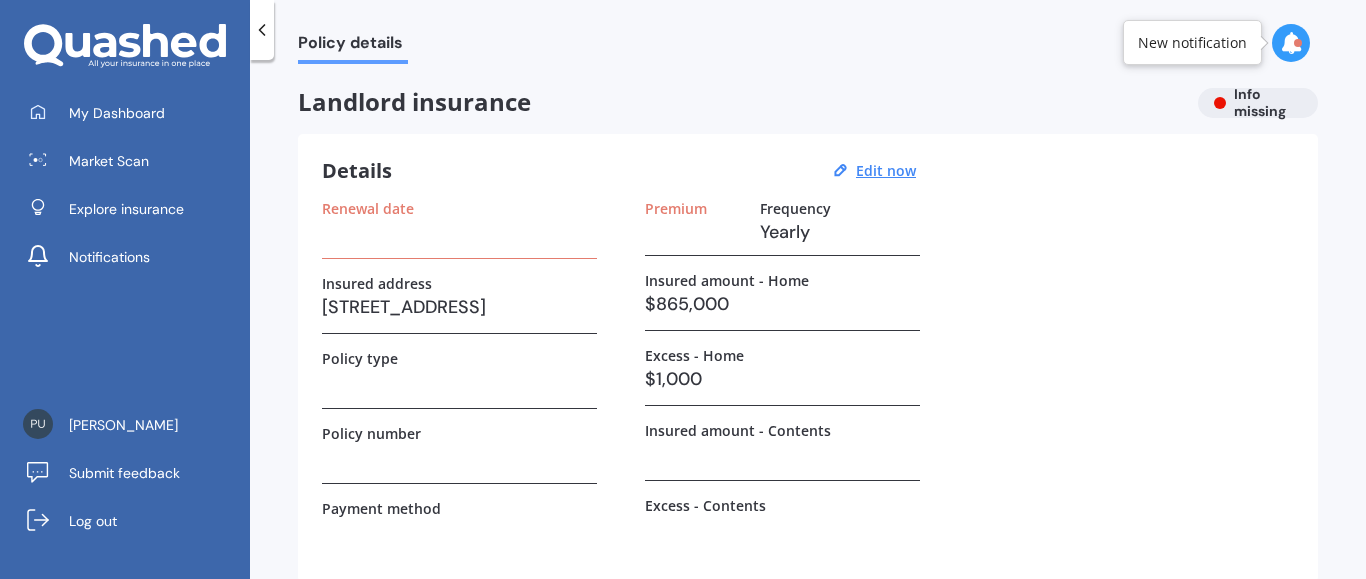 click at bounding box center [459, 232] 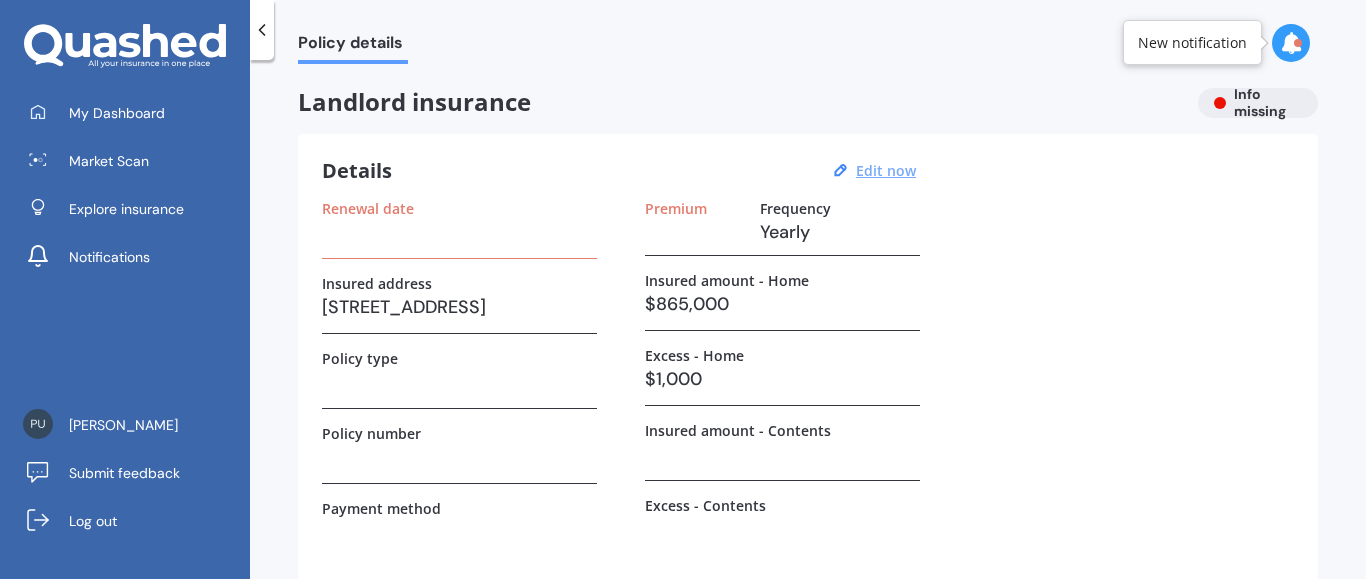click on "Edit now" at bounding box center [886, 170] 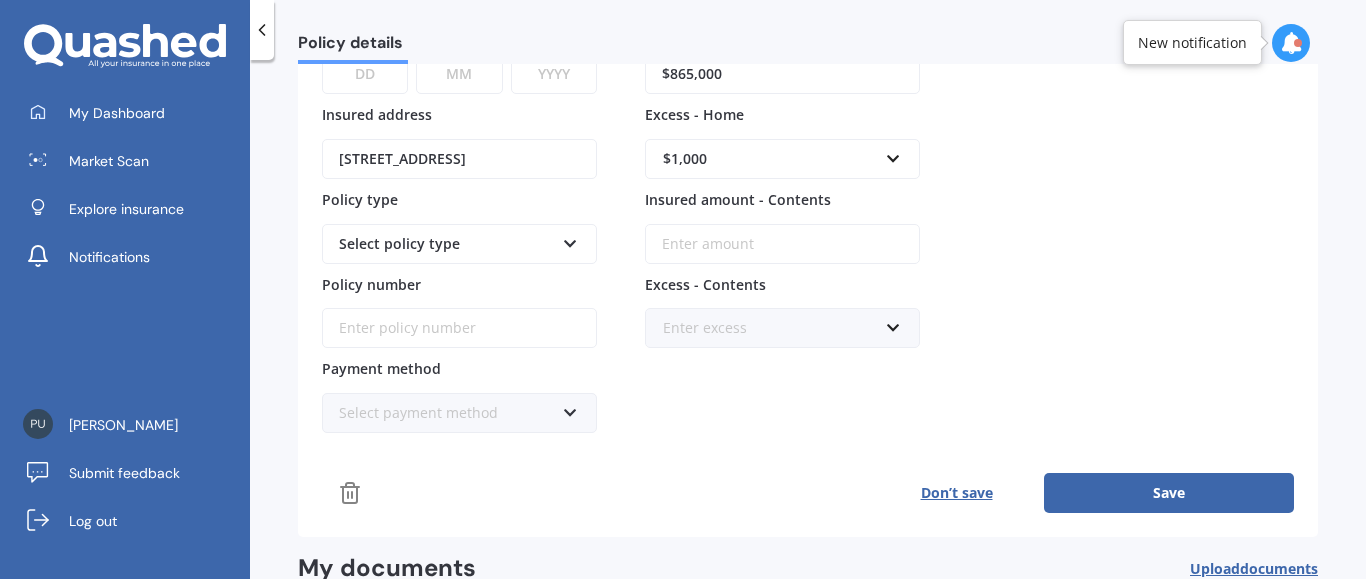 scroll, scrollTop: 342, scrollLeft: 0, axis: vertical 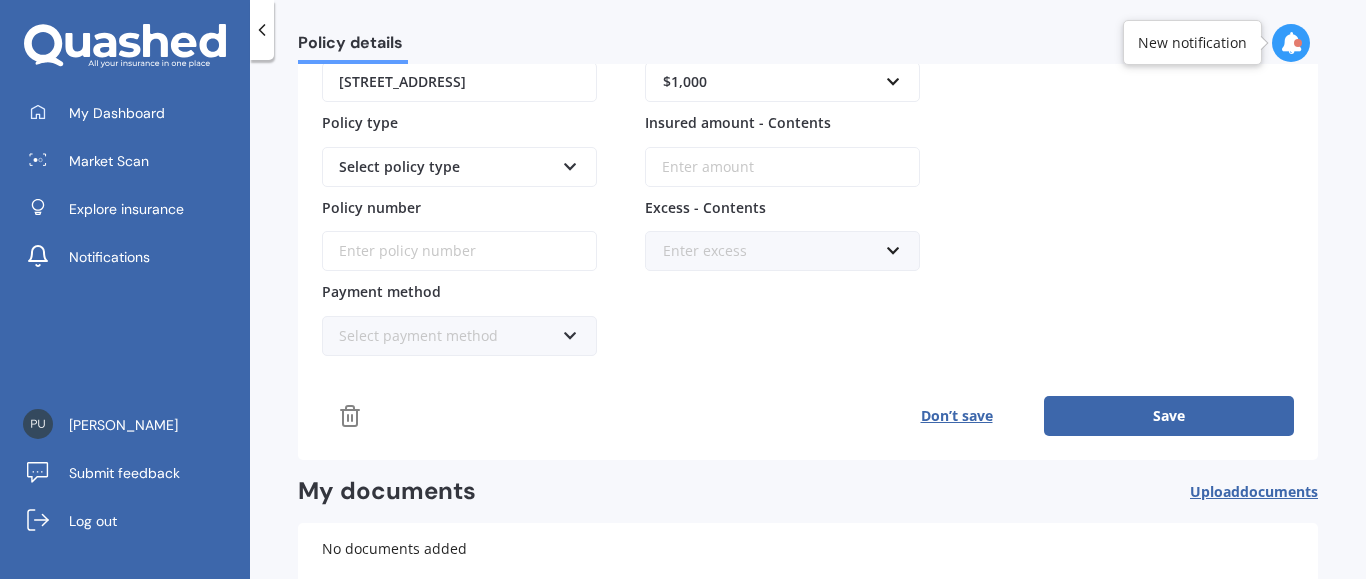 click on "Don’t save" at bounding box center [956, 416] 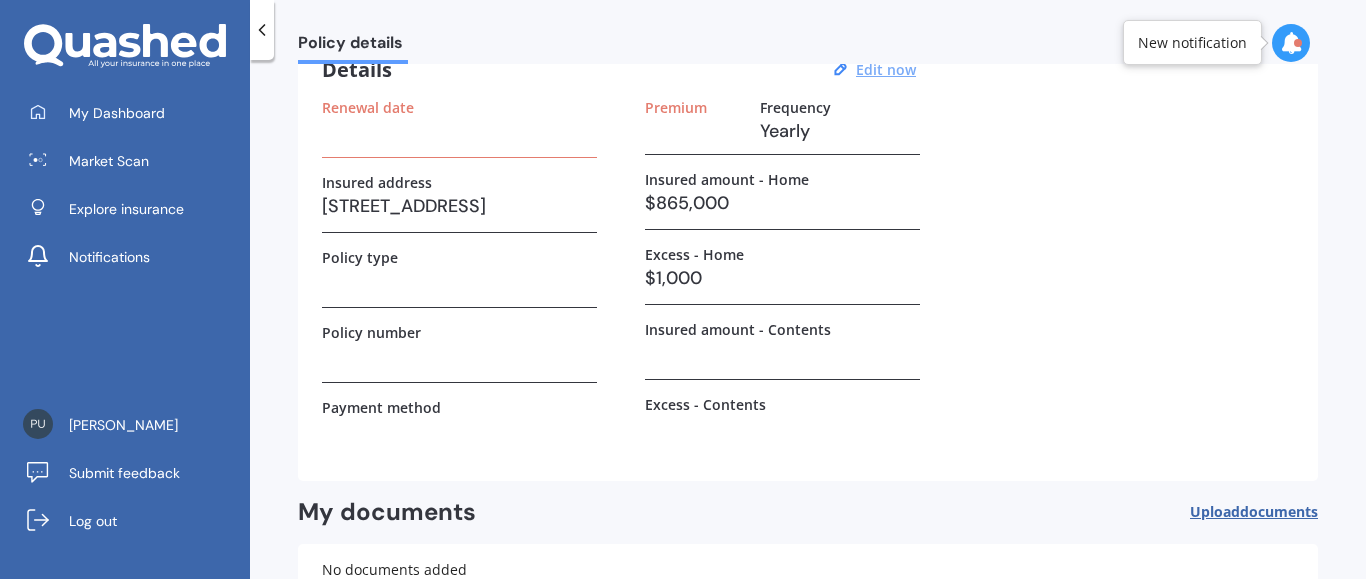 scroll, scrollTop: 0, scrollLeft: 0, axis: both 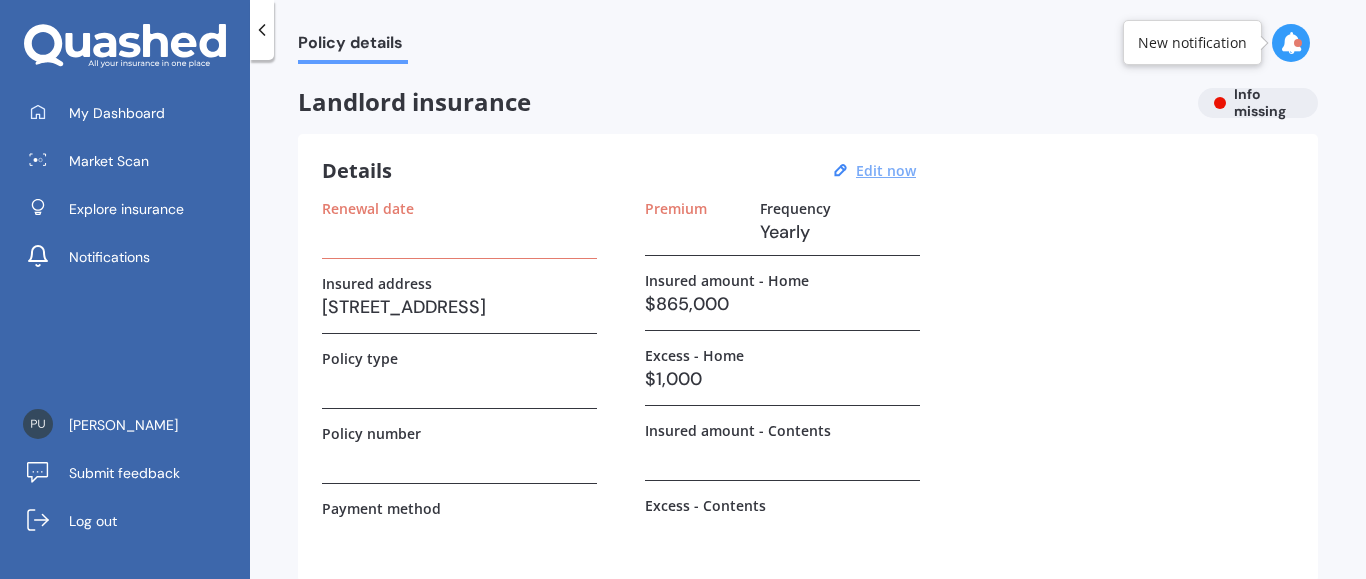 click on "Details Edit now Renewal date Insured address [STREET_ADDRESS] Policy type Policy number Payment method Premium Frequency Yearly Insured amount - Home $865,000 Excess - Home $1,000 Insured amount - Contents Excess - Contents" at bounding box center [808, 358] 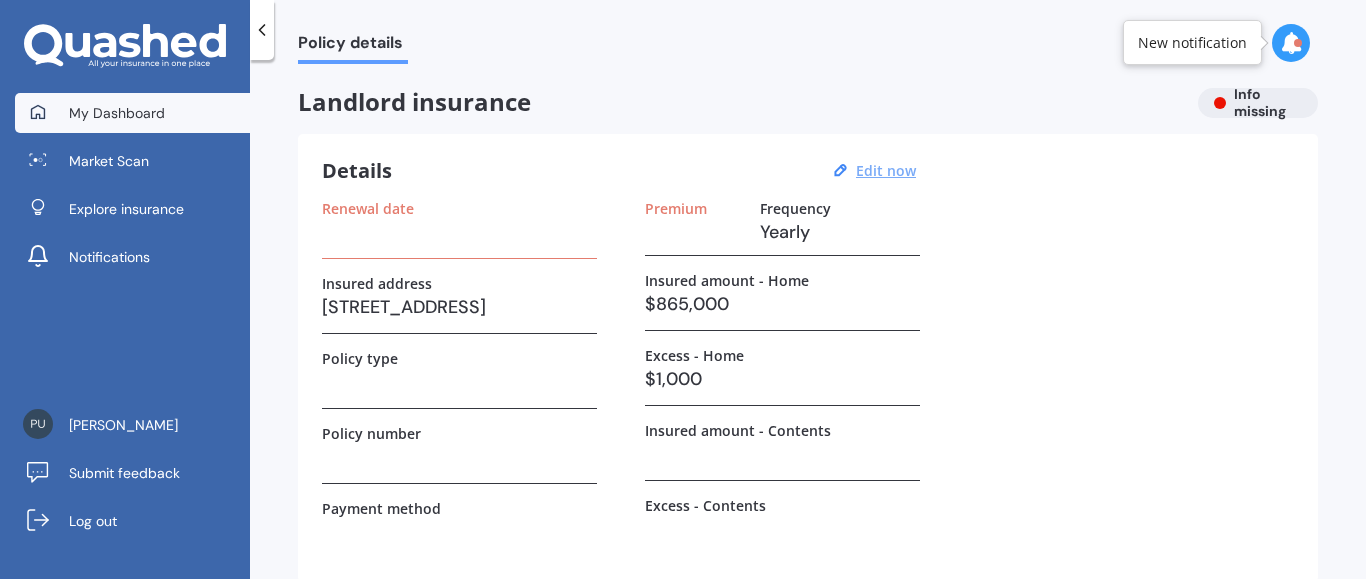 click on "My Dashboard" at bounding box center [117, 113] 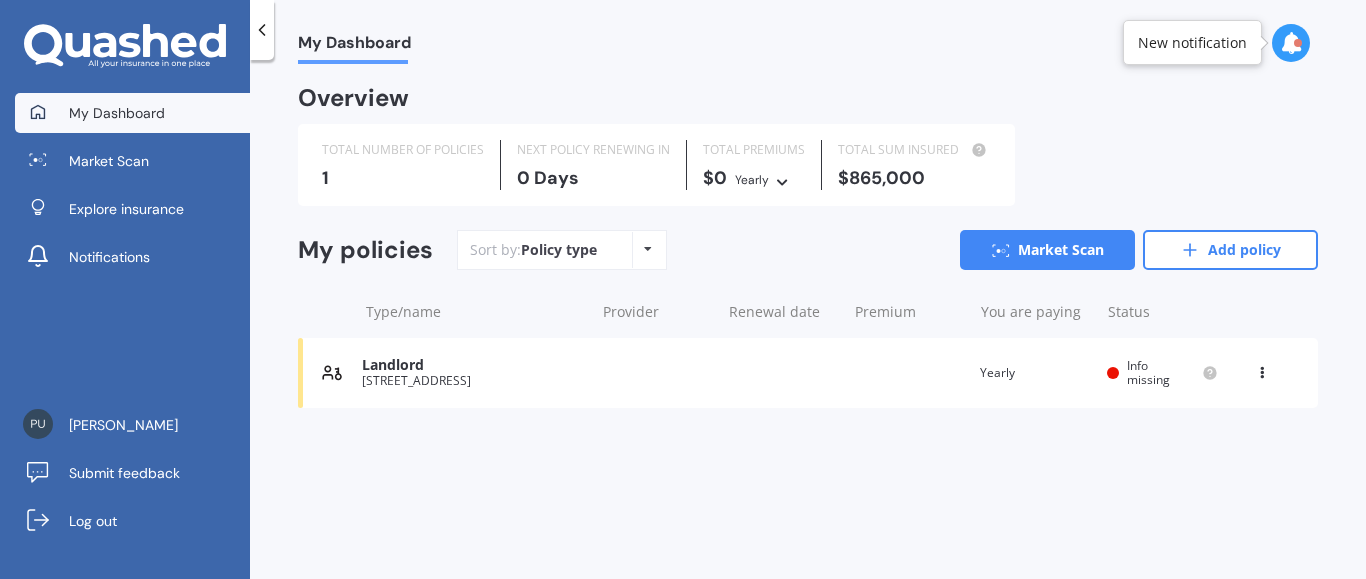 click on "TOTAL NUMBER OF POLICIES 1 NEXT POLICY RENEWING [DATE] TOTAL PREMIUMS $0 Yearly Yearly Six-Monthly Quarterly Monthly Fortnightly Weekly TOTAL SUM INSURED $865,000" at bounding box center (808, 165) 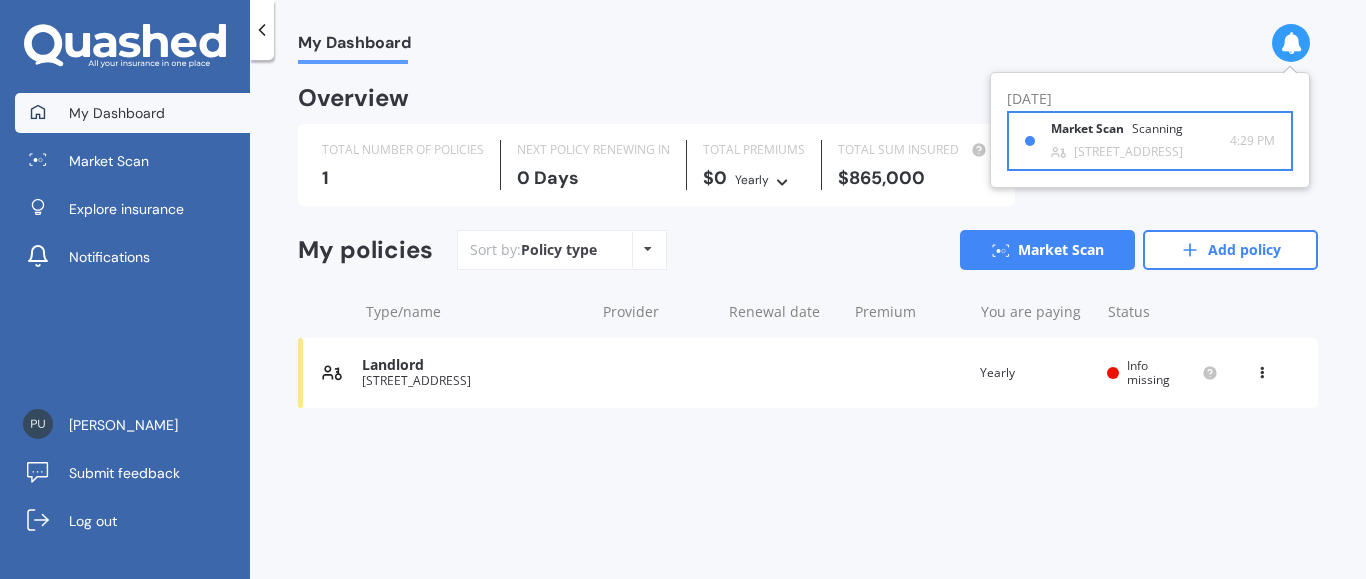 click on "[STREET_ADDRESS]" at bounding box center (1128, 152) 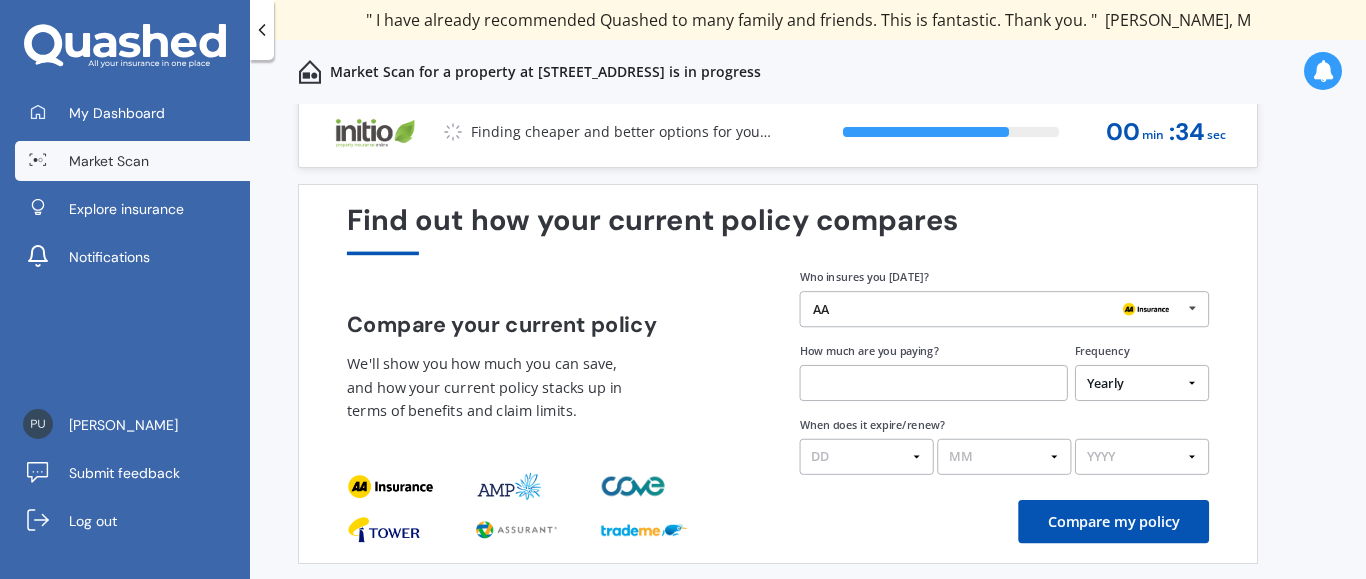 scroll, scrollTop: 0, scrollLeft: 0, axis: both 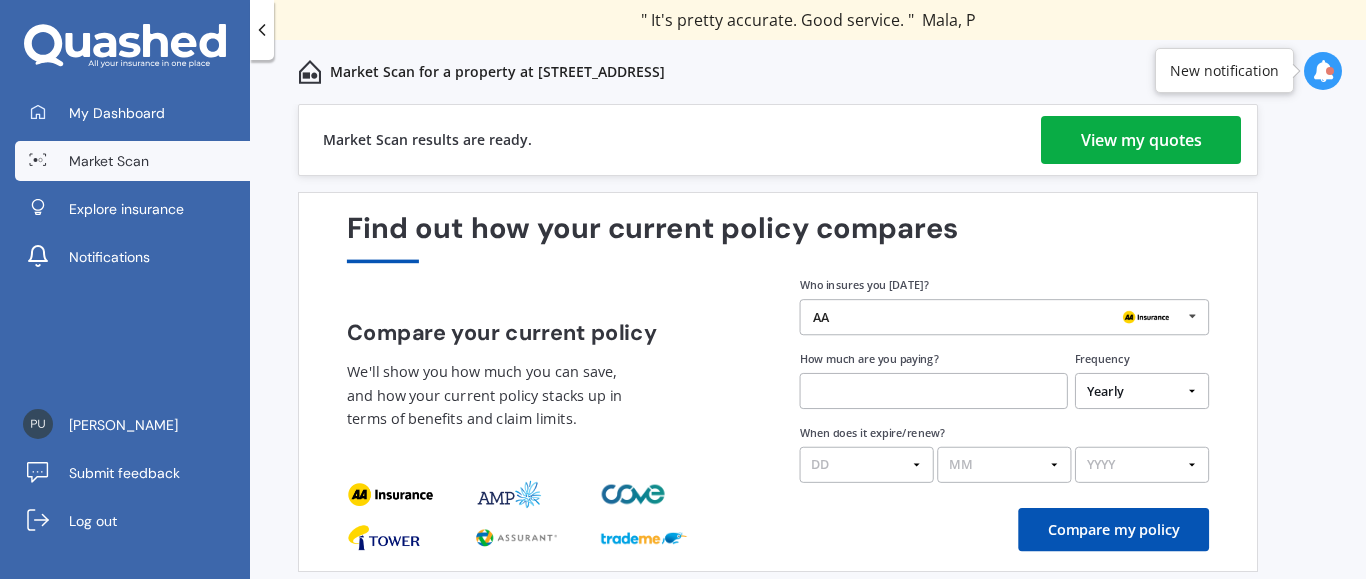 click on "View my quotes" at bounding box center [1141, 140] 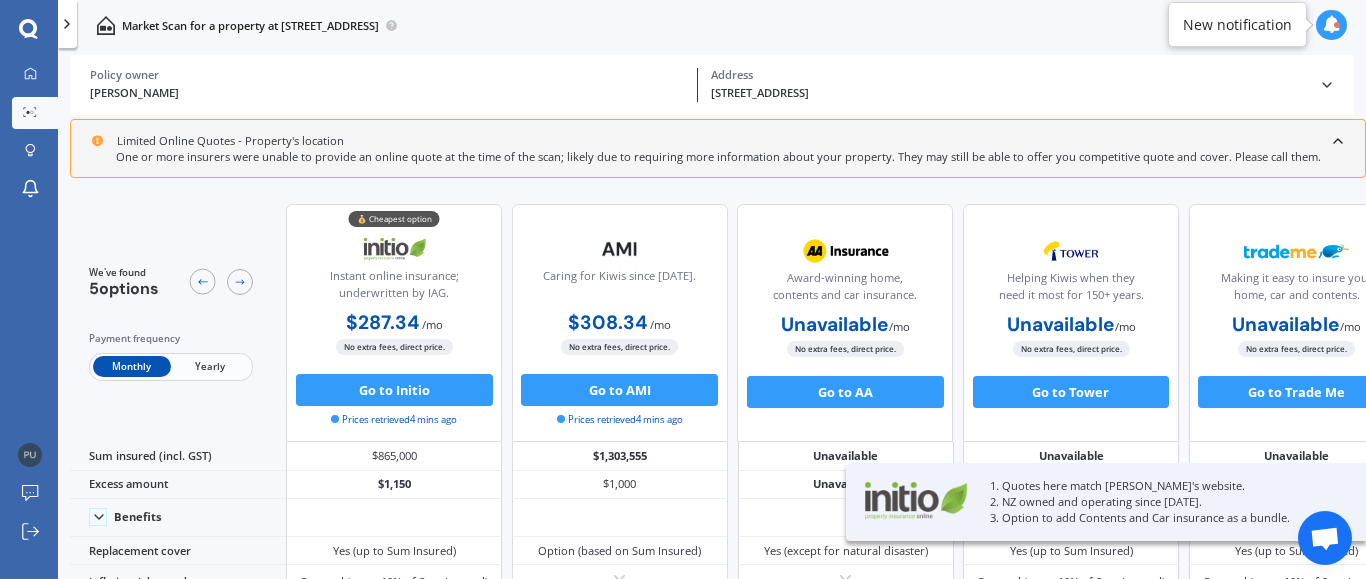 click on "Yearly" at bounding box center [210, 366] 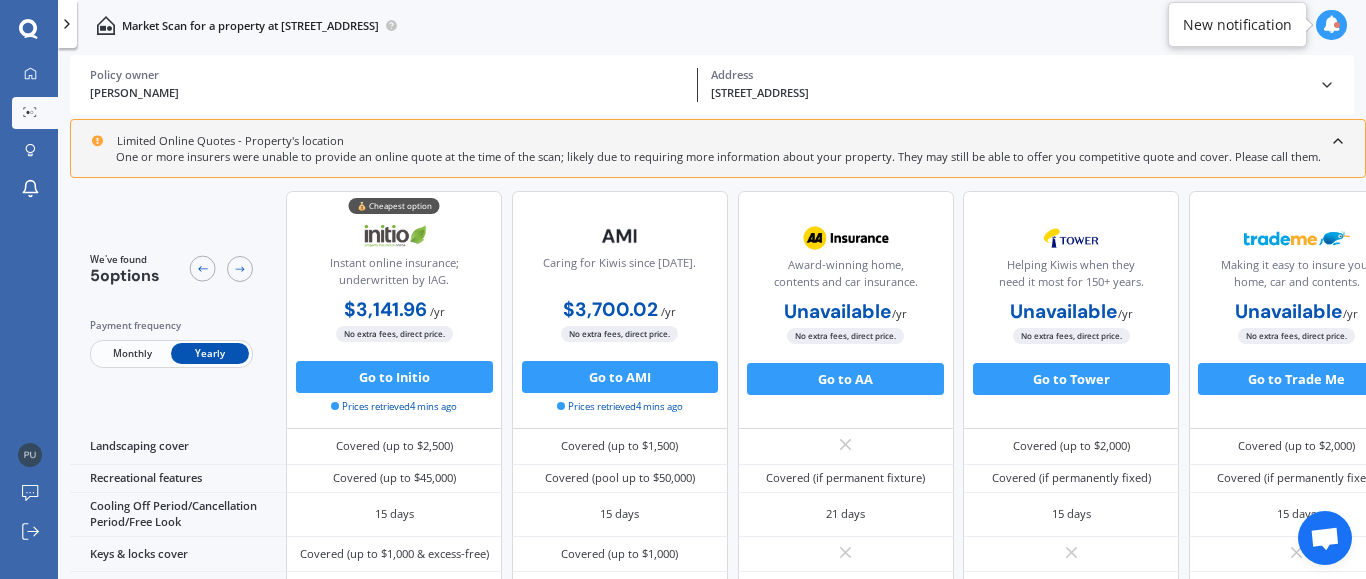 scroll, scrollTop: 339, scrollLeft: 0, axis: vertical 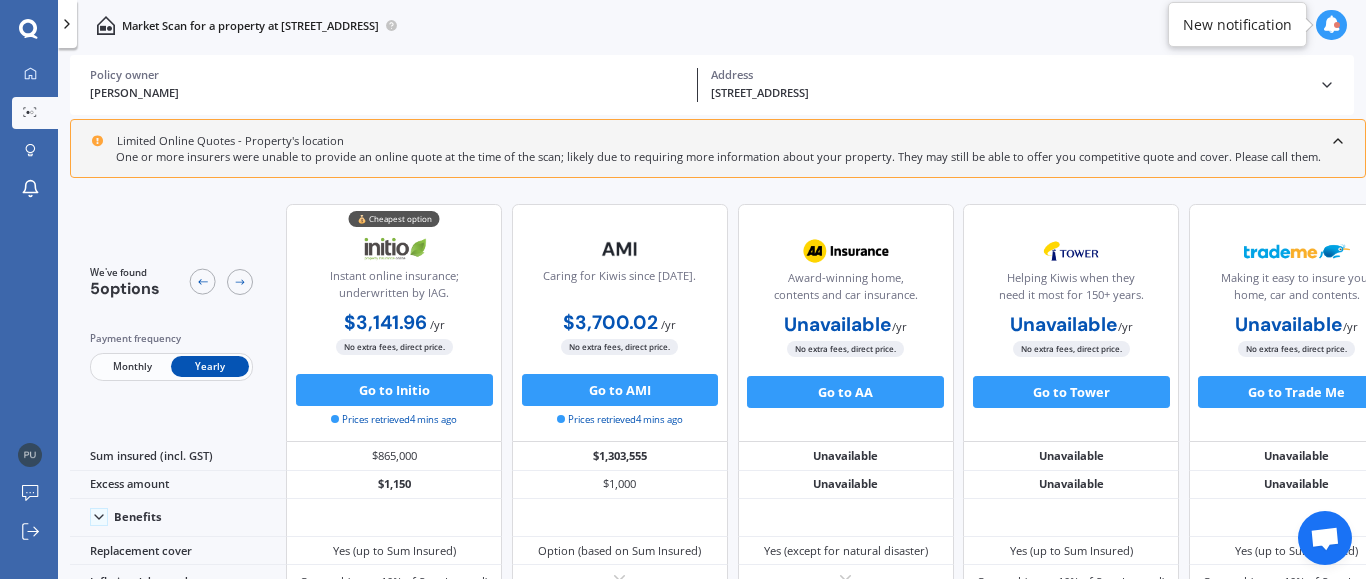 click on "Caring for Kiwis since [DATE]." at bounding box center (619, 288) 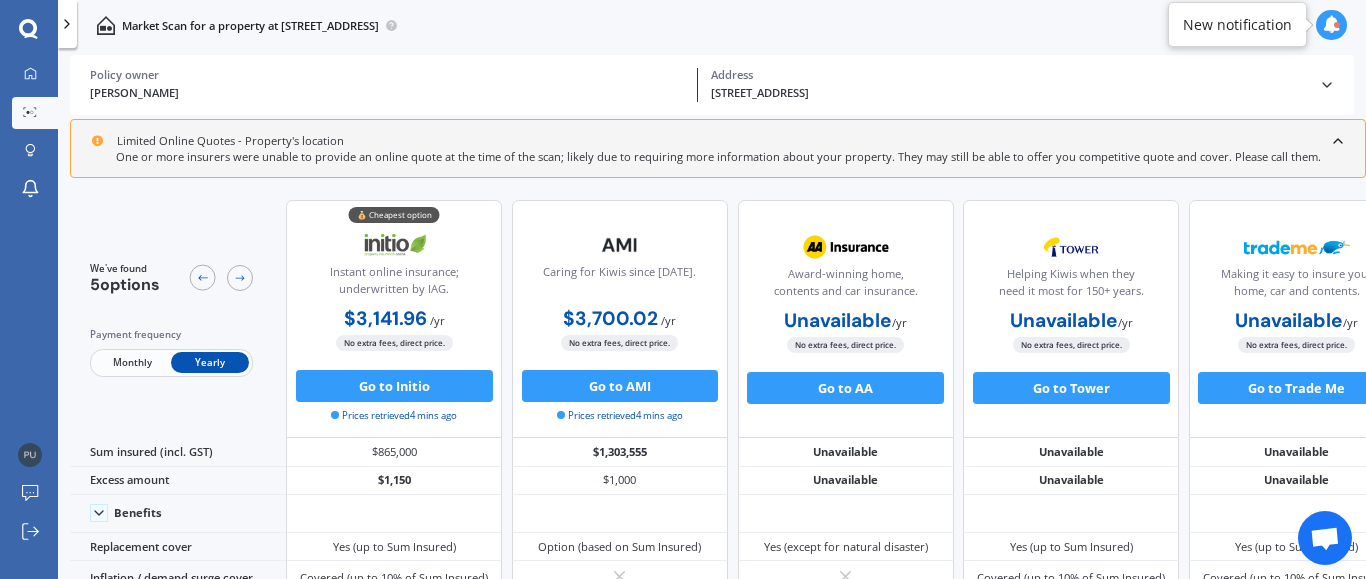 scroll, scrollTop: 0, scrollLeft: 0, axis: both 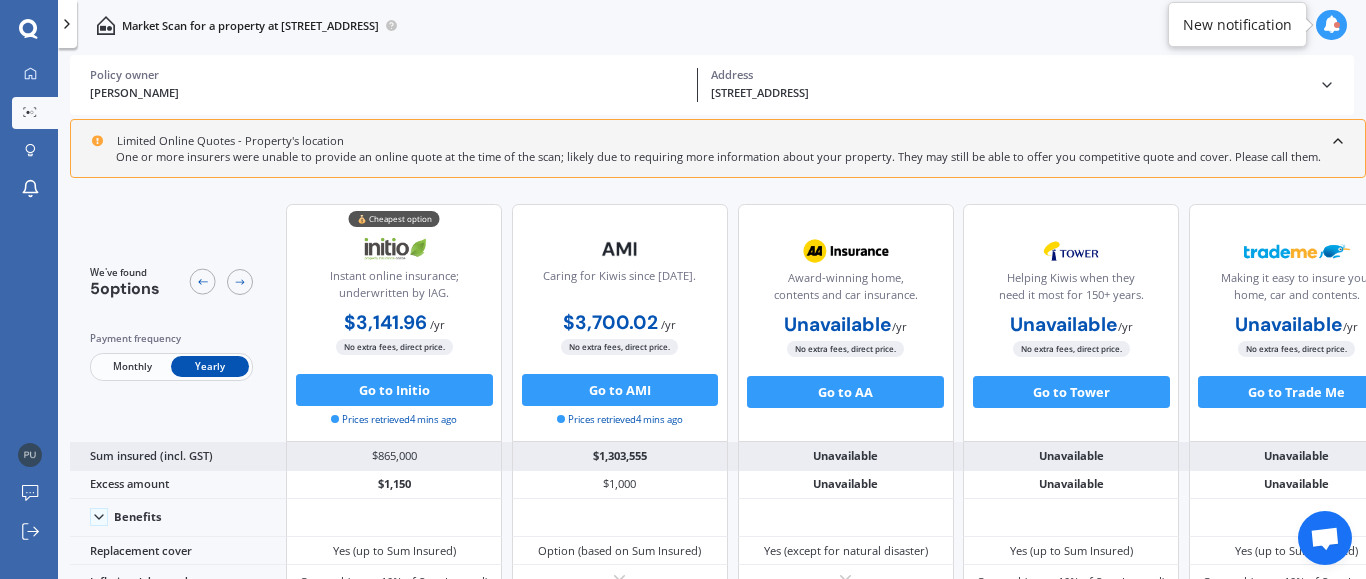click on "$865,000" at bounding box center [394, 456] 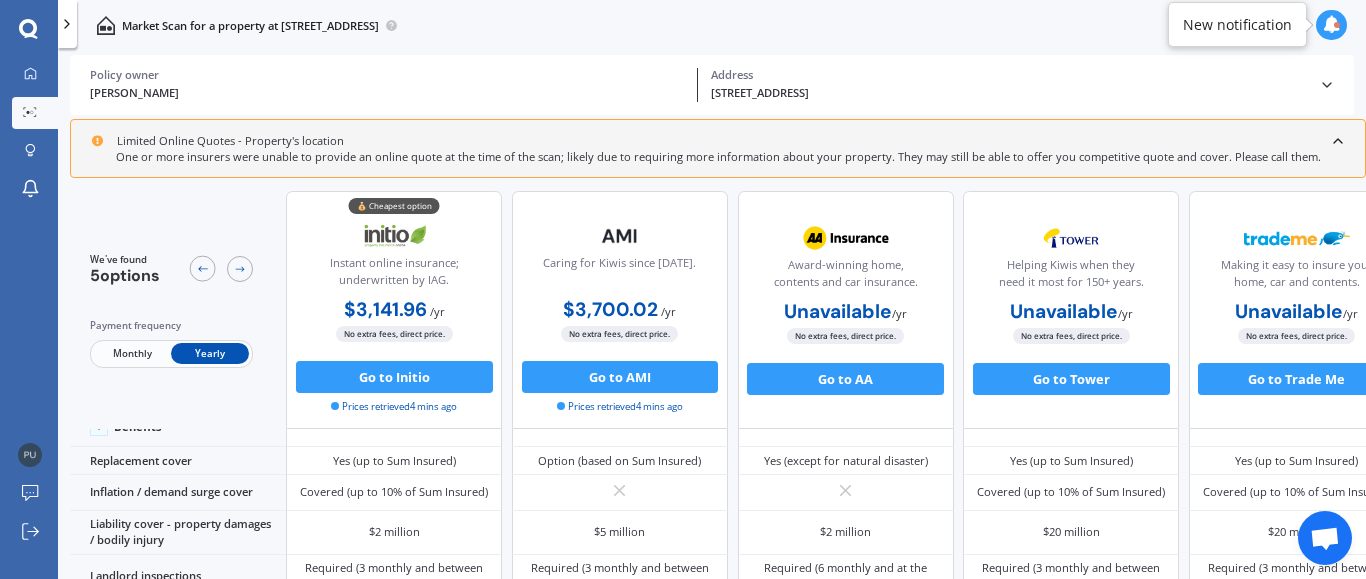 scroll, scrollTop: 0, scrollLeft: 0, axis: both 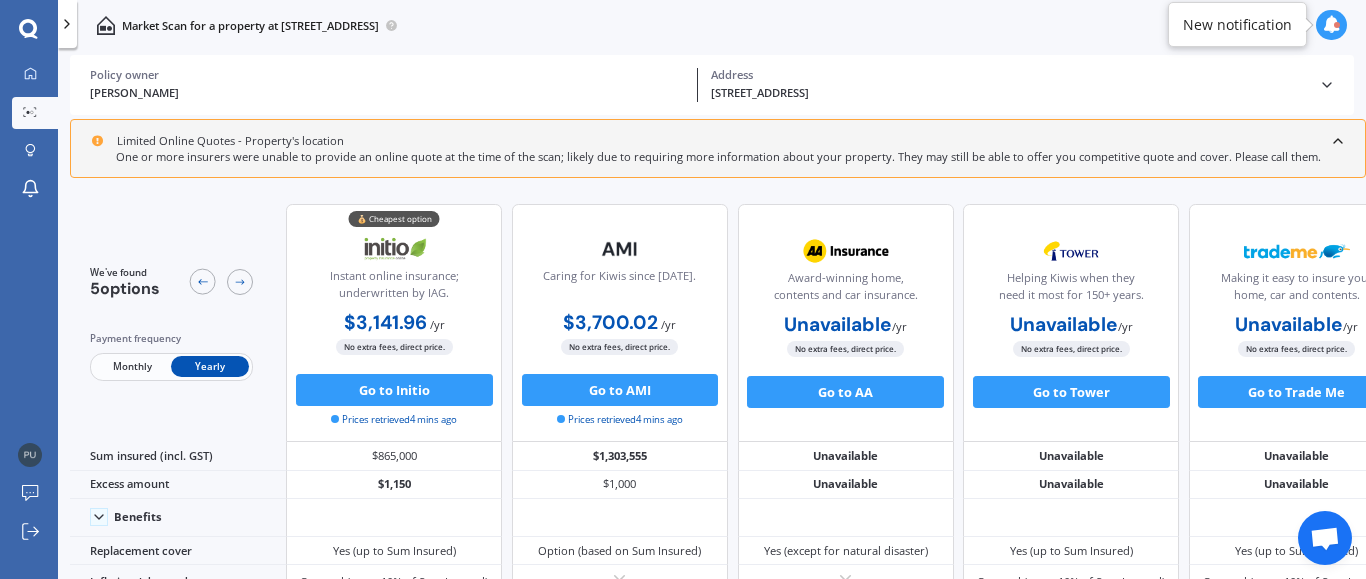click on "One or more insurers were unable to provide an online quote at the time of the scan; likely due to requiring more information about your property. They may still be able to offer you competitive quote and cover. Please call them." at bounding box center [718, 157] 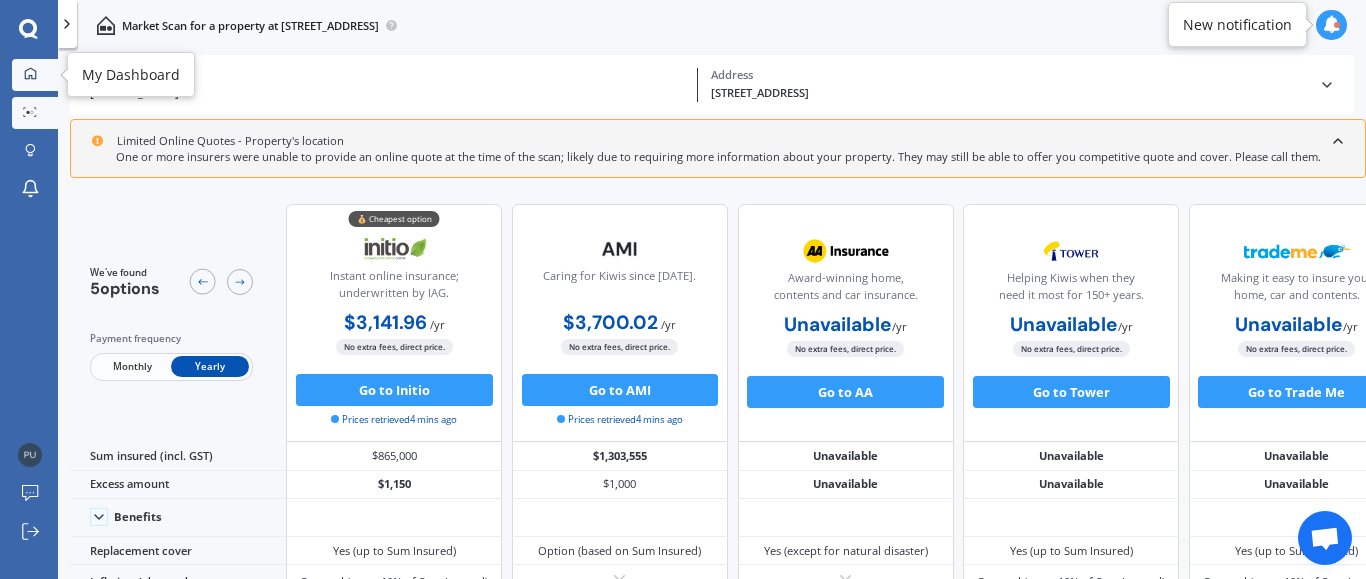 click 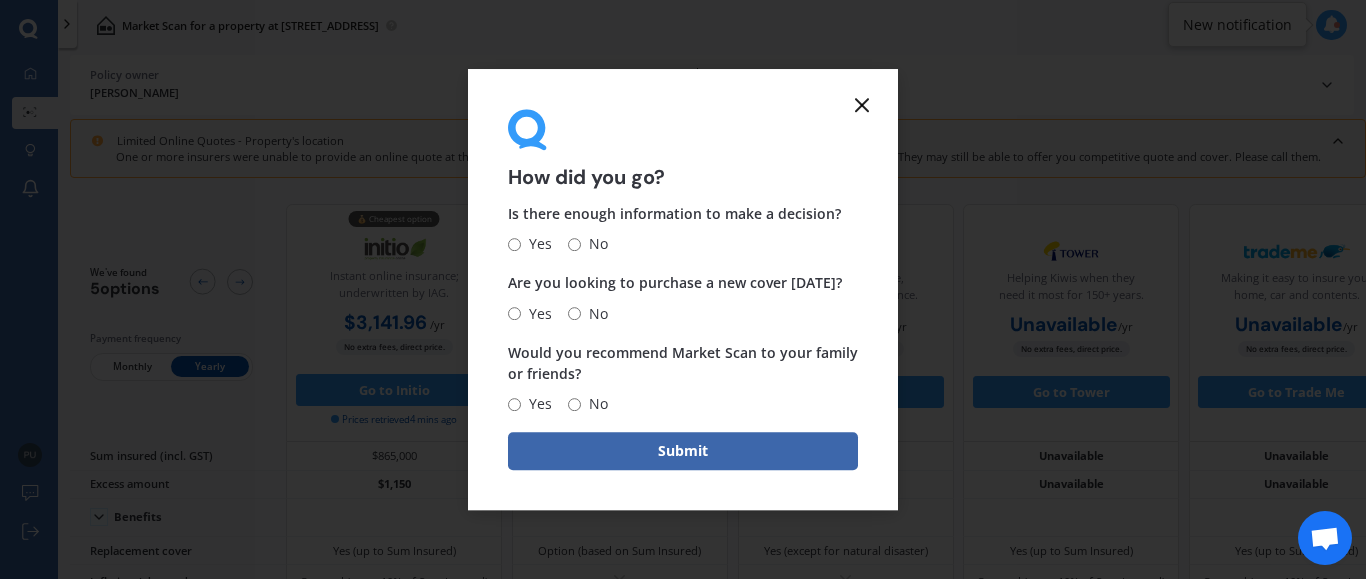 click on "No" at bounding box center (588, 245) 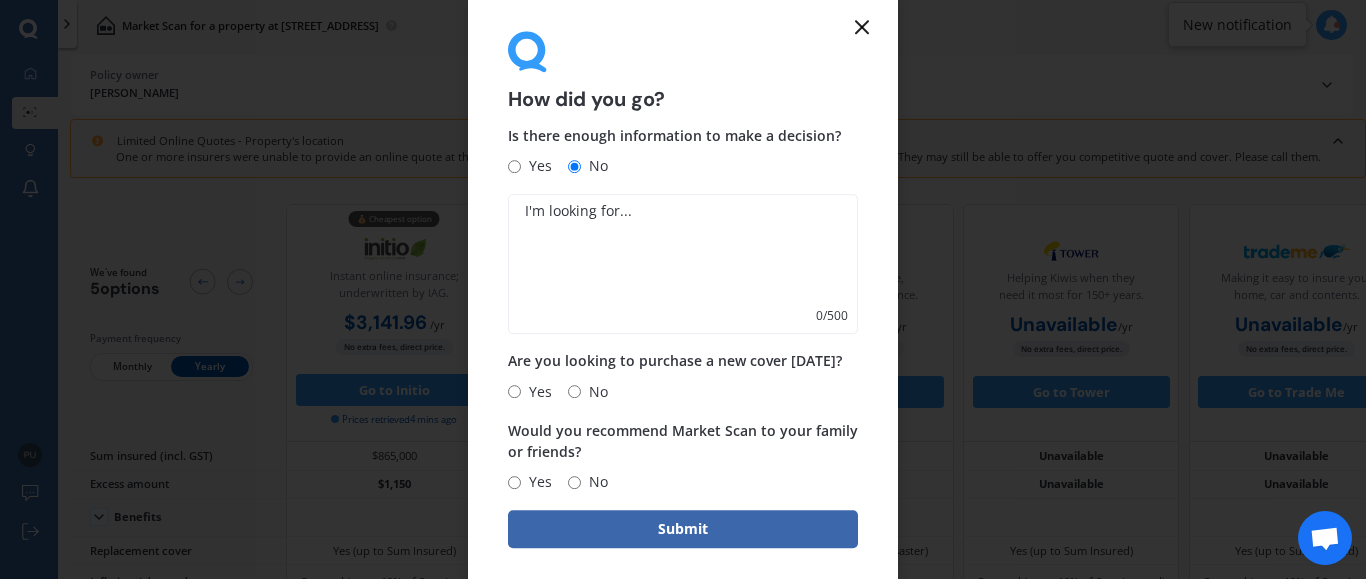 click on "No" at bounding box center [574, 391] 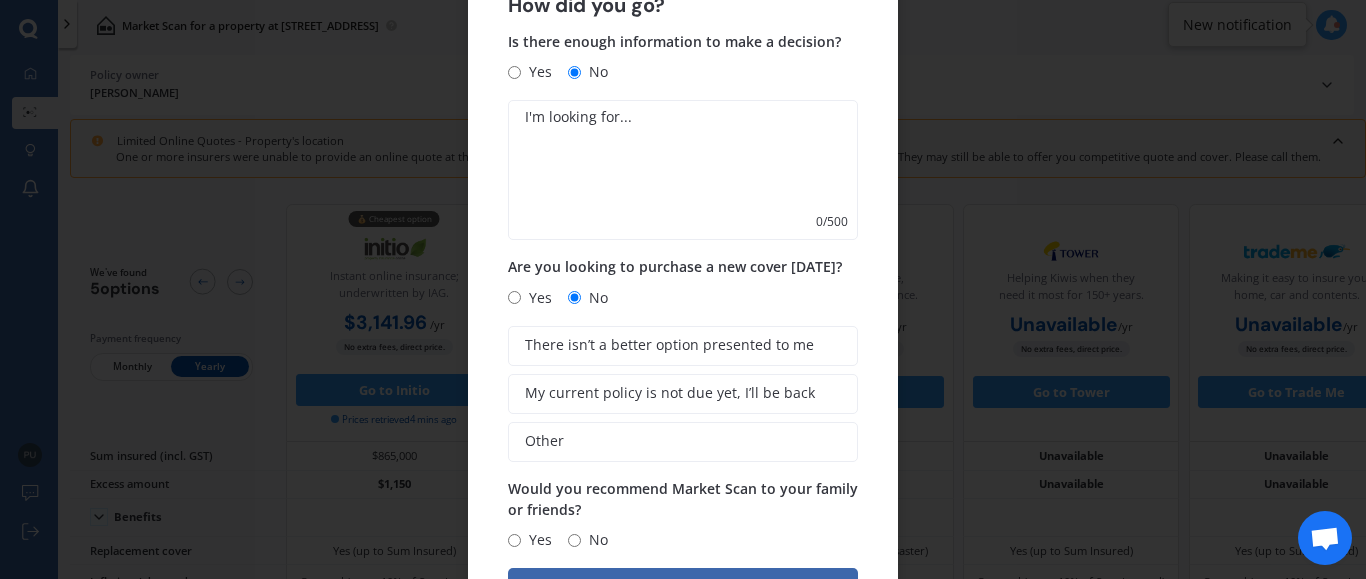 scroll, scrollTop: 72, scrollLeft: 0, axis: vertical 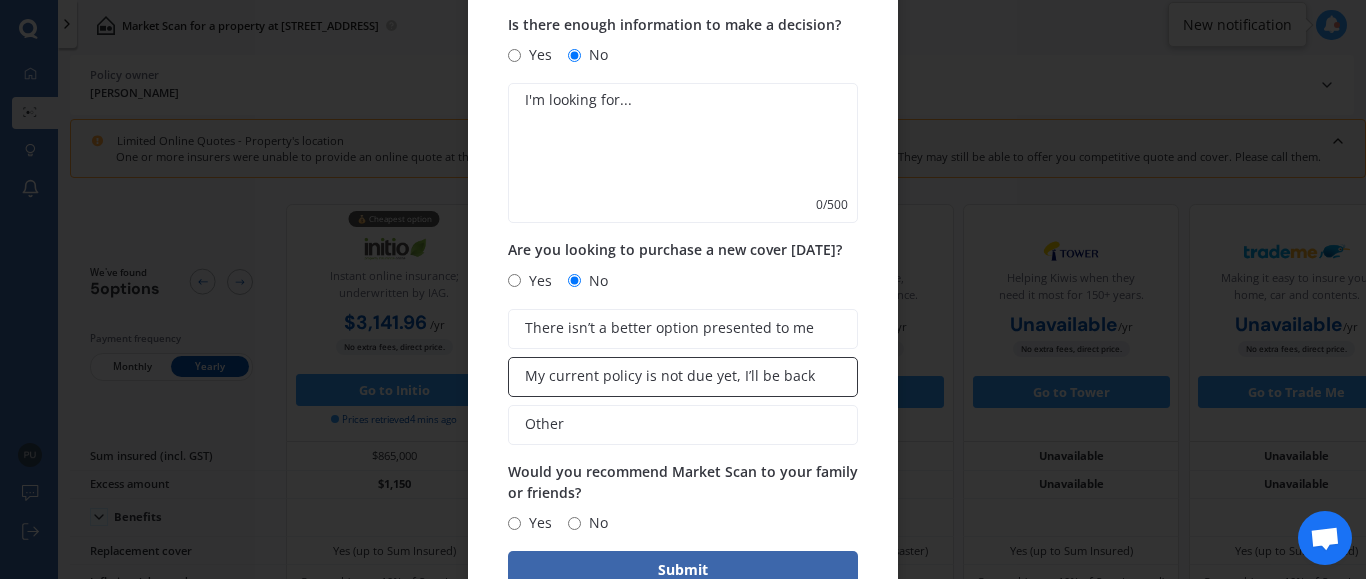 click on "My current policy is not due yet, I’ll be back" at bounding box center (670, 376) 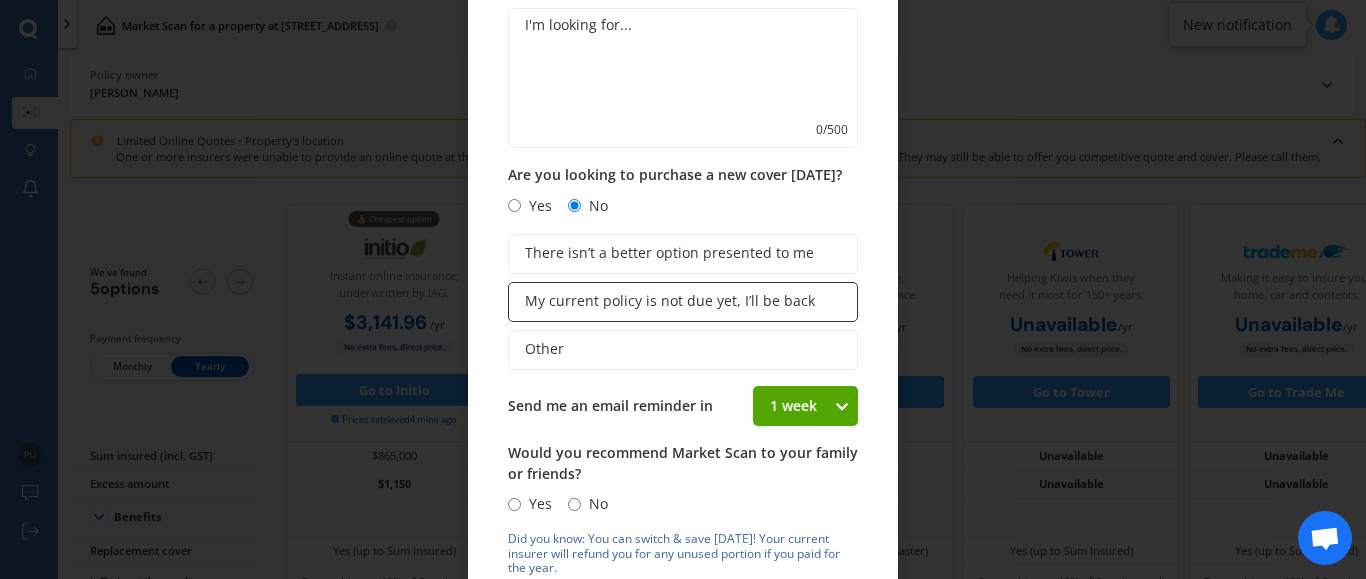 scroll, scrollTop: 187, scrollLeft: 0, axis: vertical 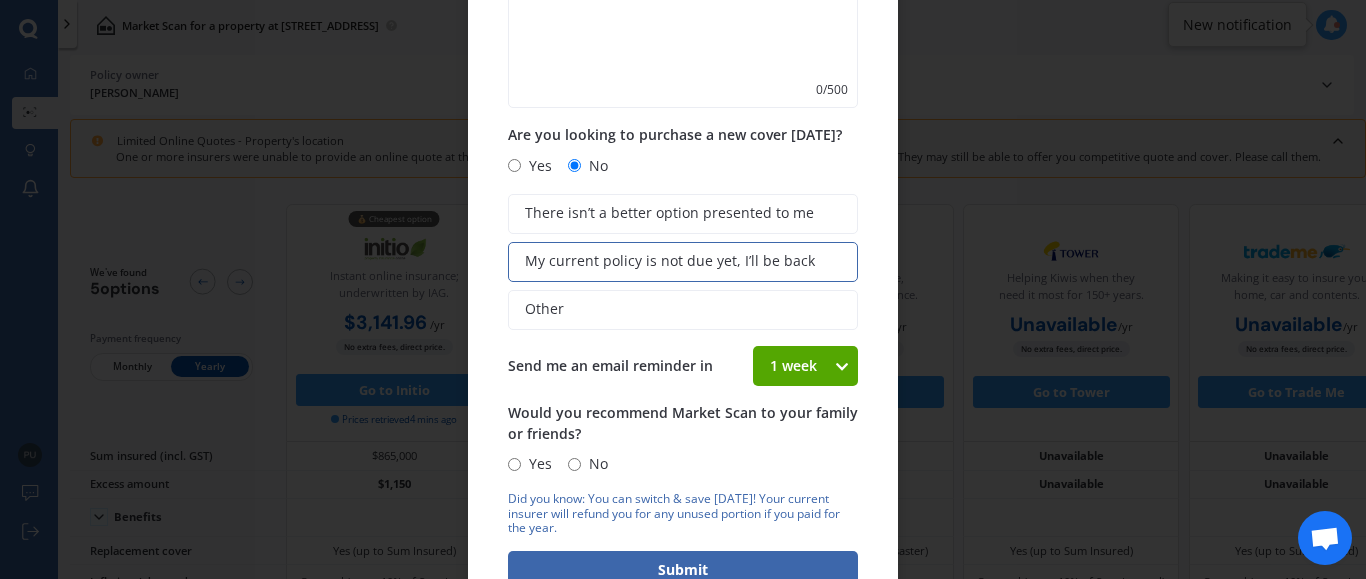click on "1 week 1 week 2 weeks 3 weeks 4 weeks" at bounding box center [805, 366] 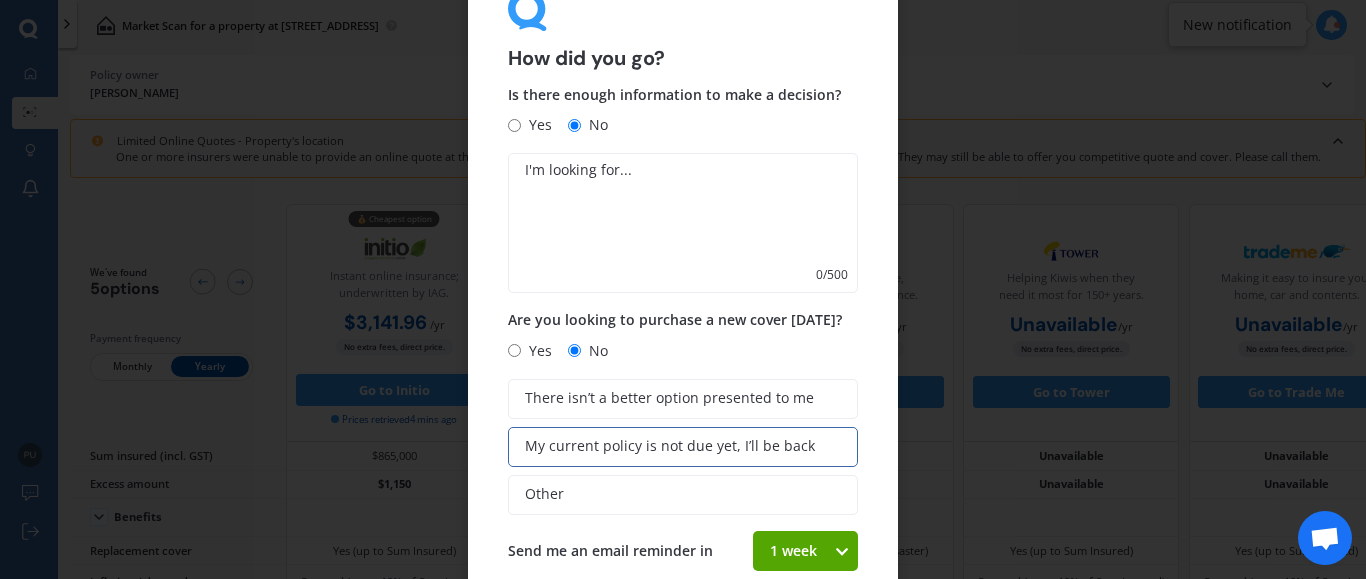 click on "How did you go? Is there enough information to make a decision? Yes No 0  /  500 Are you looking to purchase a new cover [DATE]? Yes No There isn’t a better option presented to me My current policy is not due yet, I’ll be back Other Send me an email reminder [DATE] 1 week 2 weeks 3 weeks 4 weeks Would you recommend Market Scan to your family or friends? Yes No Did you know: You can switch & save [DATE]! Your current insurer will refund you for any unused portion if you paid for the year. Submit" at bounding box center (683, 289) 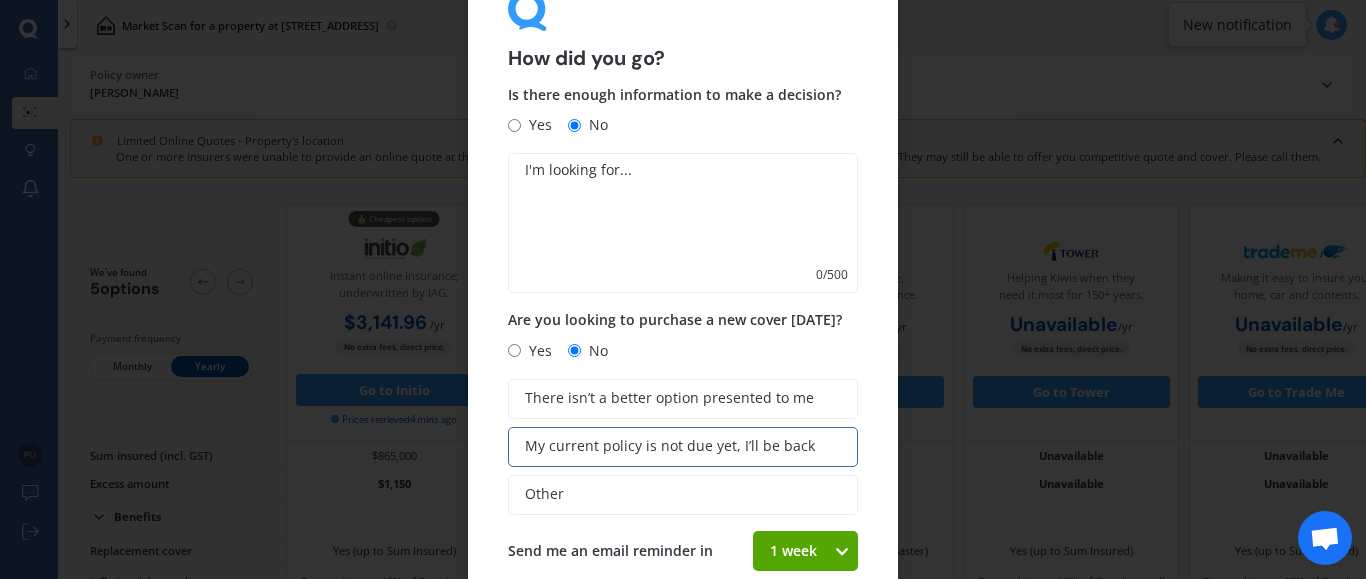 radio on "true" 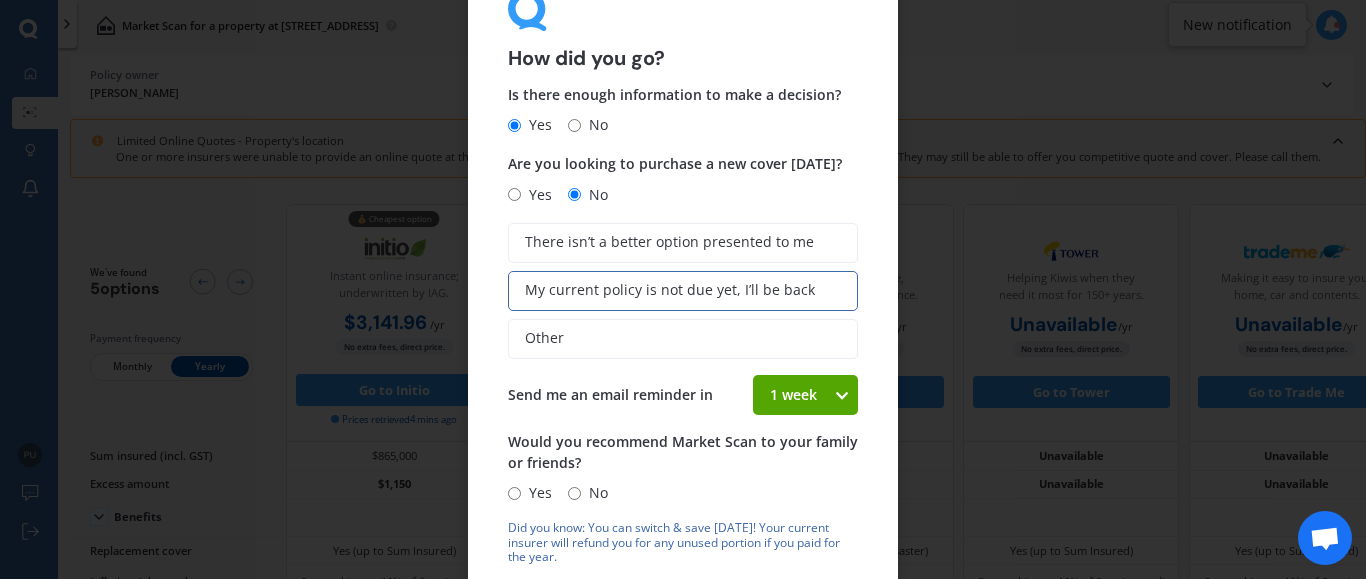click on "How did you go? Is there enough information to make a decision? Yes No Are you looking to purchase a new cover [DATE]? Yes No There isn’t a better option presented to me My current policy is not due yet, I’ll be back Other Send me an email reminder [DATE] 1 week 2 weeks 3 weeks 4 weeks Would you recommend Market Scan to your family or friends? Yes No Did you know: You can switch & save [DATE]! Your current insurer will refund you for any unused portion if you paid for the year. Submit" at bounding box center (683, 289) 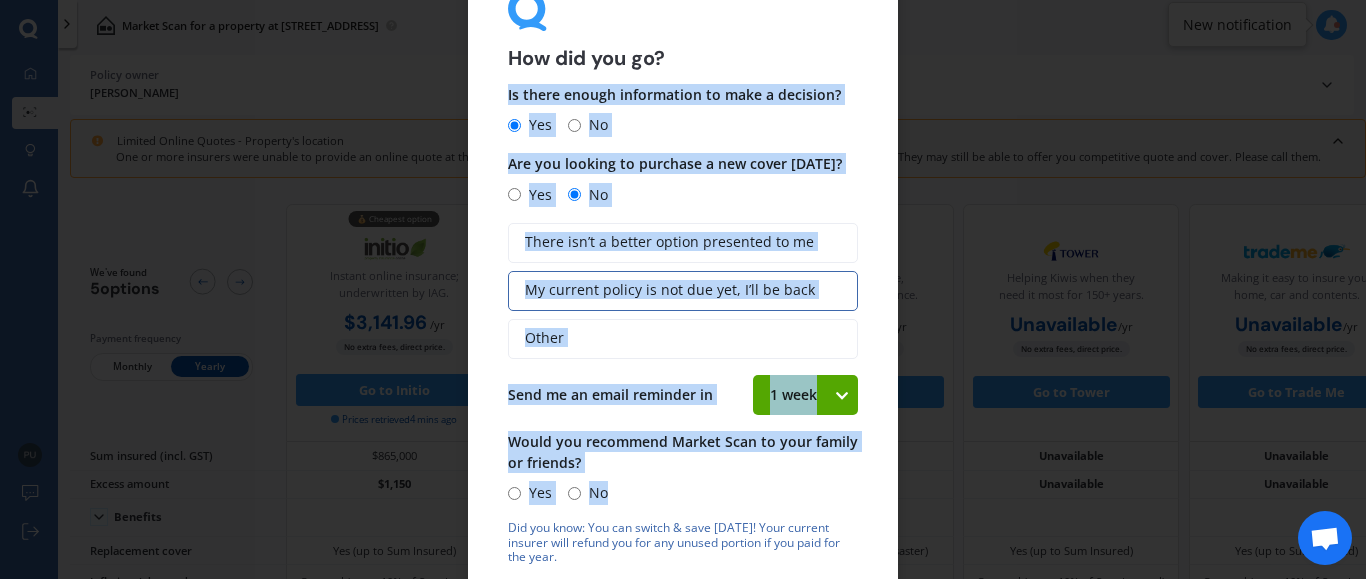 click on "How did you go? Is there enough information to make a decision? Yes No Are you looking to purchase a new cover [DATE]? Yes No There isn’t a better option presented to me My current policy is not due yet, I’ll be back Other Send me an email reminder [DATE] 1 week 2 weeks 3 weeks 4 weeks Would you recommend Market Scan to your family or friends? Yes No Did you know: You can switch & save [DATE]! Your current insurer will refund you for any unused portion if you paid for the year. Submit" at bounding box center (683, 290) 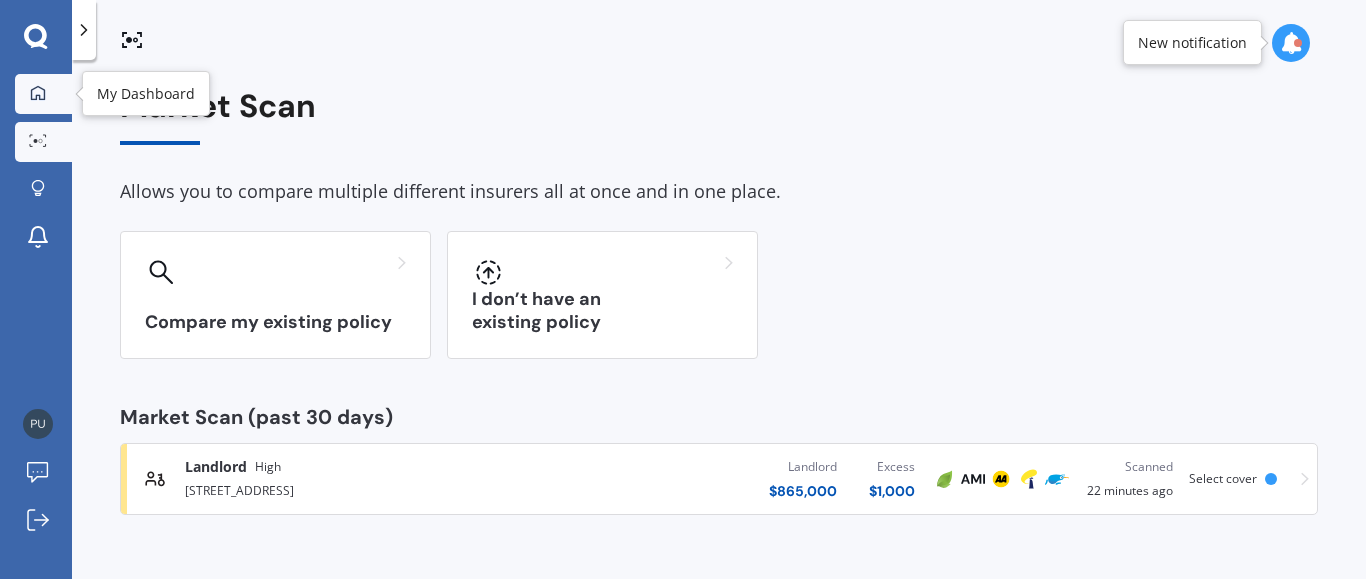 click 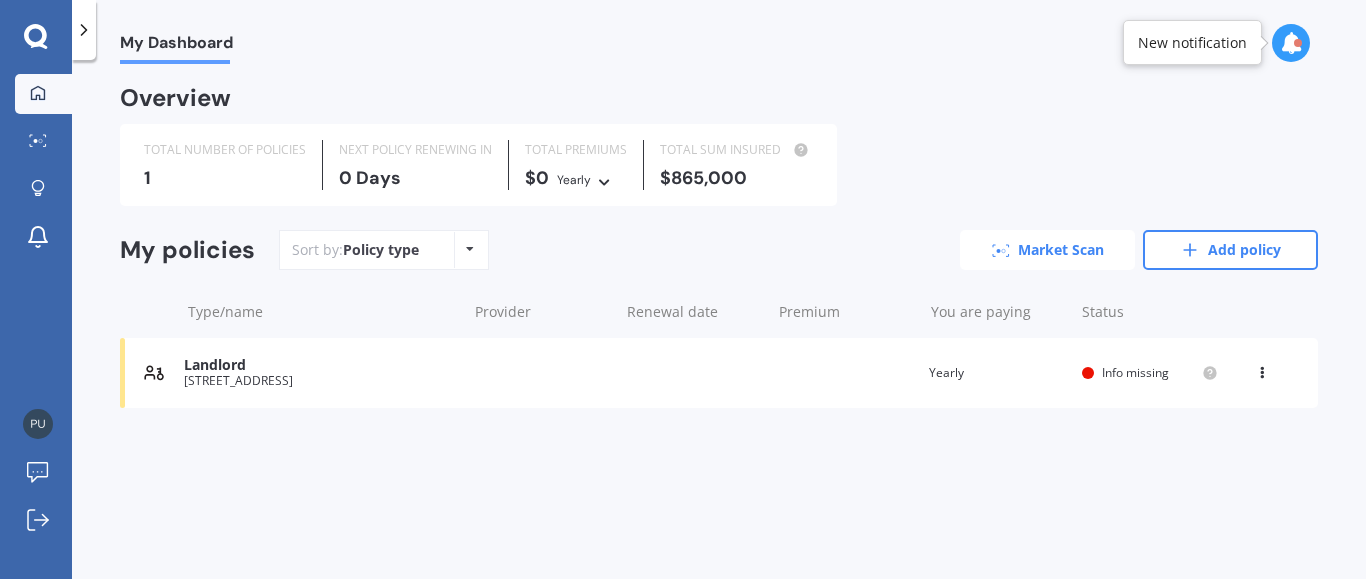 click on "Market Scan" at bounding box center (1047, 250) 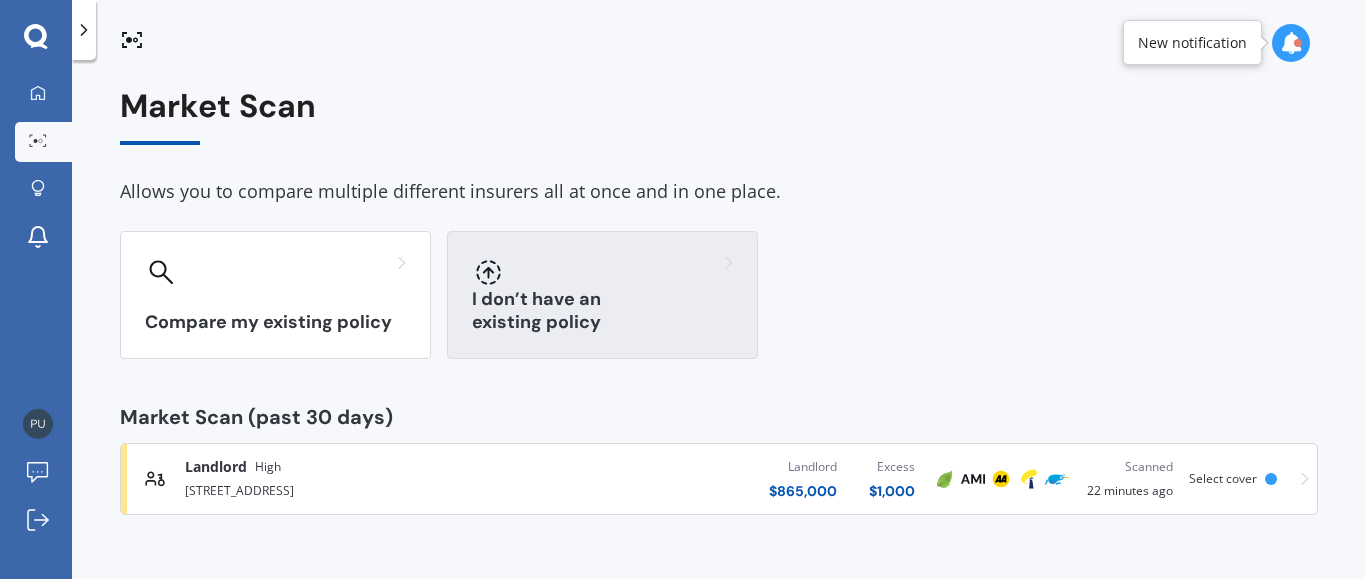 click on "I don’t have an existing policy" at bounding box center [602, 295] 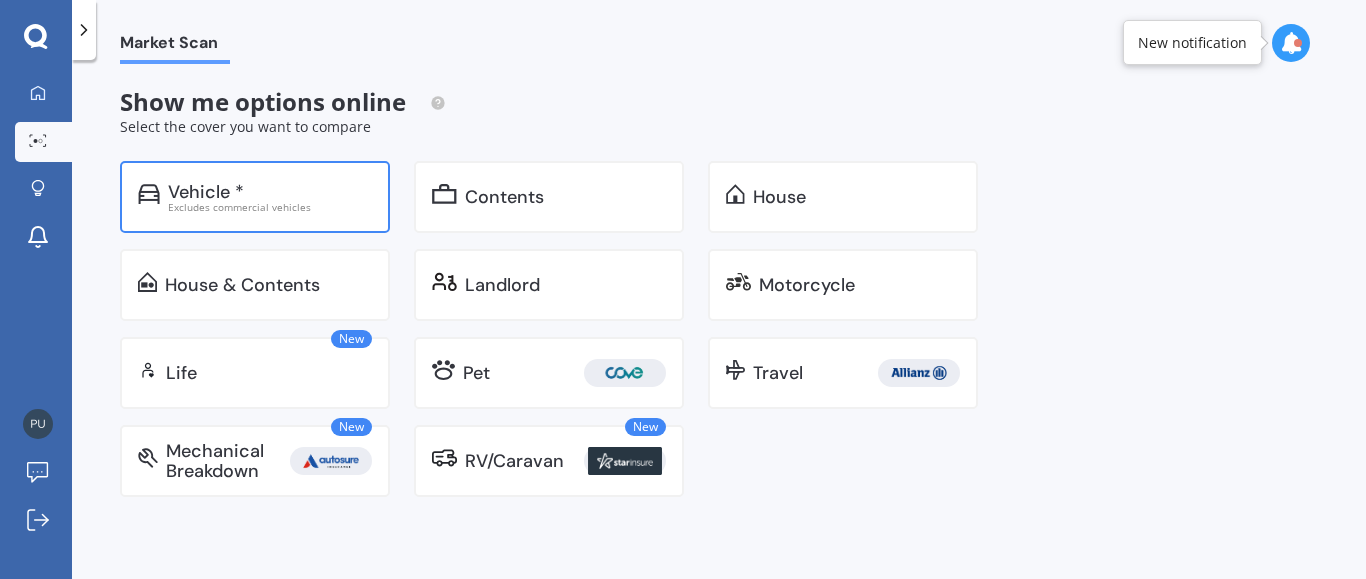 click on "Vehicle *" at bounding box center (270, 192) 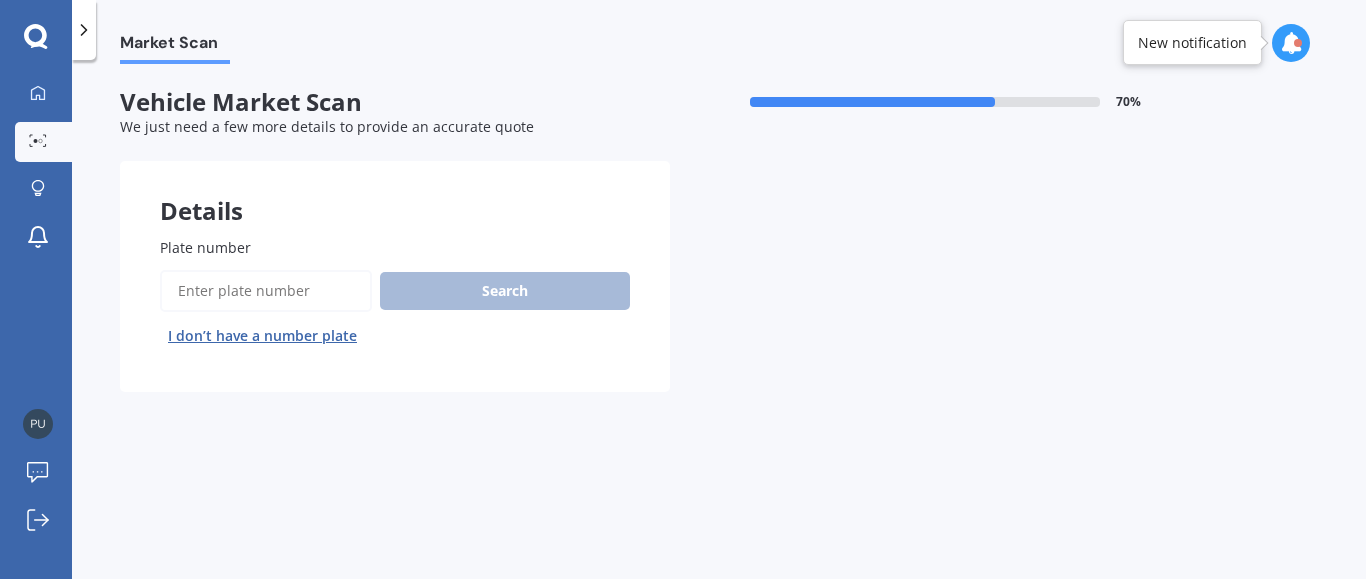 click on "Plate number" at bounding box center [266, 291] 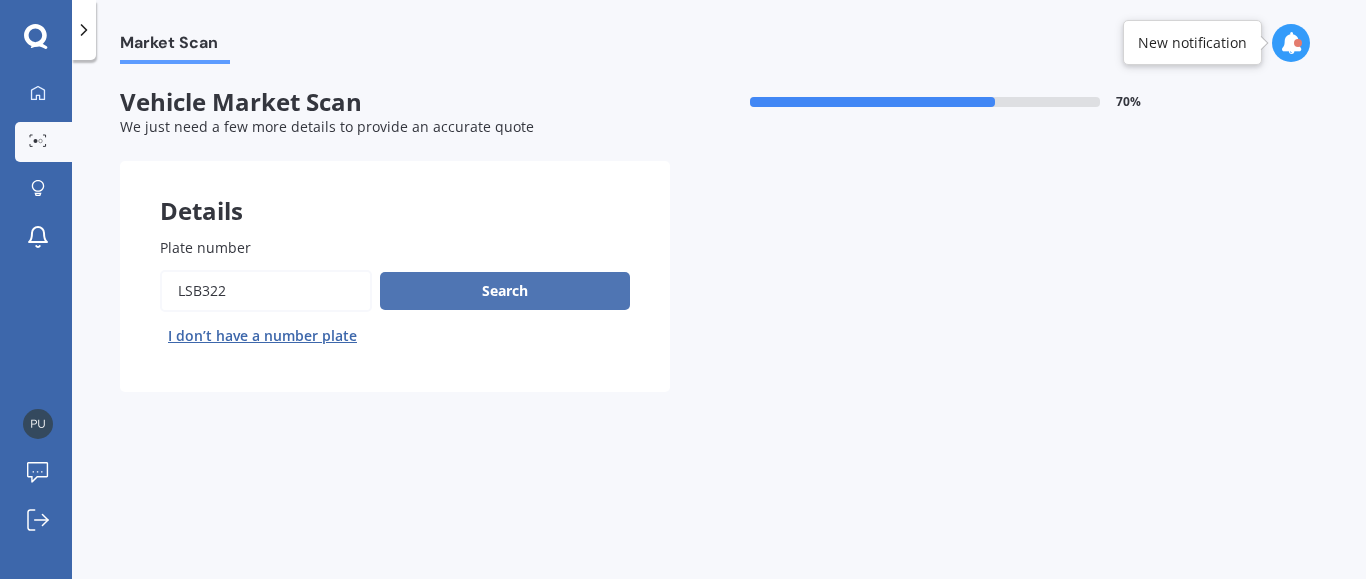 type on "LSB322" 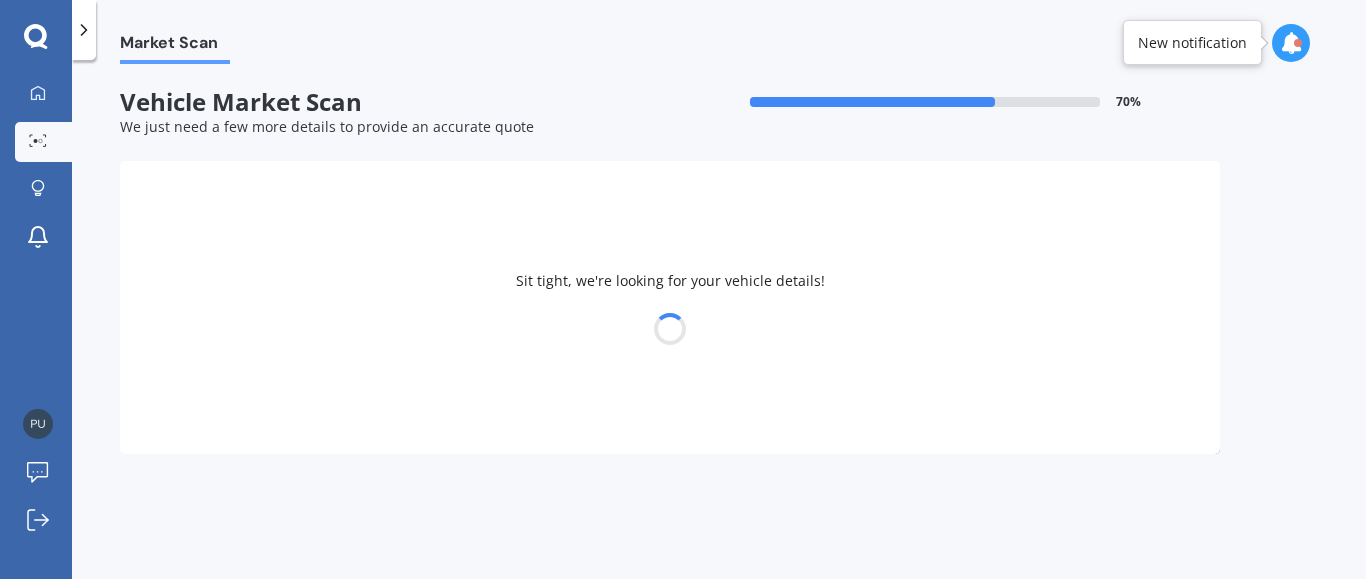 select on "MAZDA" 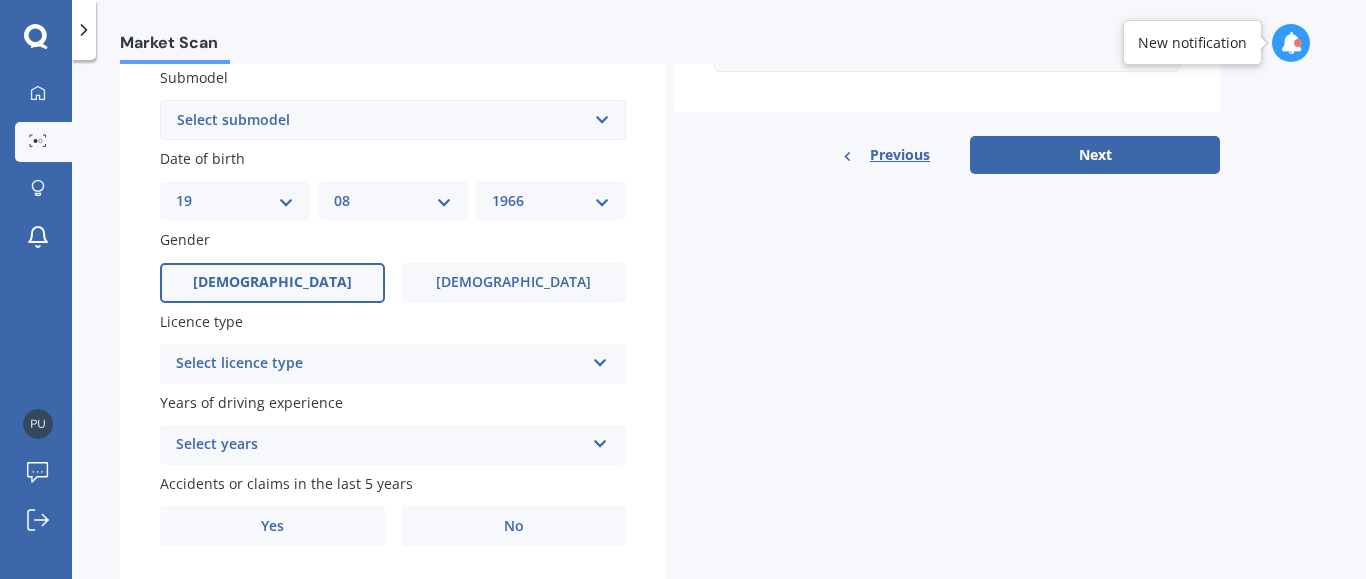 scroll, scrollTop: 603, scrollLeft: 0, axis: vertical 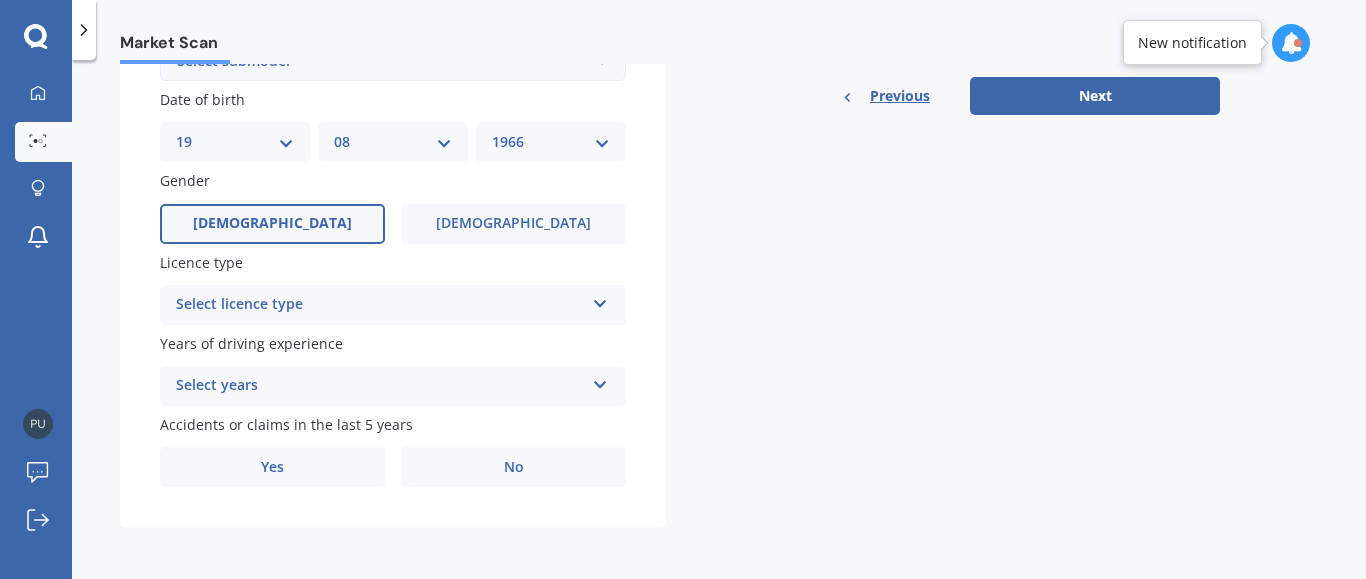 click on "Select licence type" at bounding box center (380, 305) 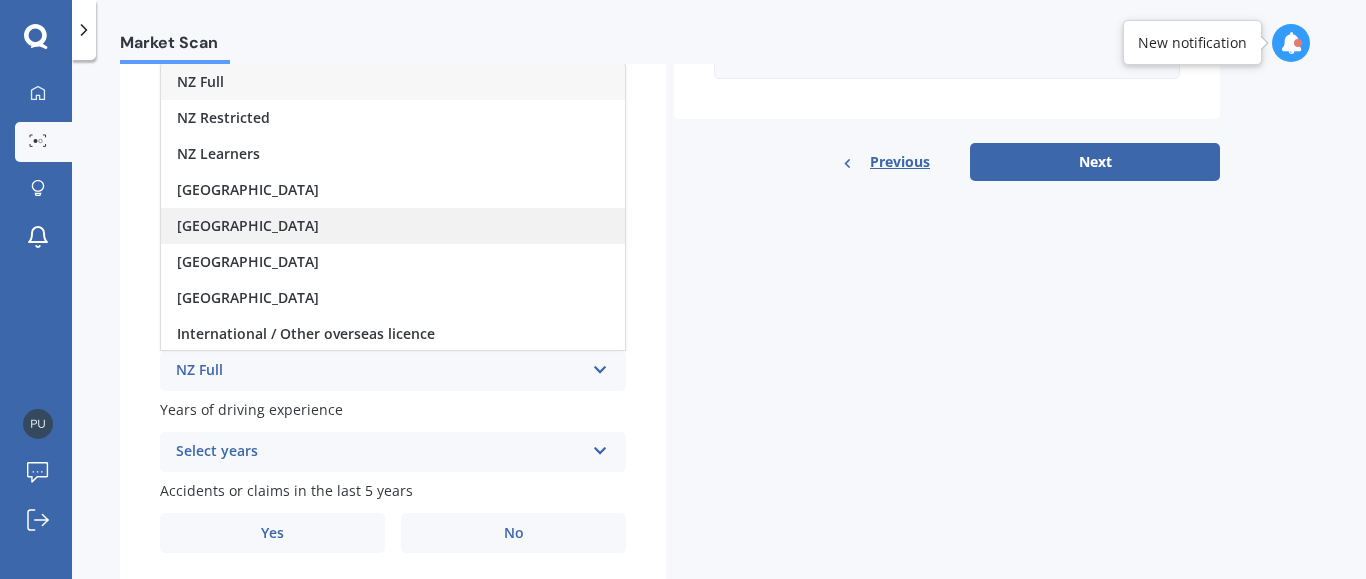 scroll, scrollTop: 489, scrollLeft: 0, axis: vertical 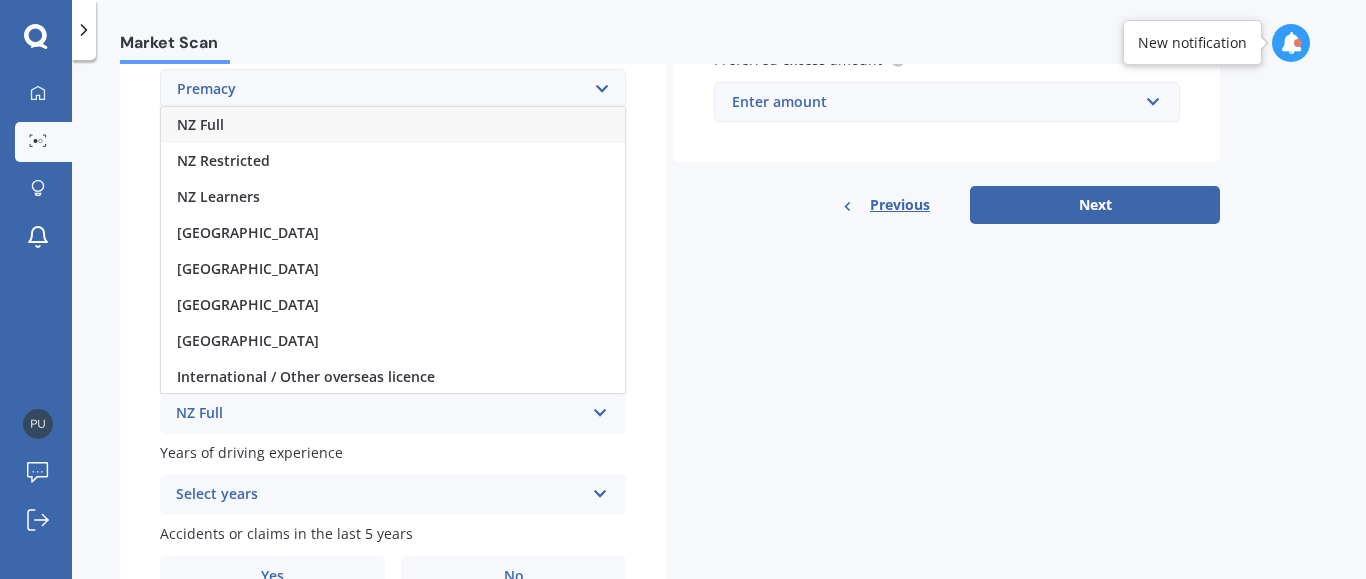 click on "NZ Full" at bounding box center [393, 125] 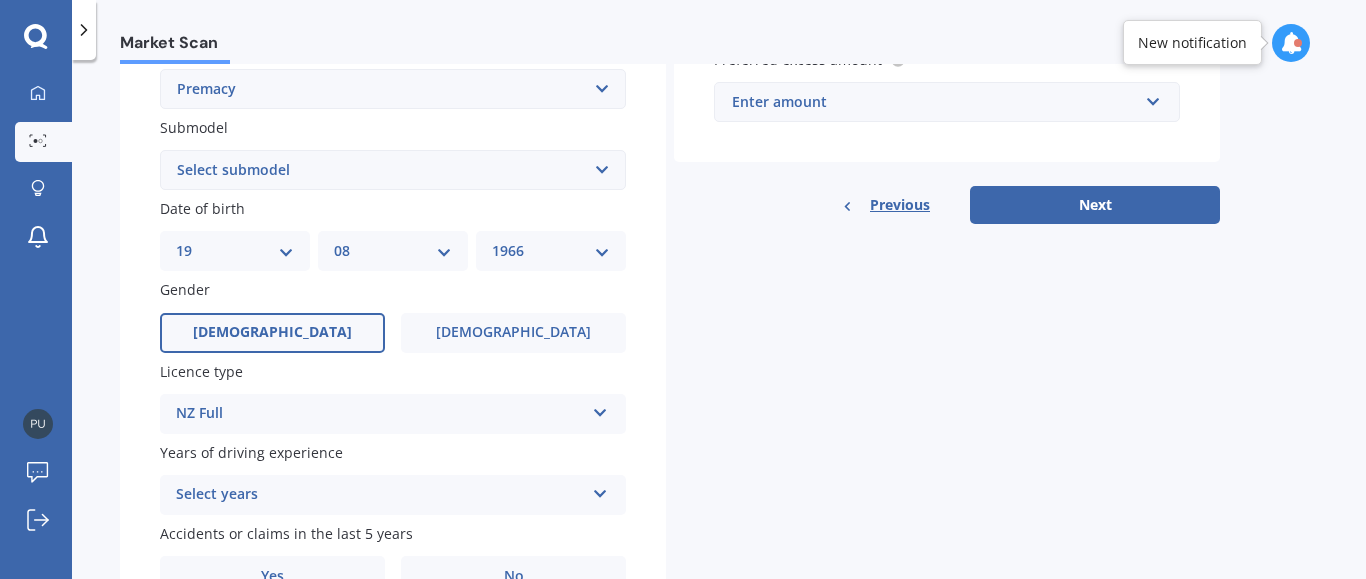 click on "Select years" at bounding box center [380, 495] 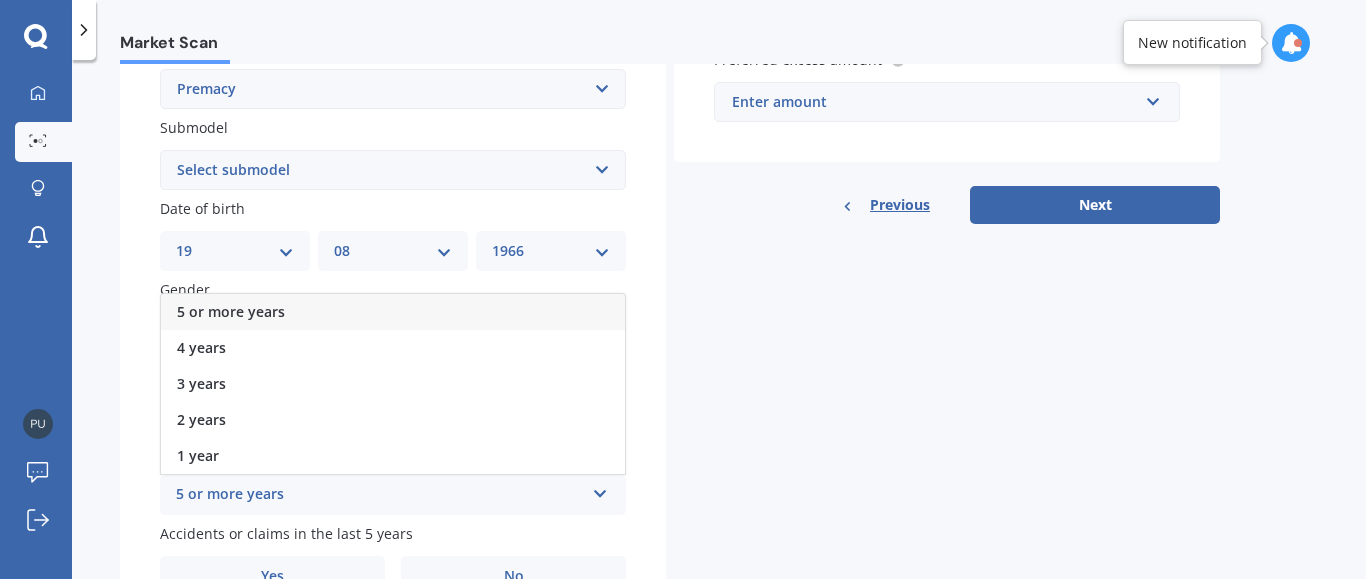 click on "5 or more years 4 years 3 years 2 years 1 year" at bounding box center [393, 384] 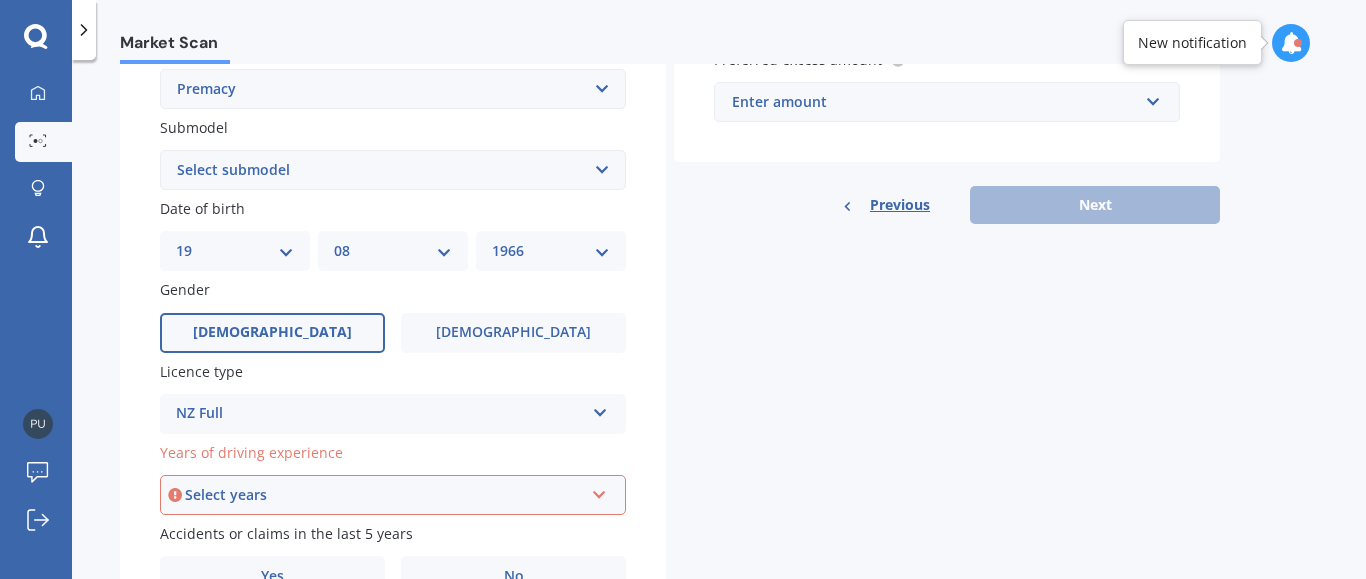 click on "Select years" at bounding box center [384, 495] 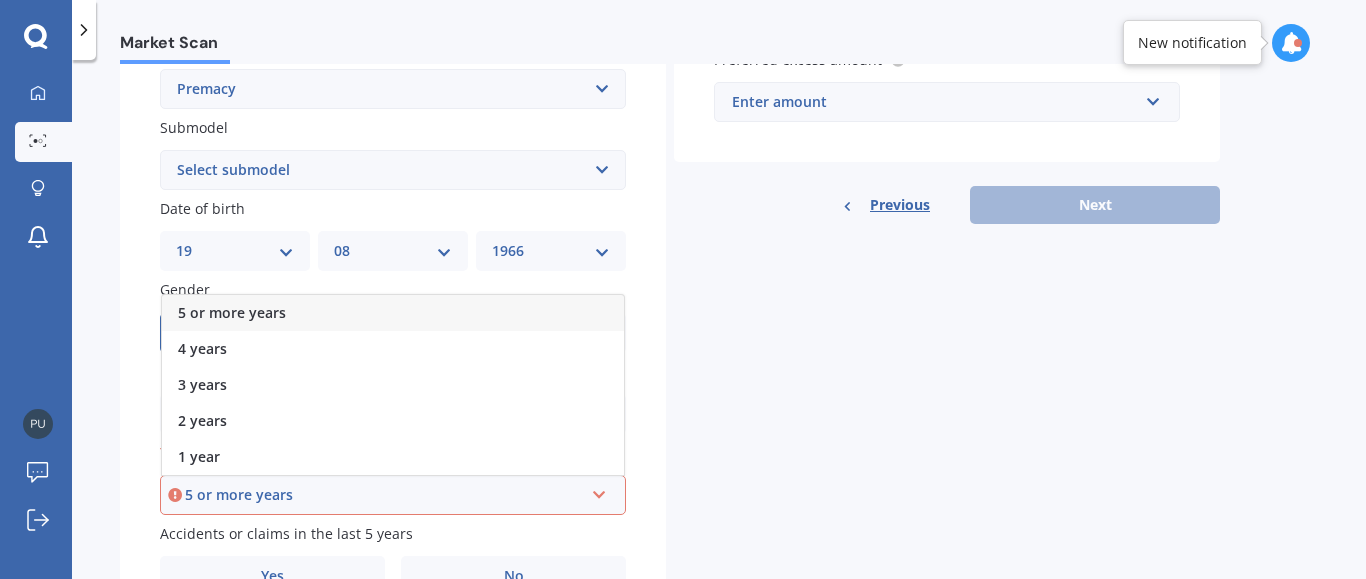 click on "5 or more years" at bounding box center (232, 312) 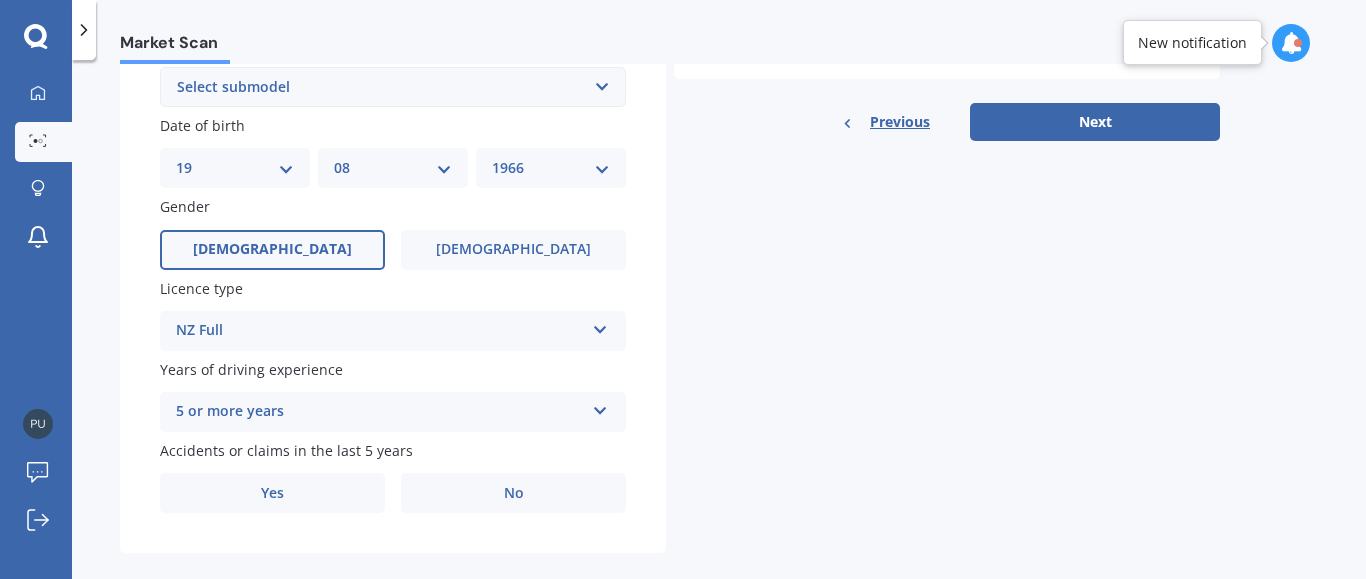 scroll, scrollTop: 603, scrollLeft: 0, axis: vertical 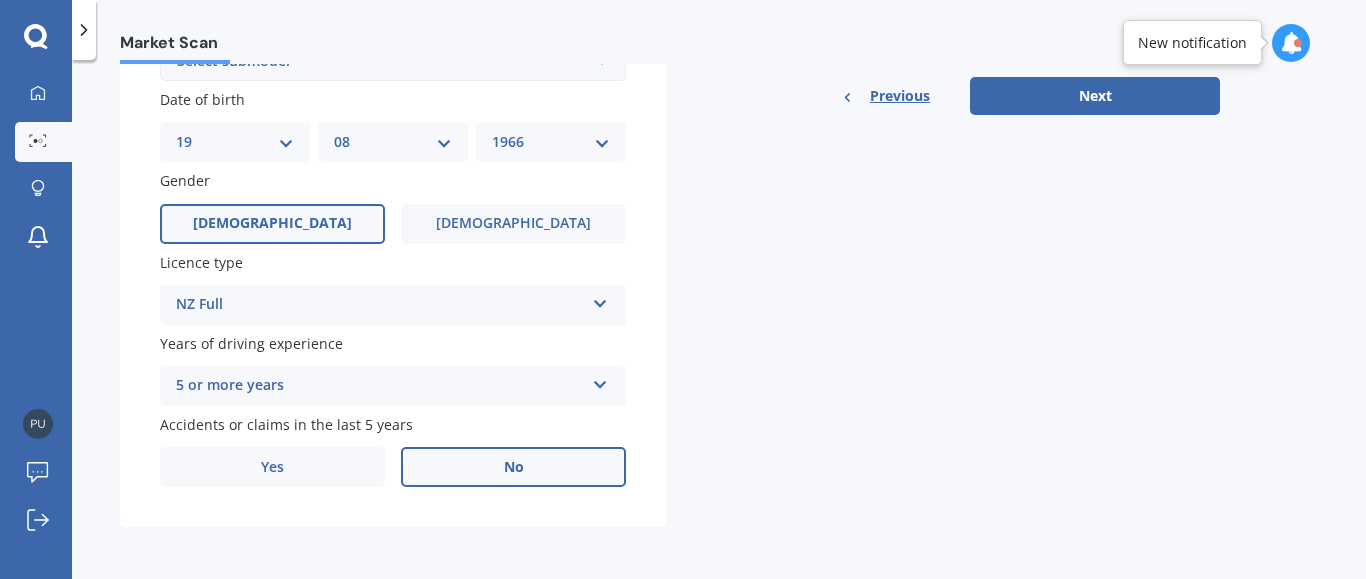click on "No" at bounding box center (513, 467) 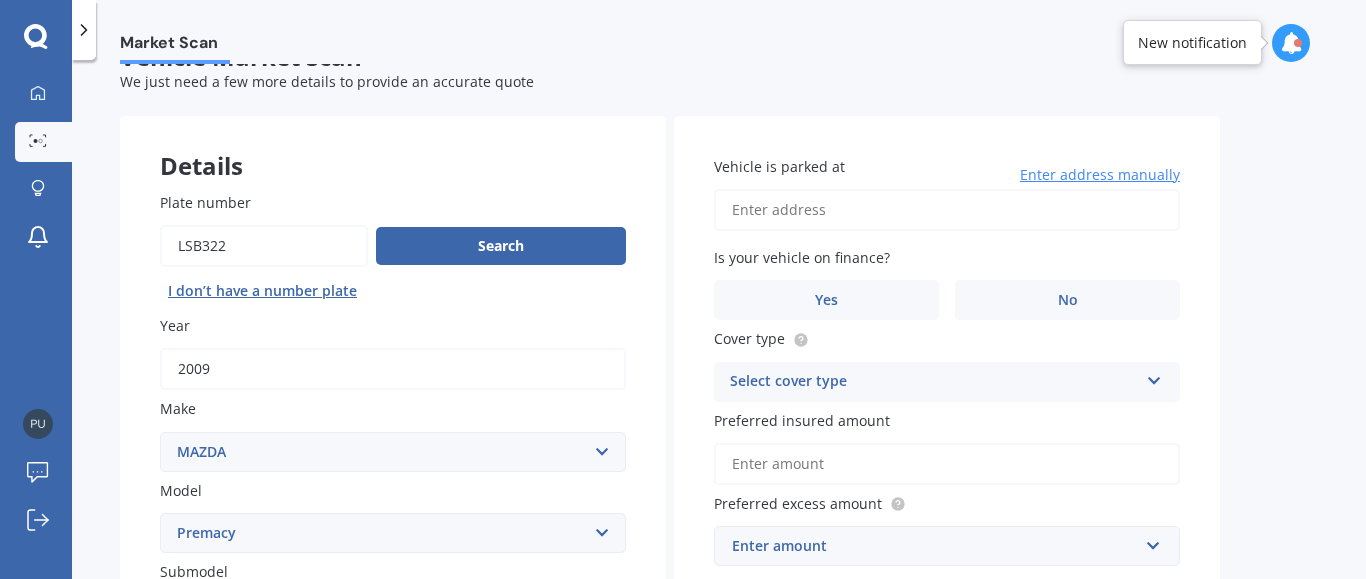 scroll, scrollTop: 0, scrollLeft: 0, axis: both 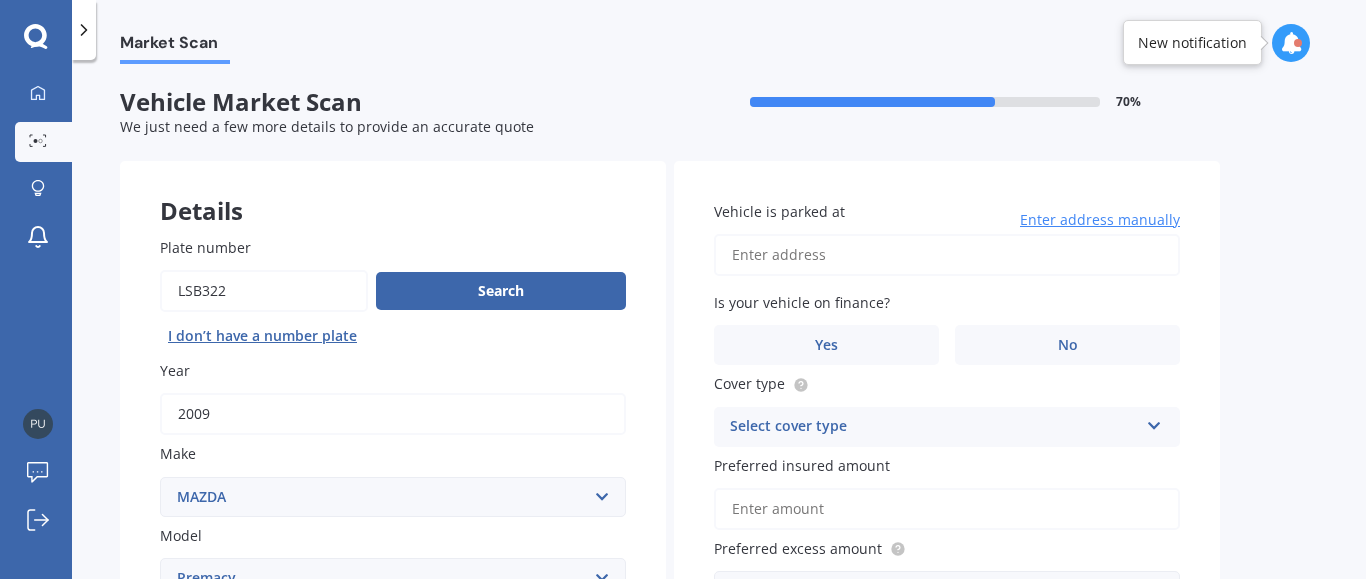 click on "Vehicle is parked at" at bounding box center [947, 255] 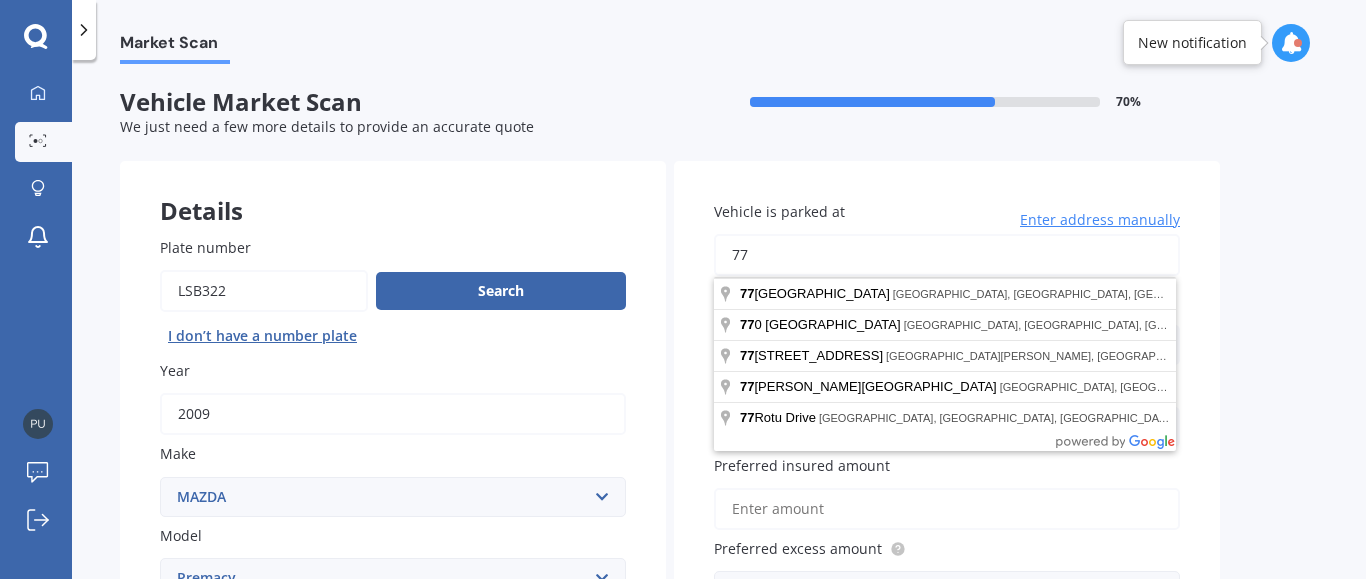 type on "7" 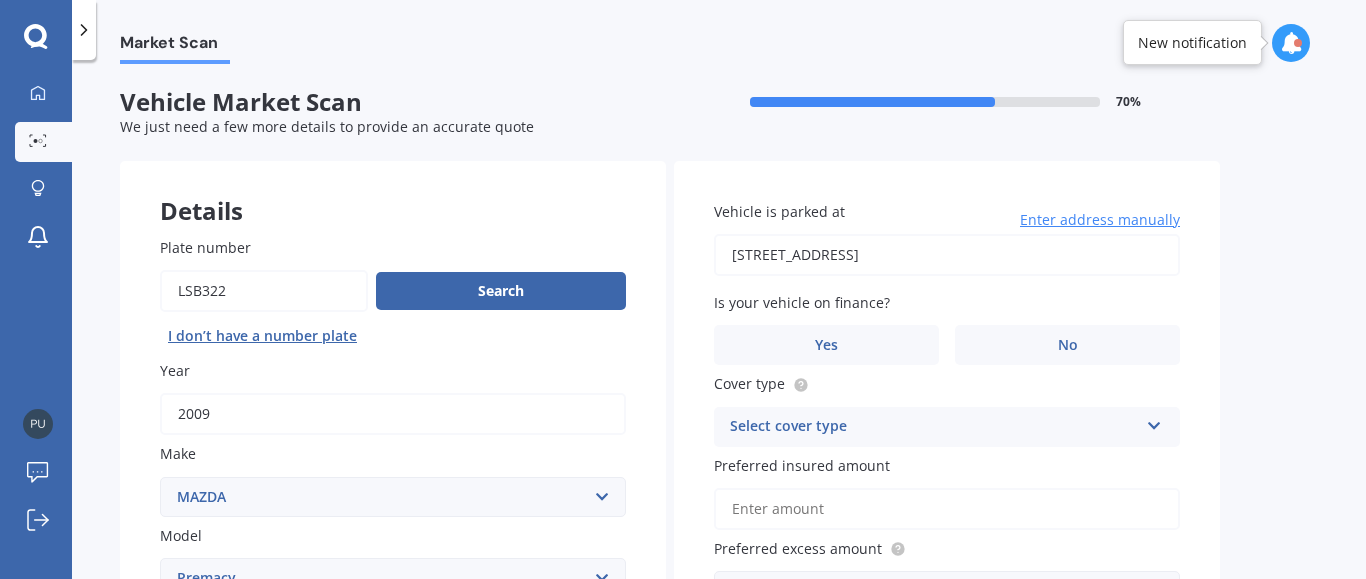 type on "[STREET_ADDRESS]" 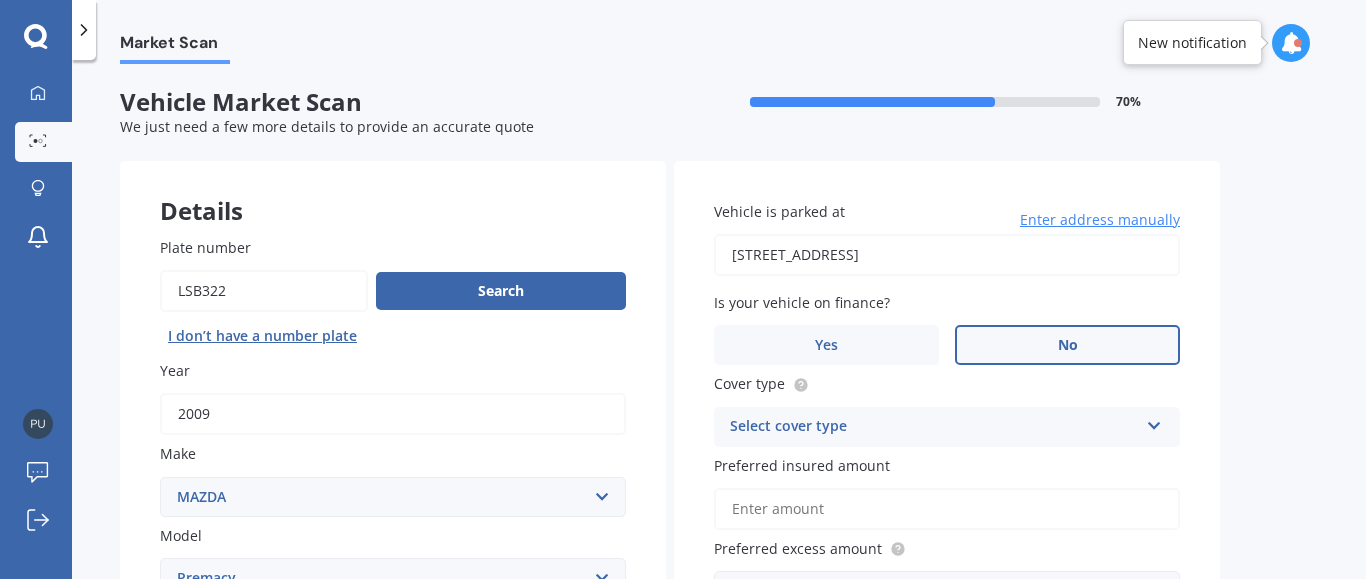 click on "No" at bounding box center [1067, 345] 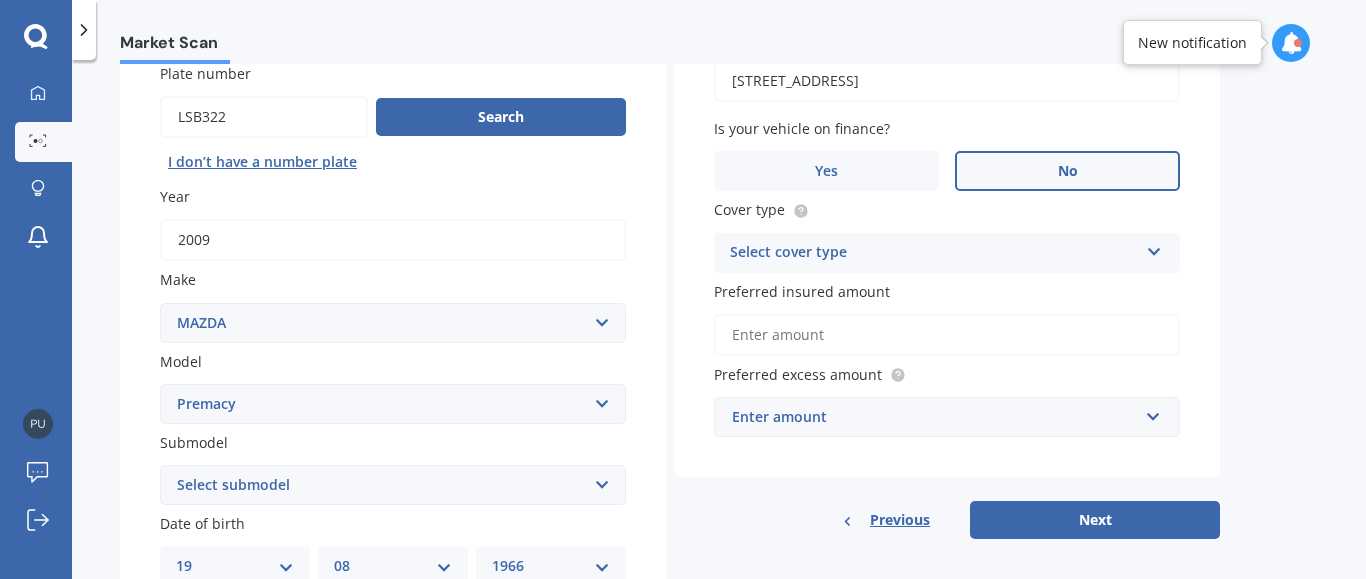 scroll, scrollTop: 114, scrollLeft: 0, axis: vertical 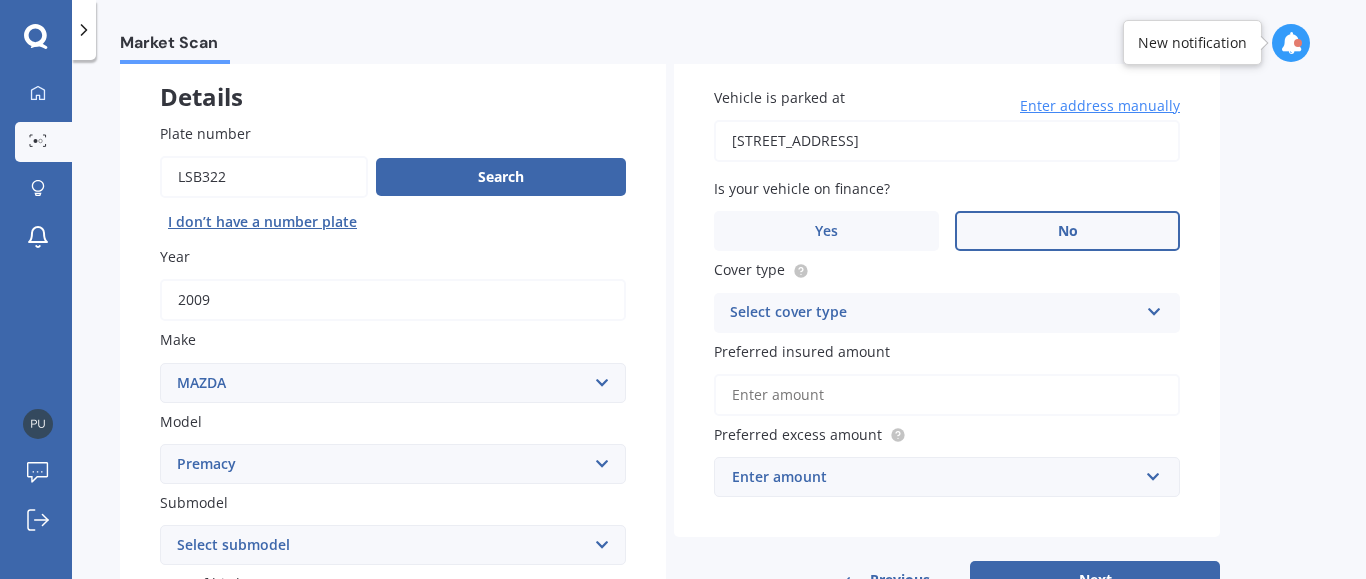 click on "Select cover type" at bounding box center [934, 313] 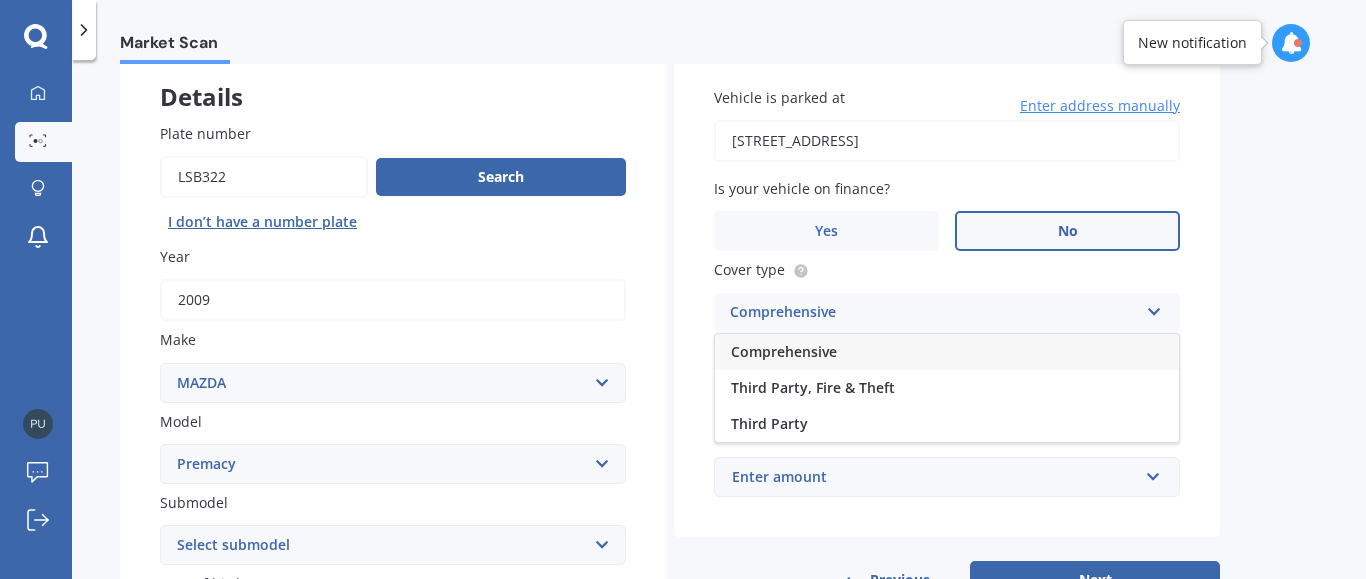 click on "Comprehensive" at bounding box center (784, 351) 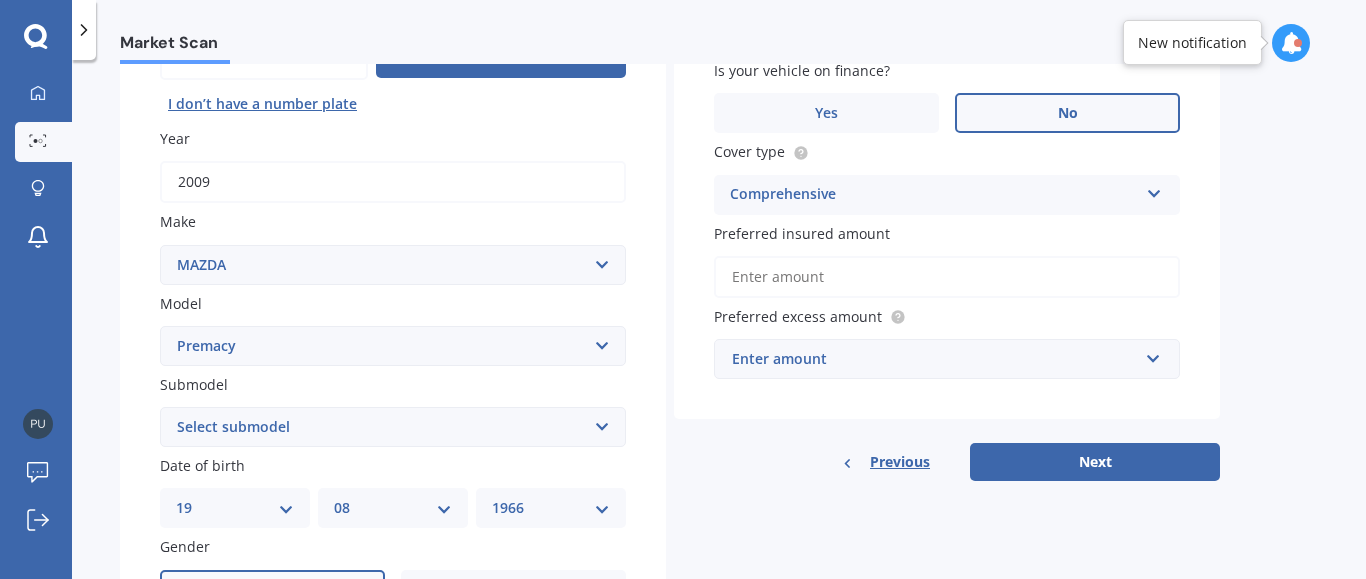 scroll, scrollTop: 228, scrollLeft: 0, axis: vertical 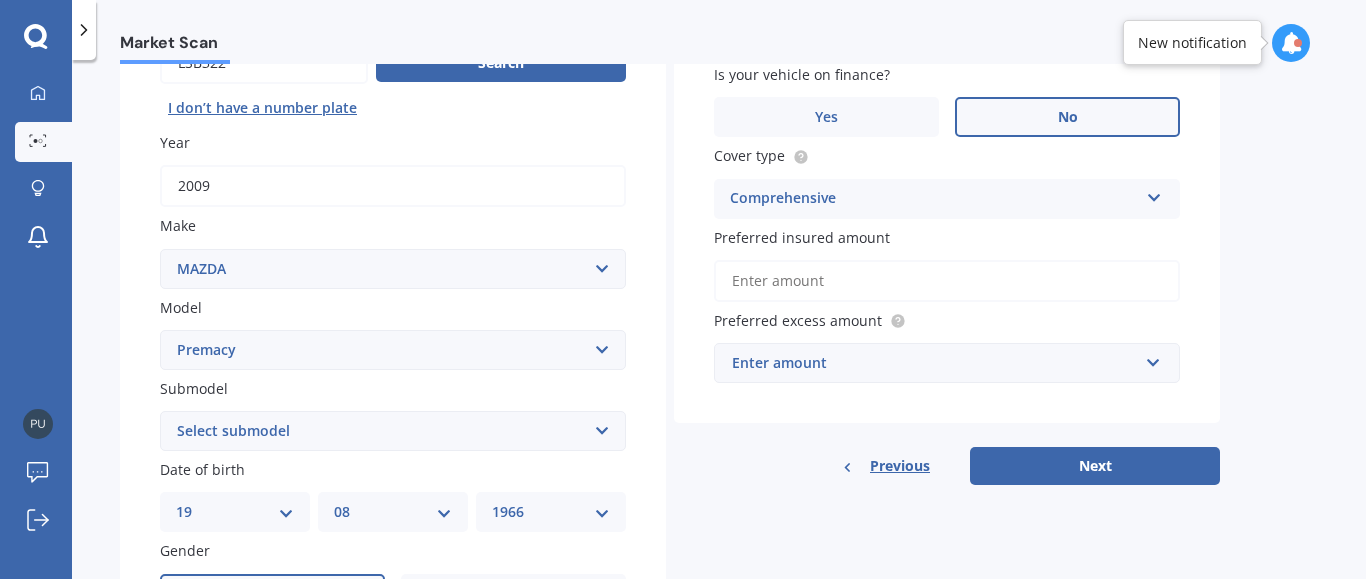 click on "Preferred insured amount" at bounding box center (947, 281) 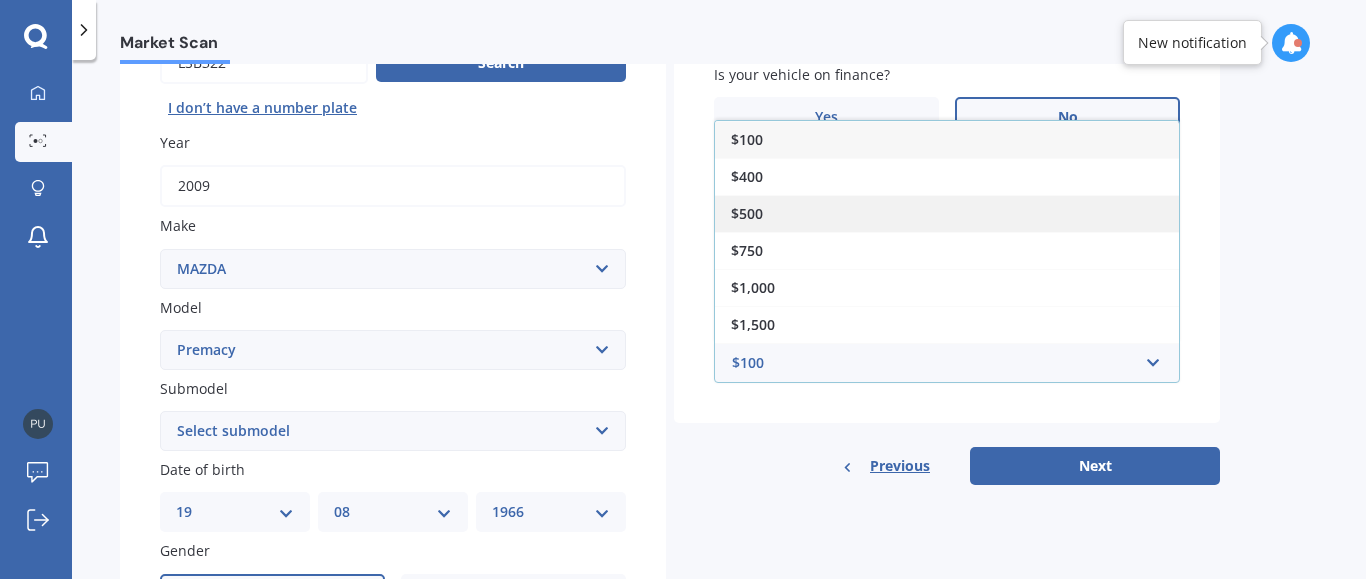 click on "$500" at bounding box center [947, 213] 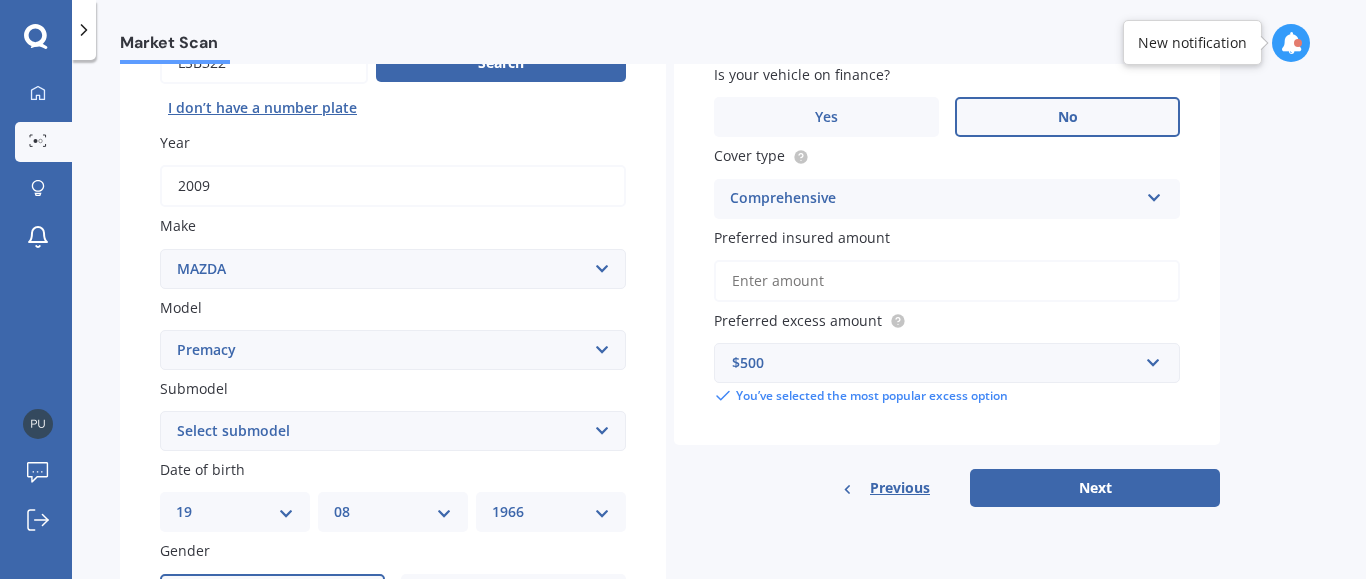click on "Preferred insured amount" at bounding box center (947, 281) 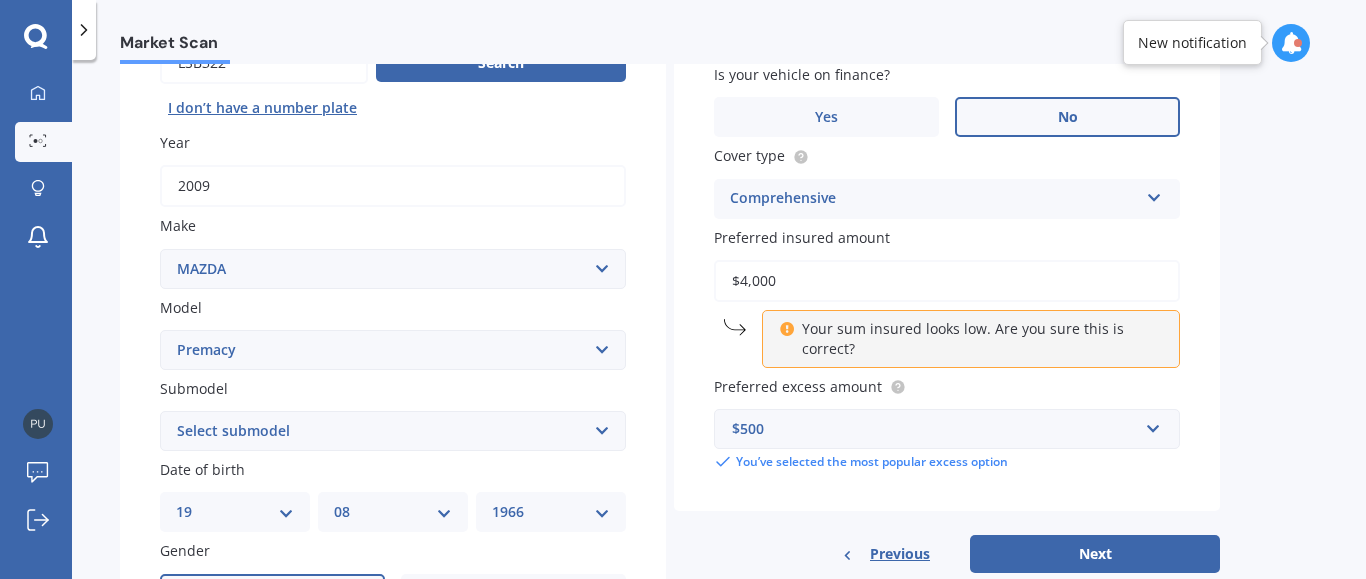 click on "$4,000" at bounding box center [947, 281] 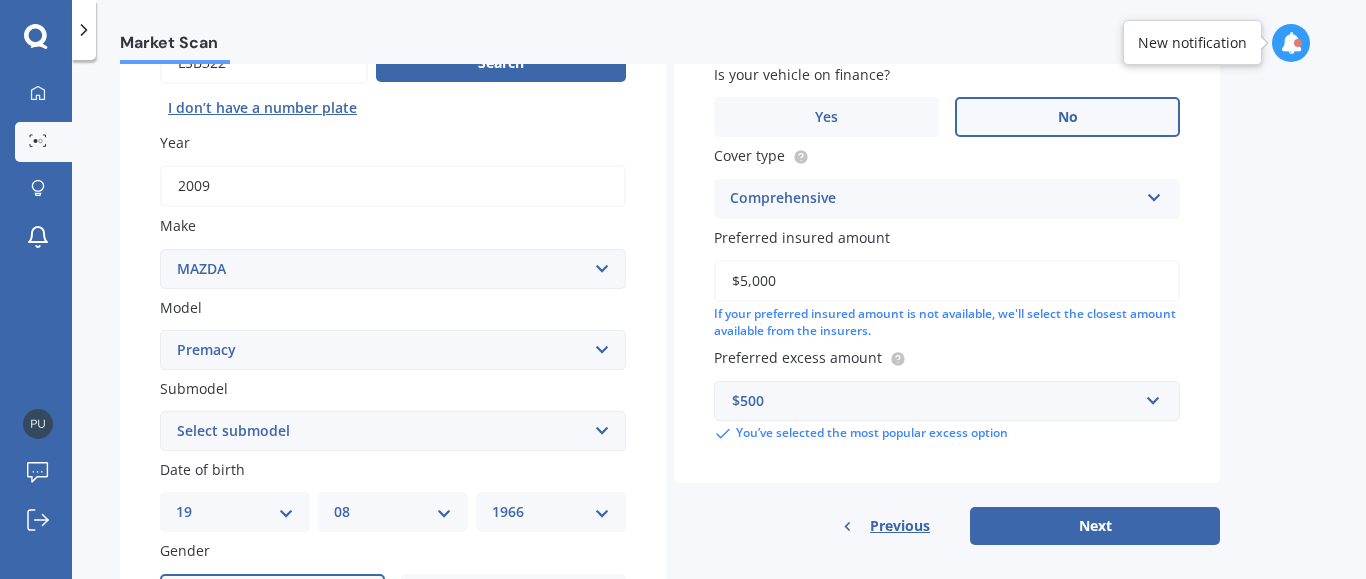 type on "$5,000" 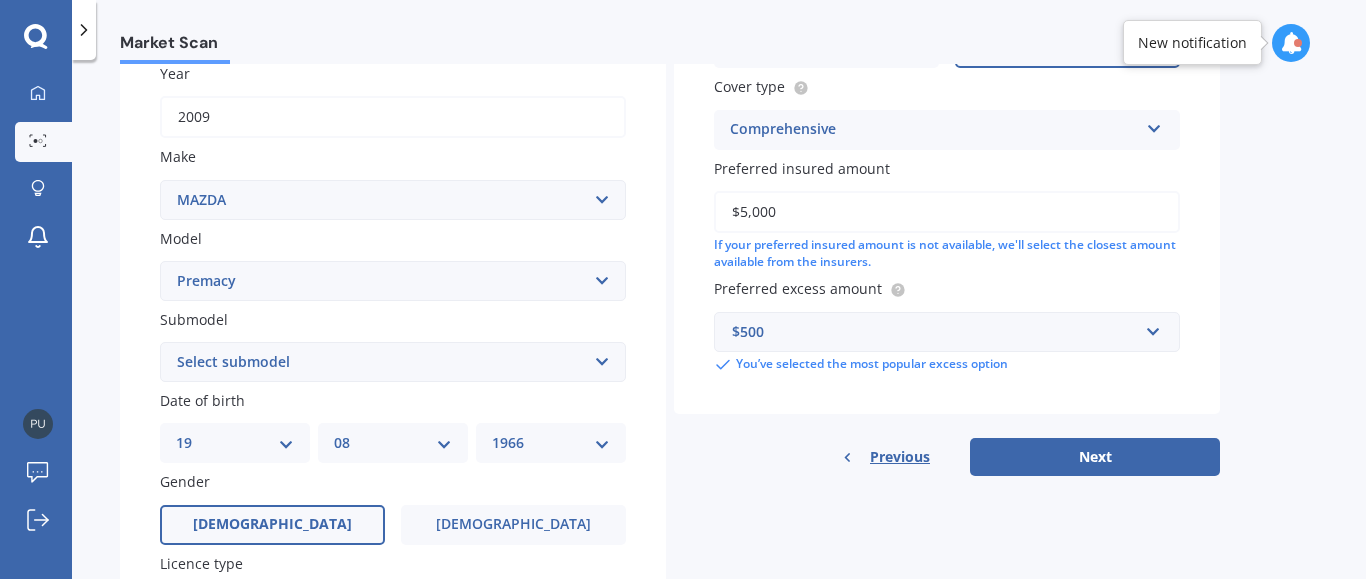 scroll, scrollTop: 342, scrollLeft: 0, axis: vertical 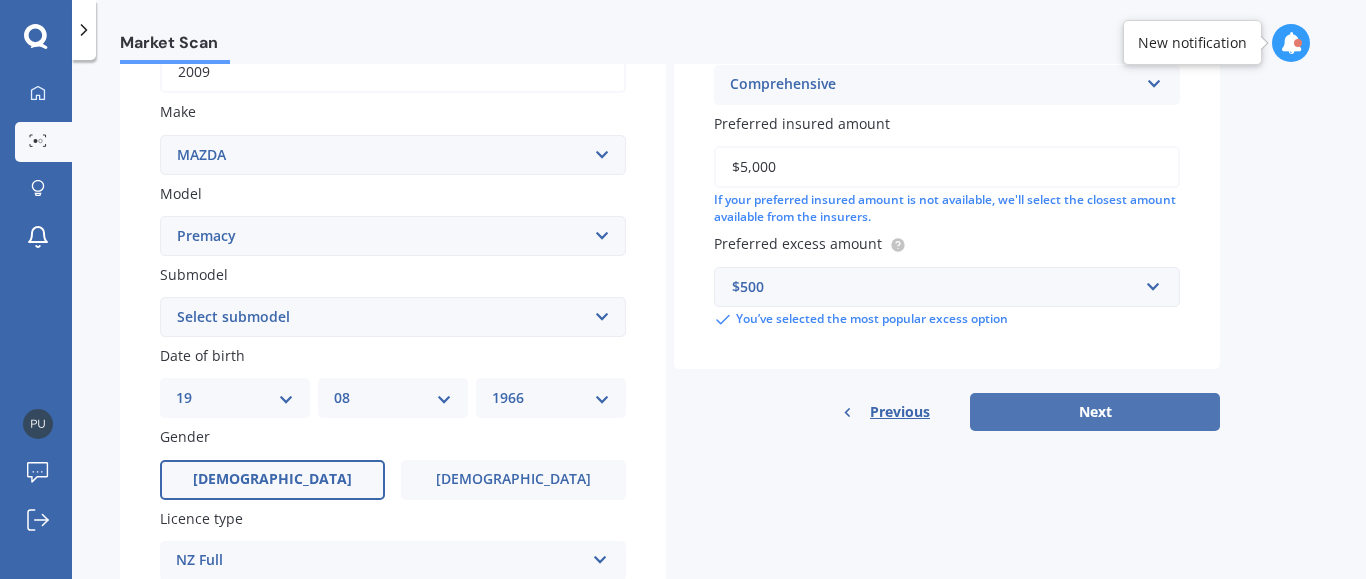 click on "Next" at bounding box center [1095, 412] 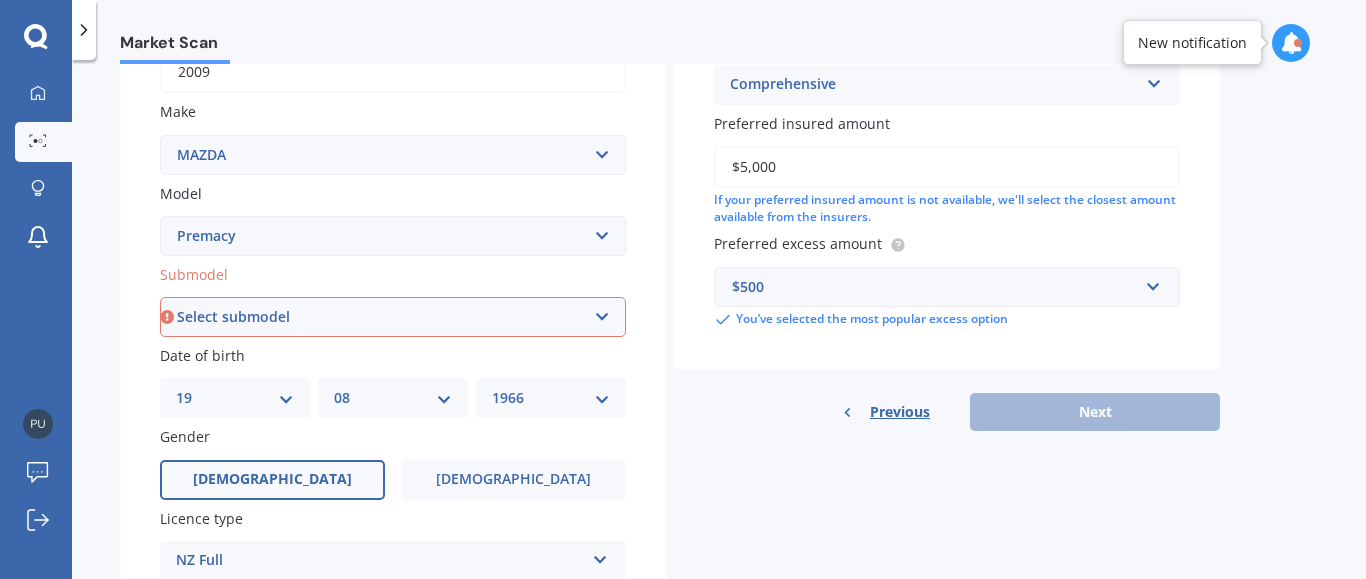 click on "Select submodel (All)" at bounding box center [393, 317] 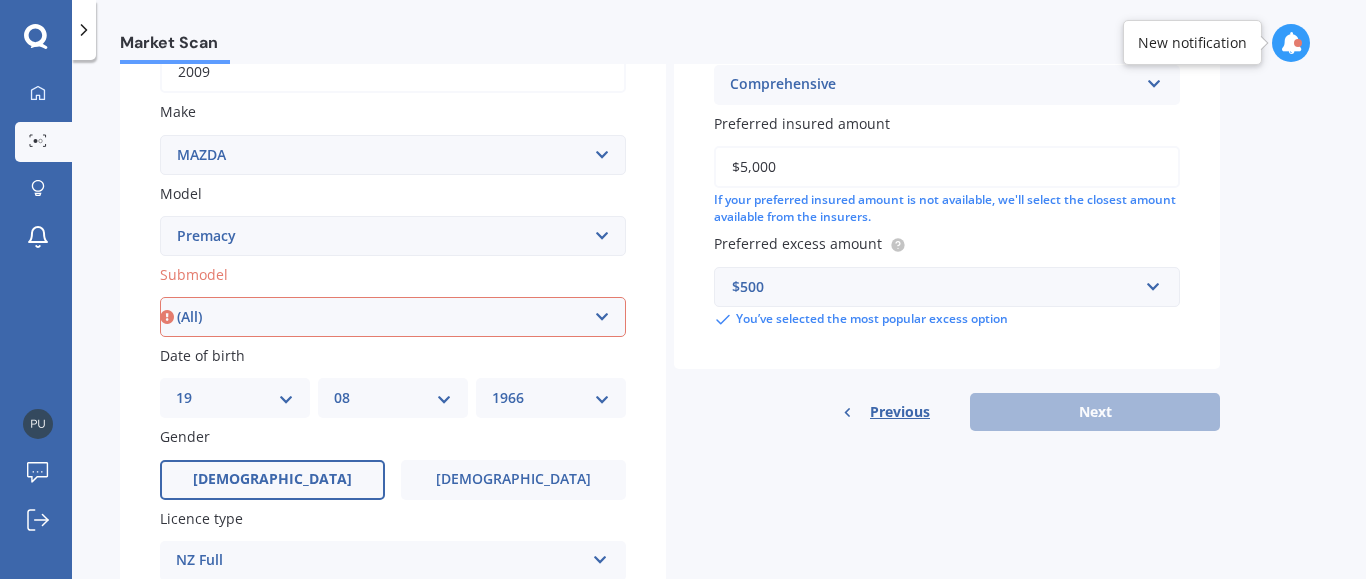 click on "(All)" at bounding box center (0, 0) 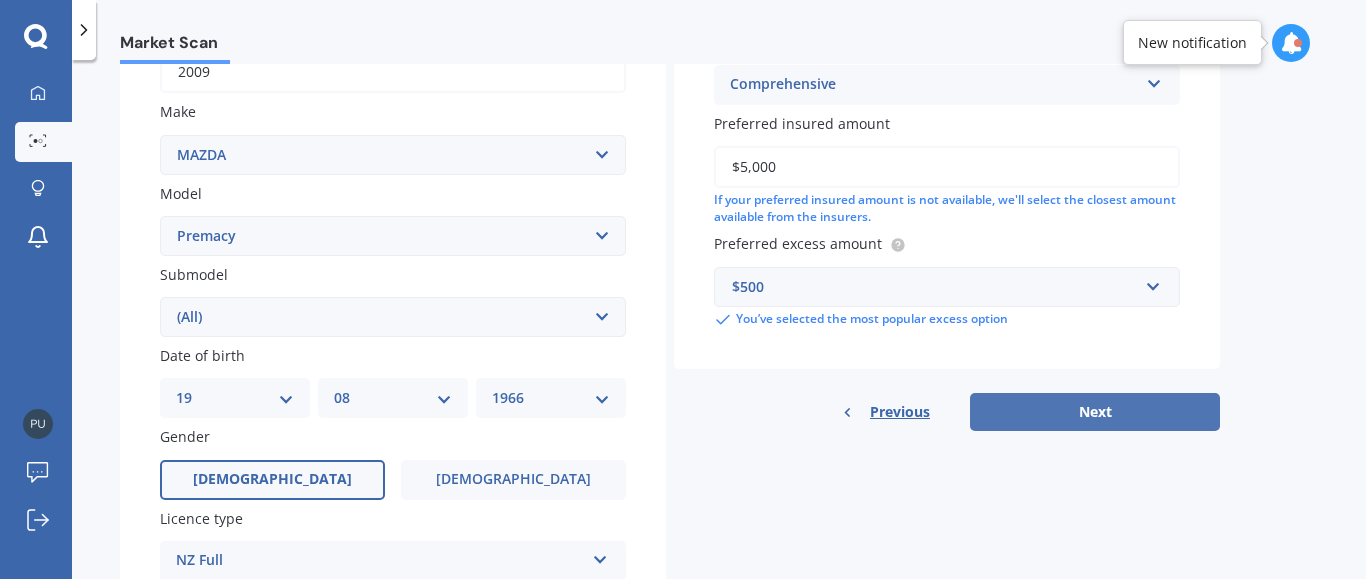 click on "Next" at bounding box center (1095, 412) 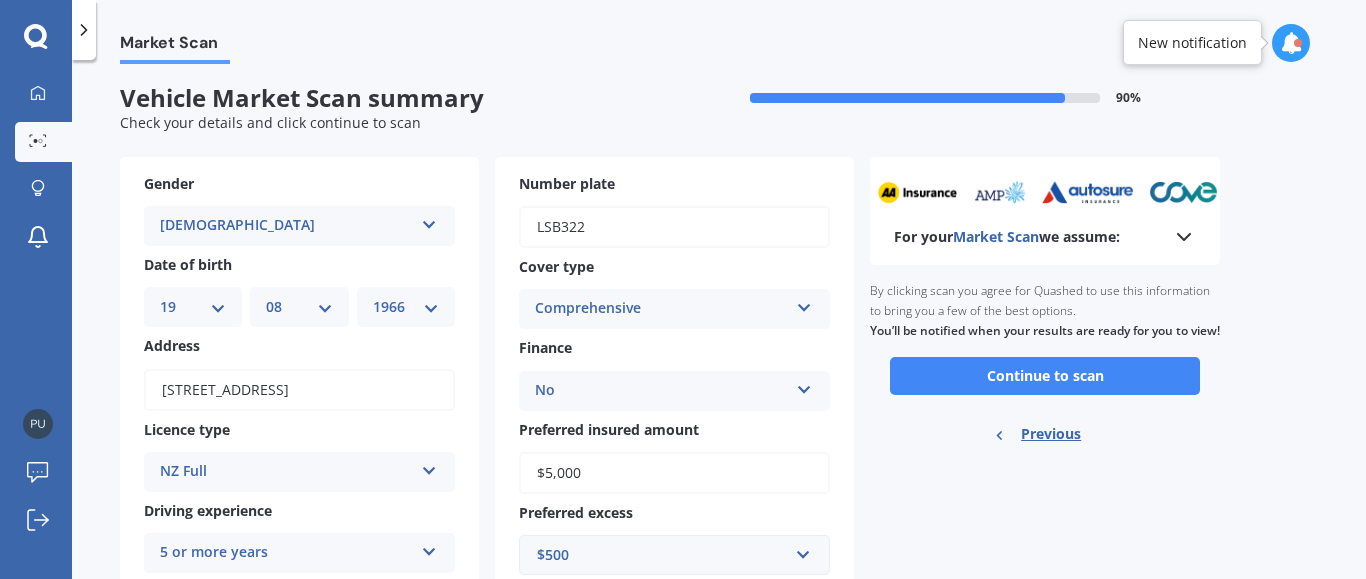 scroll, scrollTop: 0, scrollLeft: 0, axis: both 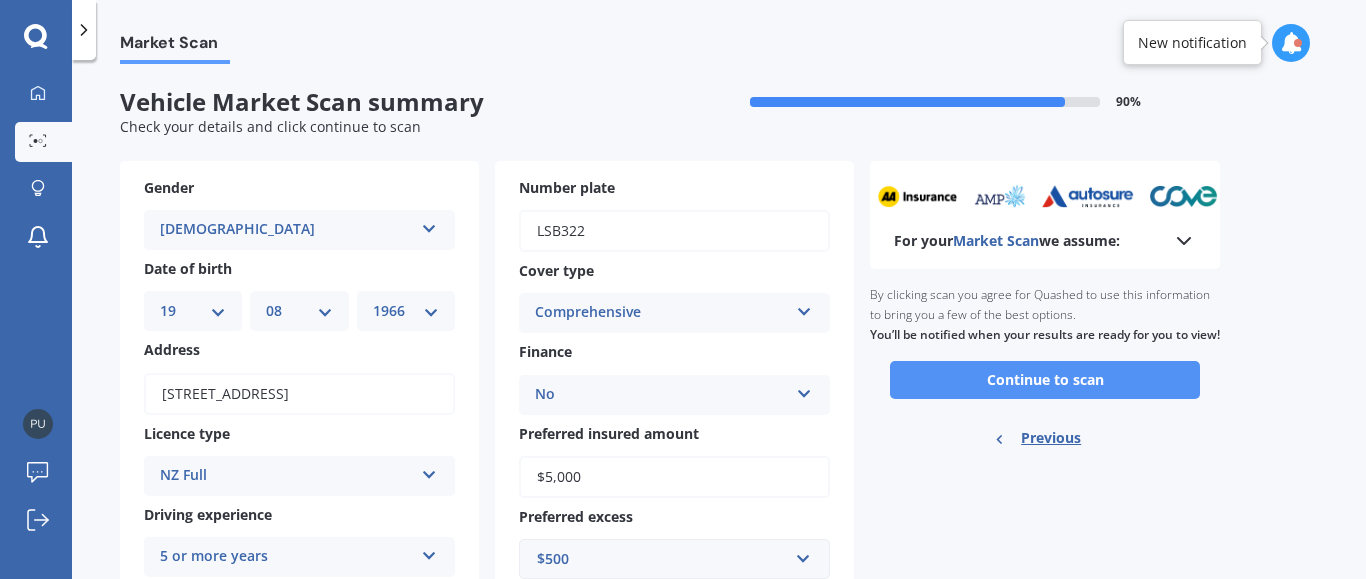 click on "Continue to scan" at bounding box center [1045, 380] 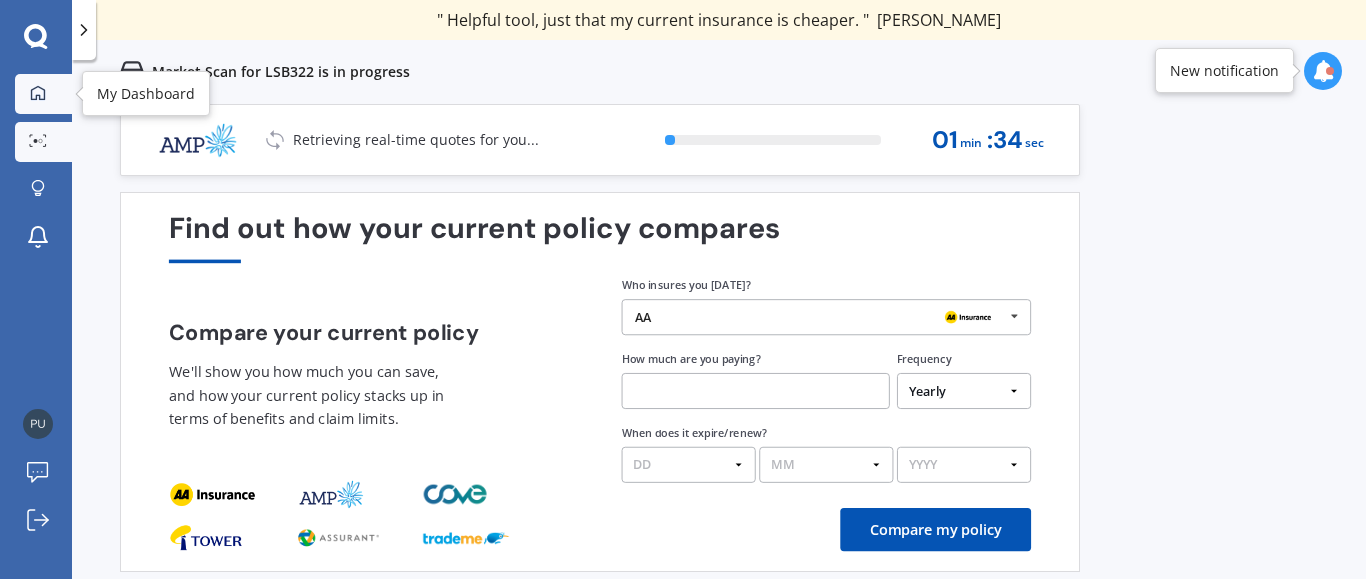 click 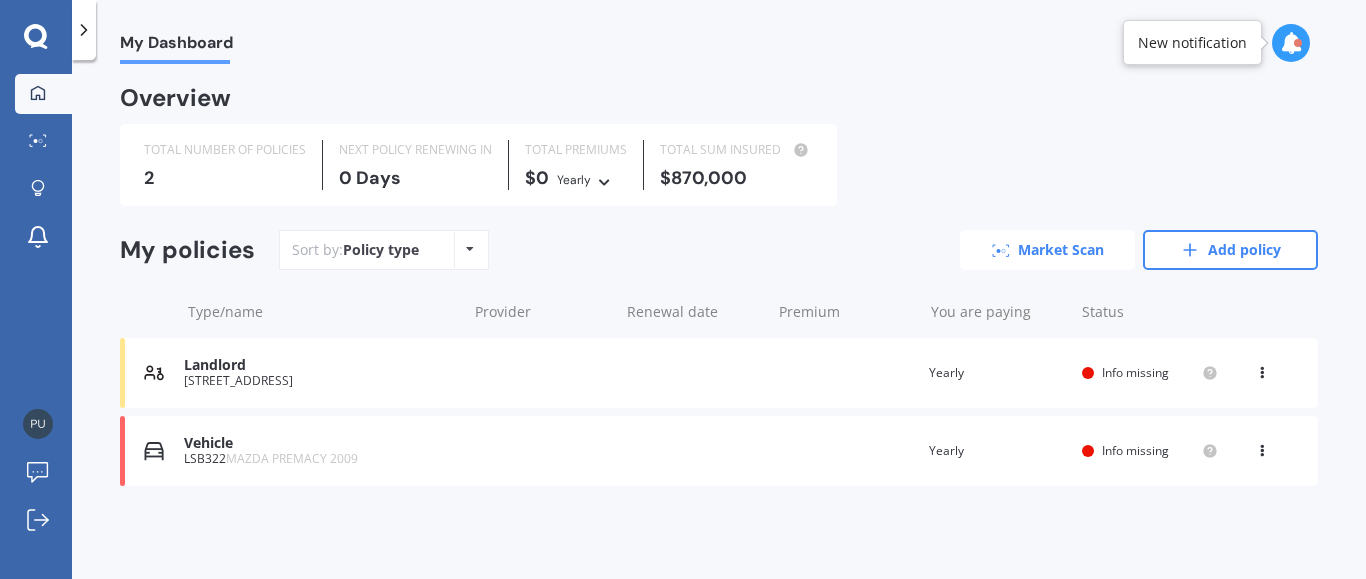 click on "Market Scan" at bounding box center [1047, 250] 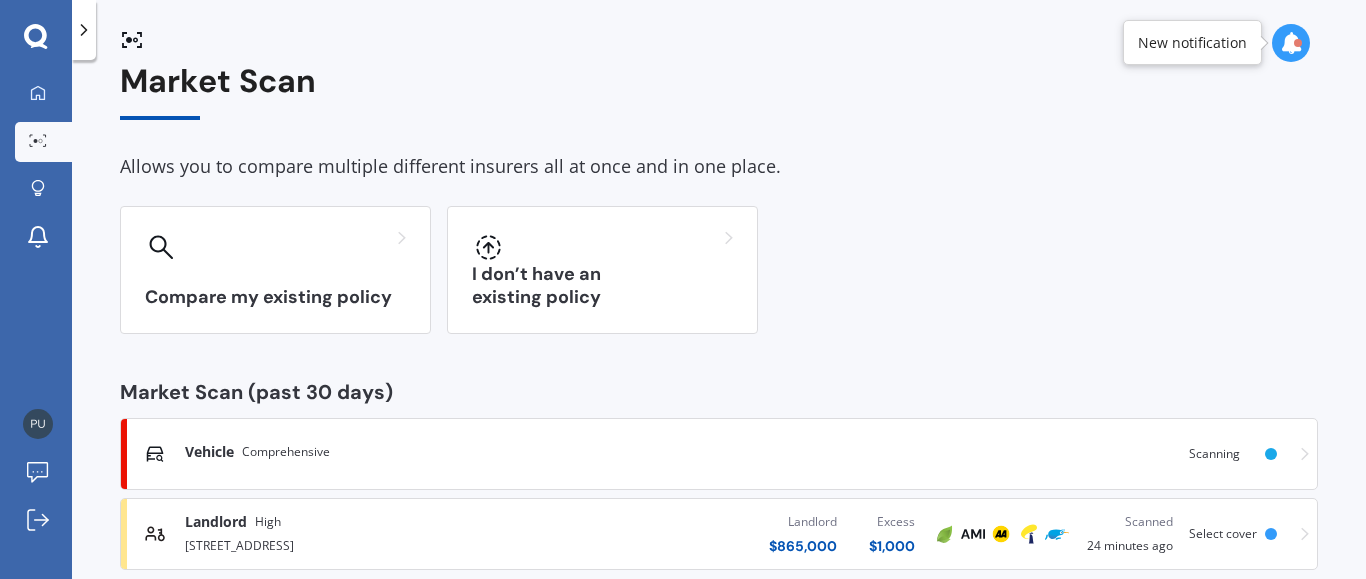scroll, scrollTop: 60, scrollLeft: 0, axis: vertical 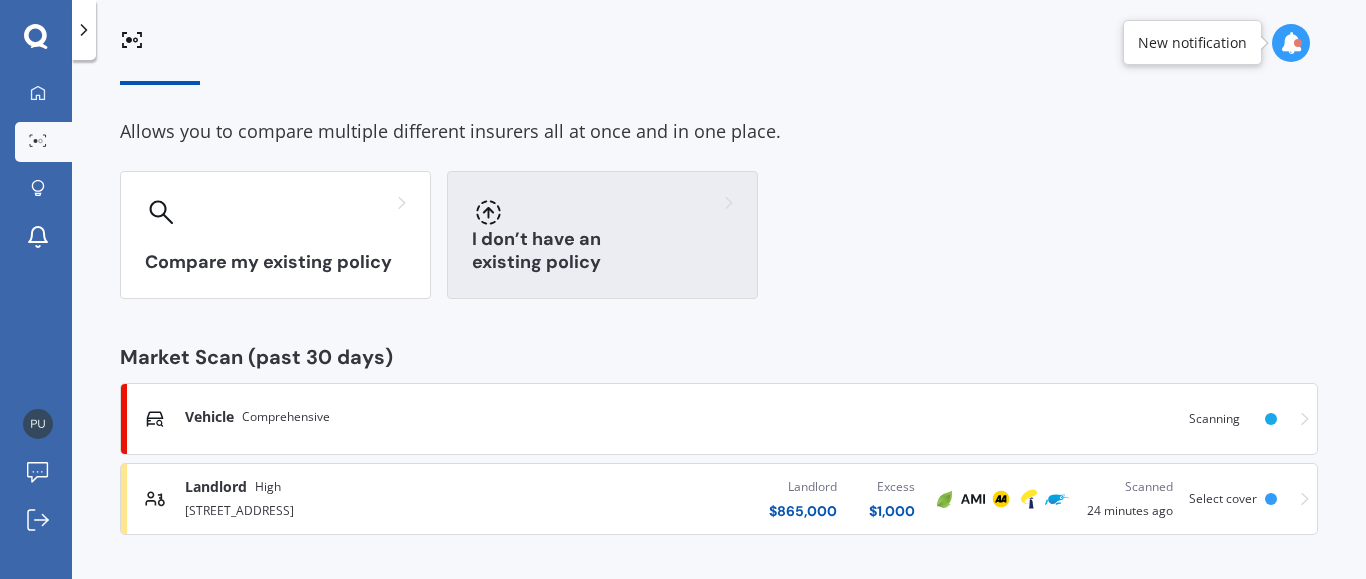 click on "I don’t have an existing policy" at bounding box center [602, 235] 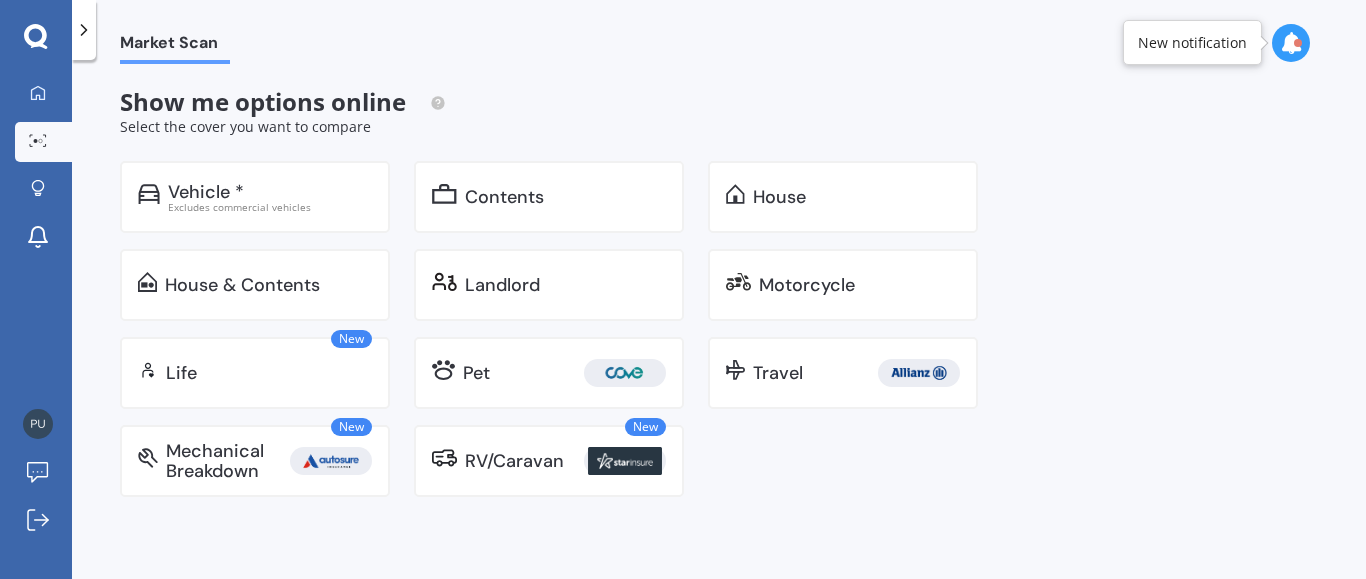 scroll, scrollTop: 0, scrollLeft: 0, axis: both 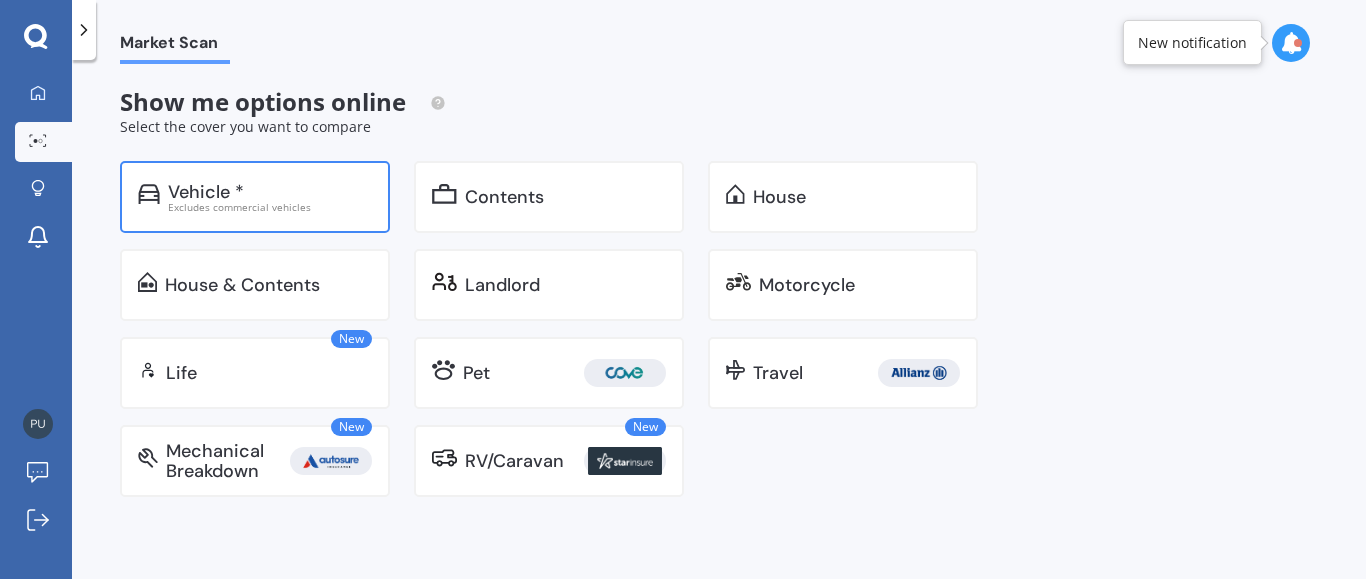 click on "Vehicle * Excludes commercial vehicles" at bounding box center (255, 197) 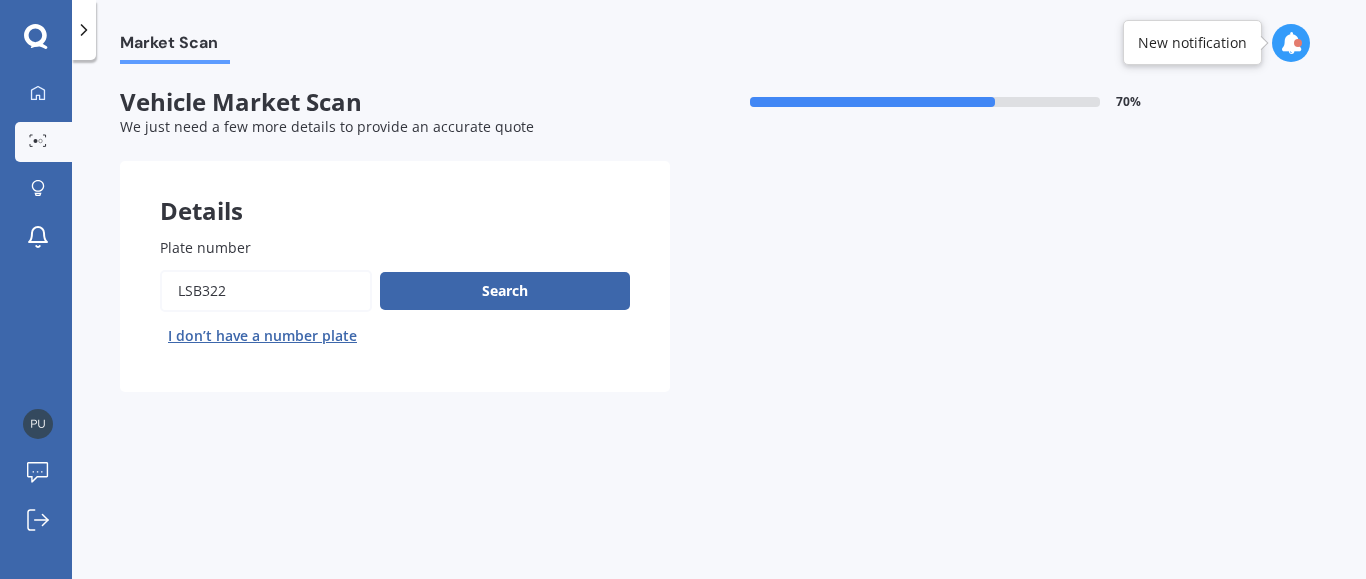 drag, startPoint x: 251, startPoint y: 292, endPoint x: 149, endPoint y: 287, distance: 102.122475 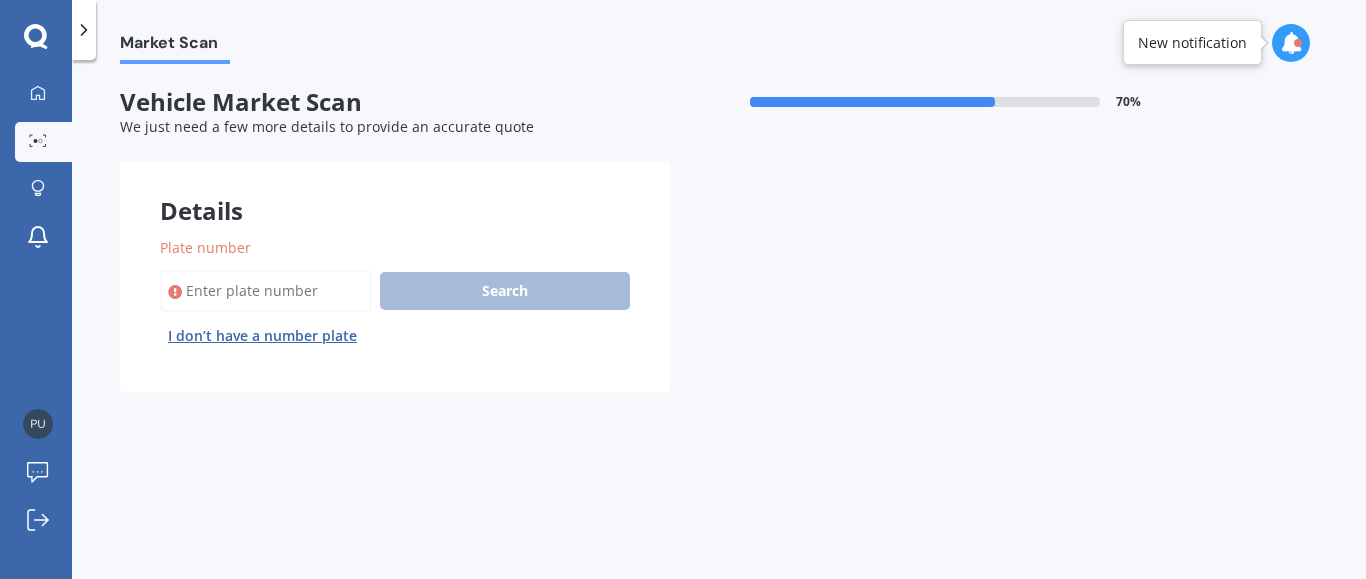 paste on "KDR281" 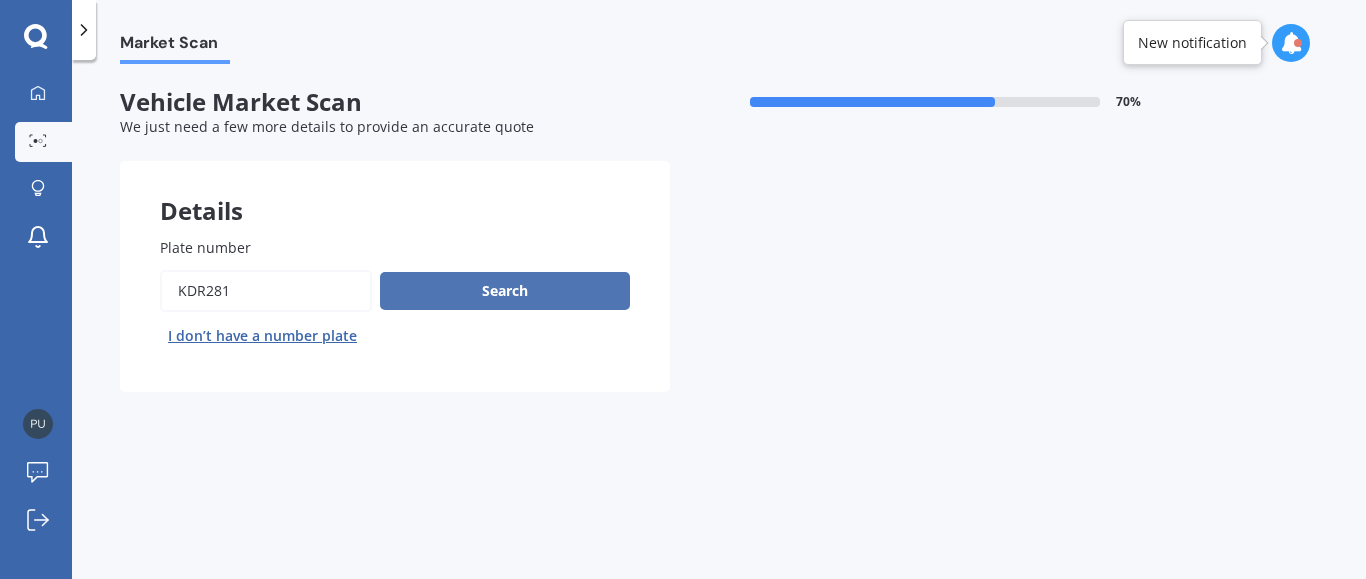 type on "KDR281" 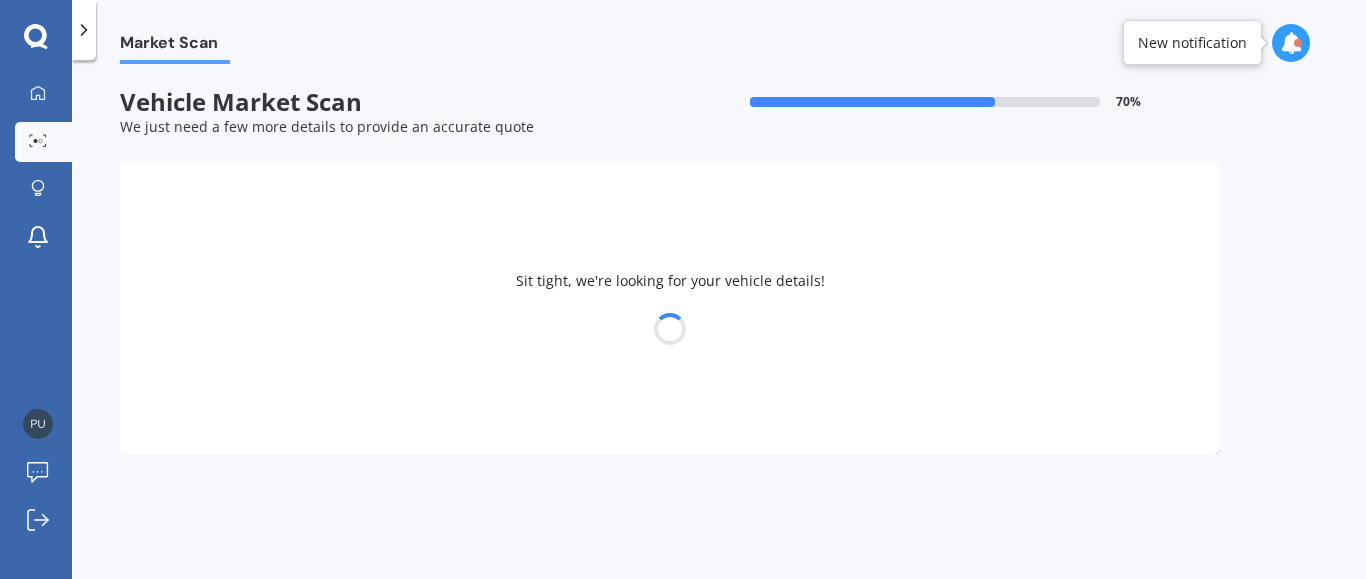 select on "NISSAN" 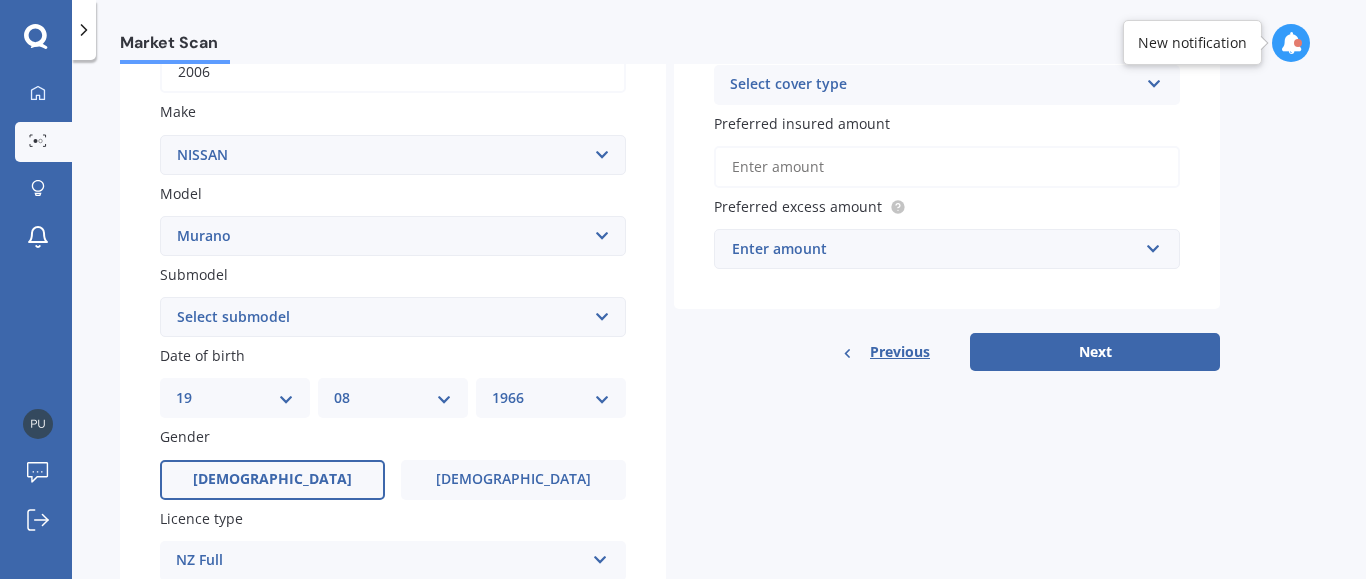 scroll, scrollTop: 456, scrollLeft: 0, axis: vertical 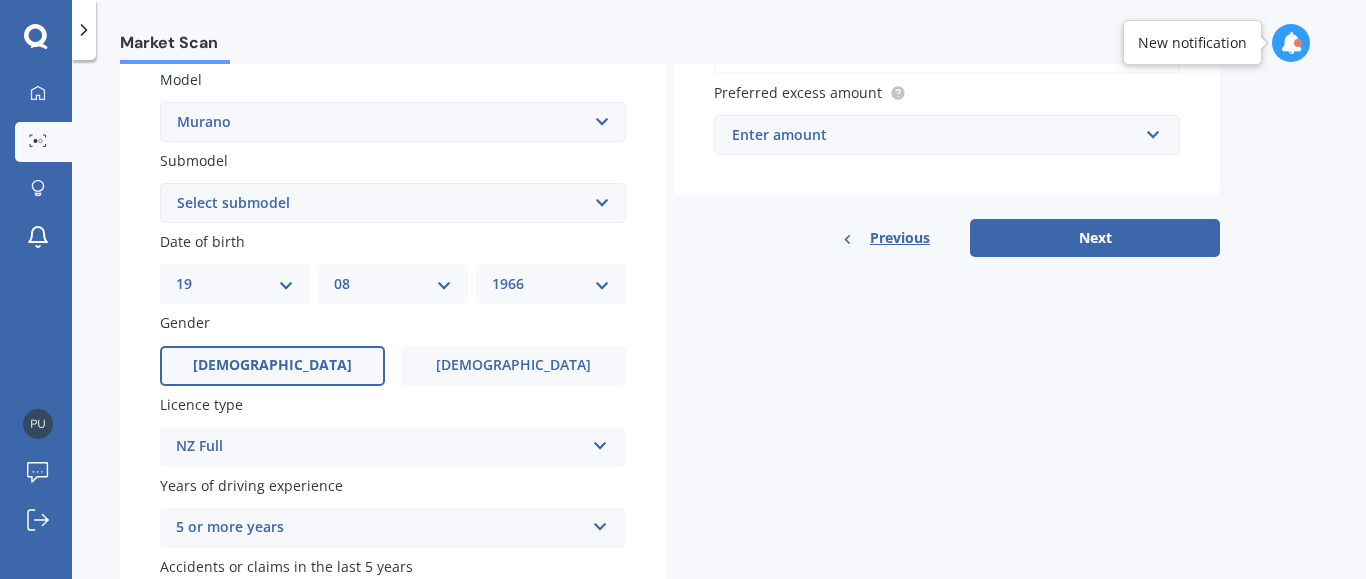 click on "Select submodel 2WD 4WD" at bounding box center [393, 203] 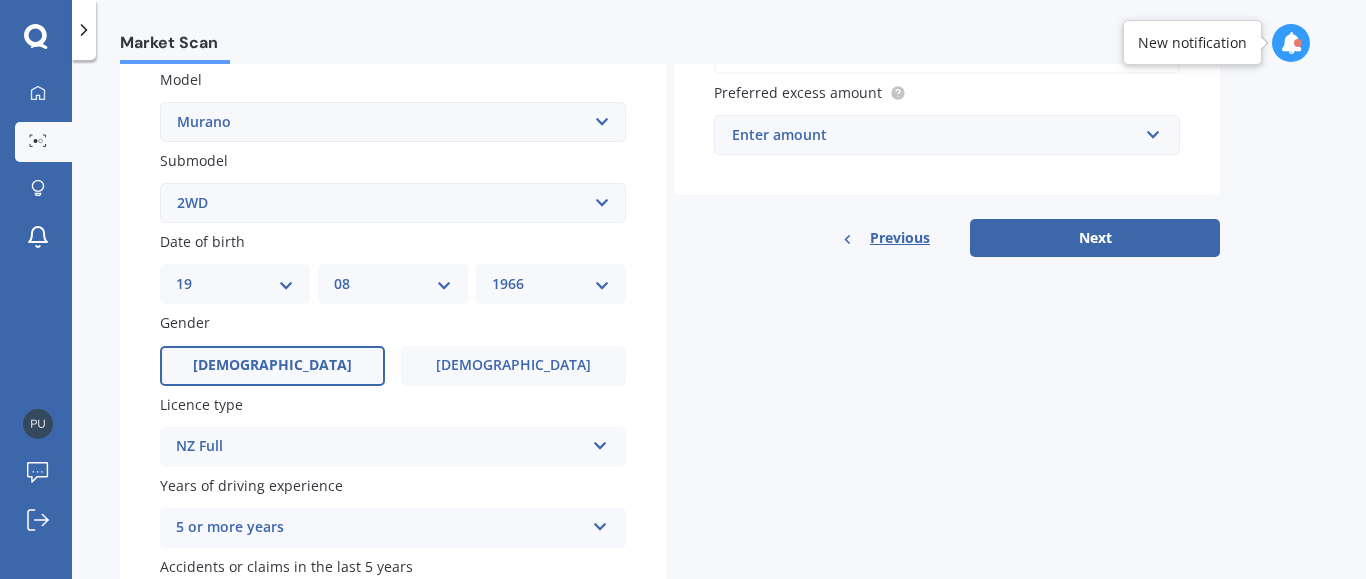 click on "2WD" at bounding box center [0, 0] 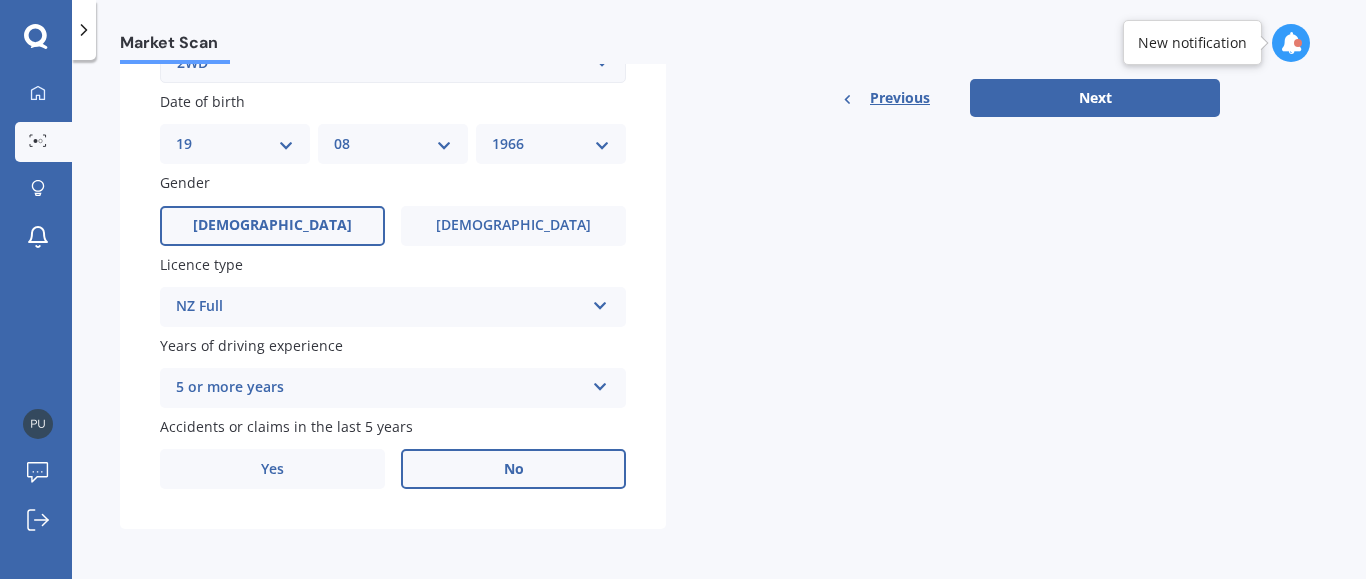 scroll, scrollTop: 603, scrollLeft: 0, axis: vertical 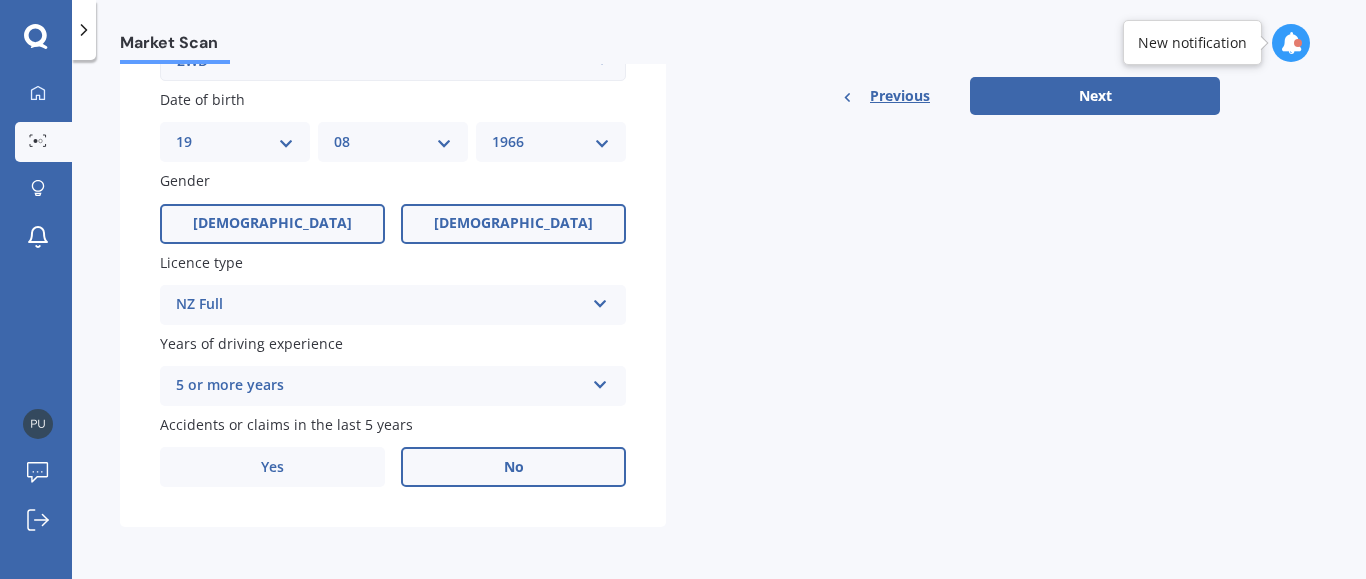 click on "[DEMOGRAPHIC_DATA]" at bounding box center [513, 224] 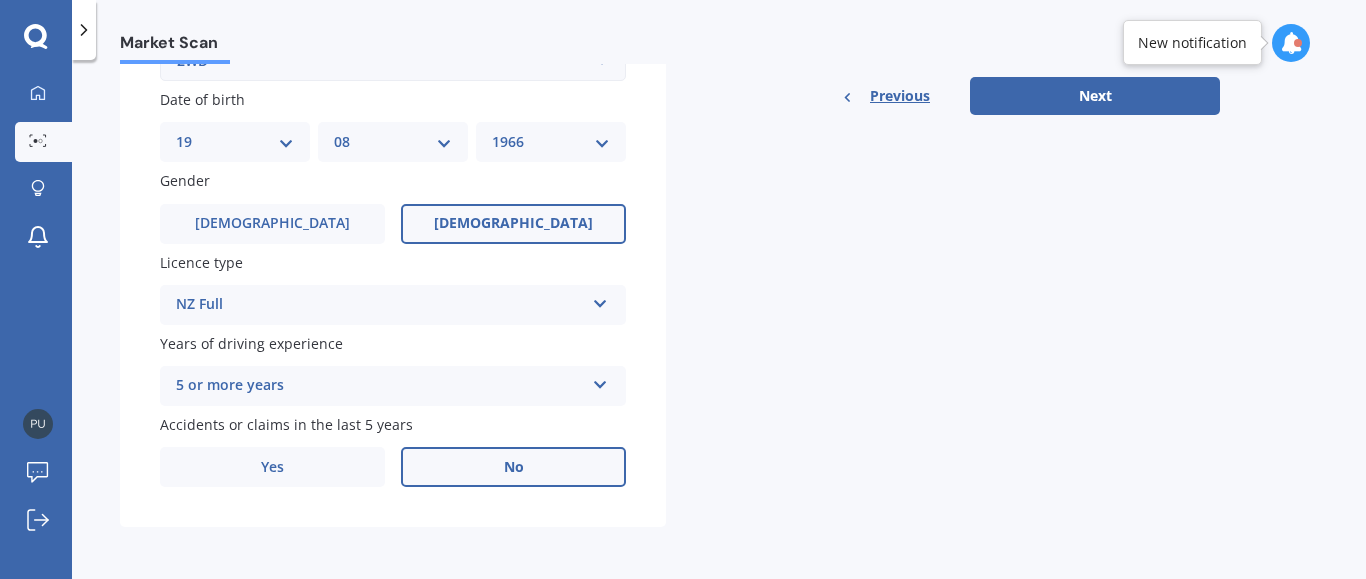 click on "DD 01 02 03 04 05 06 07 08 09 10 11 12 13 14 15 16 17 18 19 20 21 22 23 24 25 26 27 28 29 30 31" at bounding box center (235, 142) 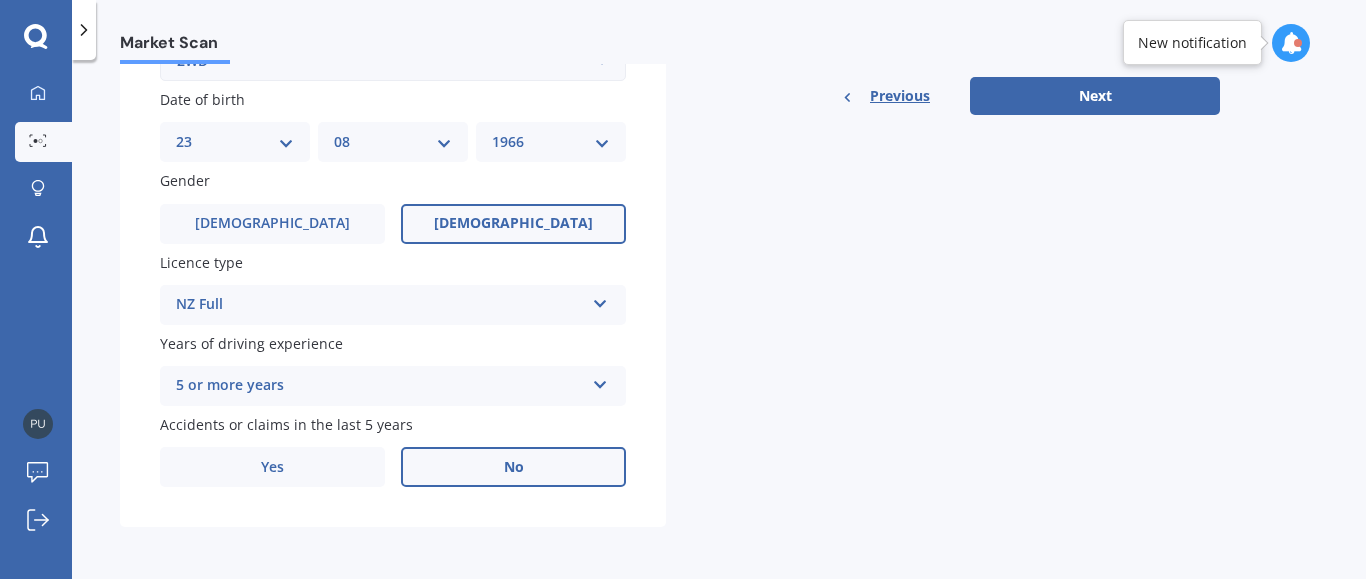 click on "23" at bounding box center (0, 0) 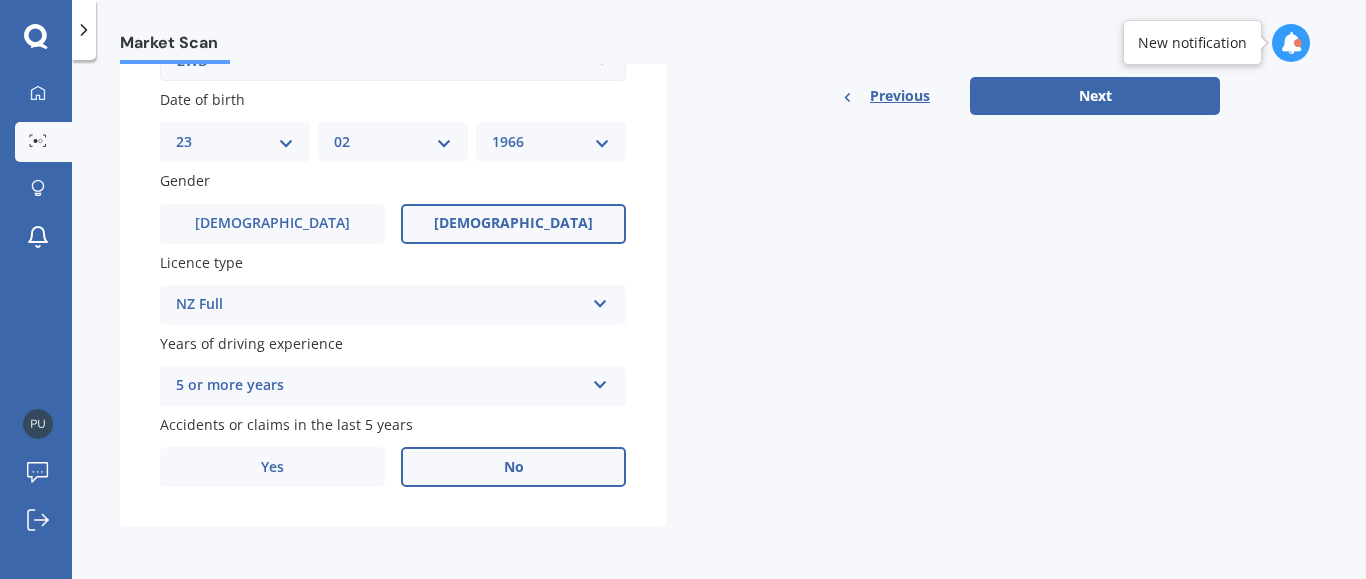 click on "02" at bounding box center (0, 0) 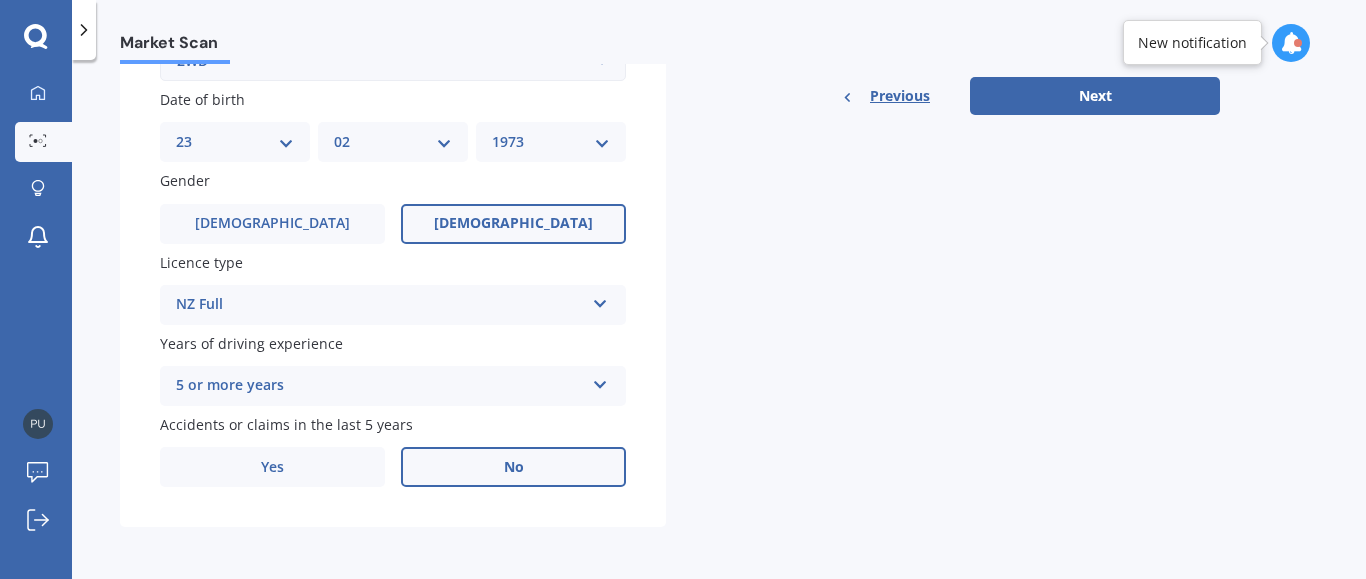 click on "1973" at bounding box center (0, 0) 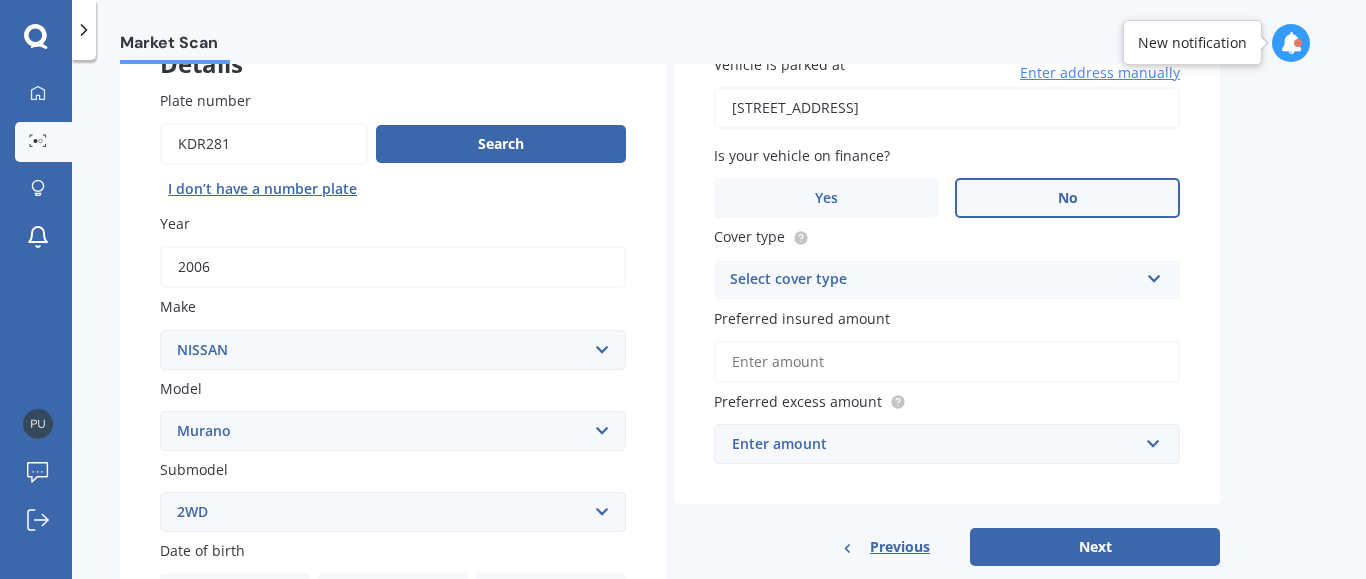 scroll, scrollTop: 0, scrollLeft: 0, axis: both 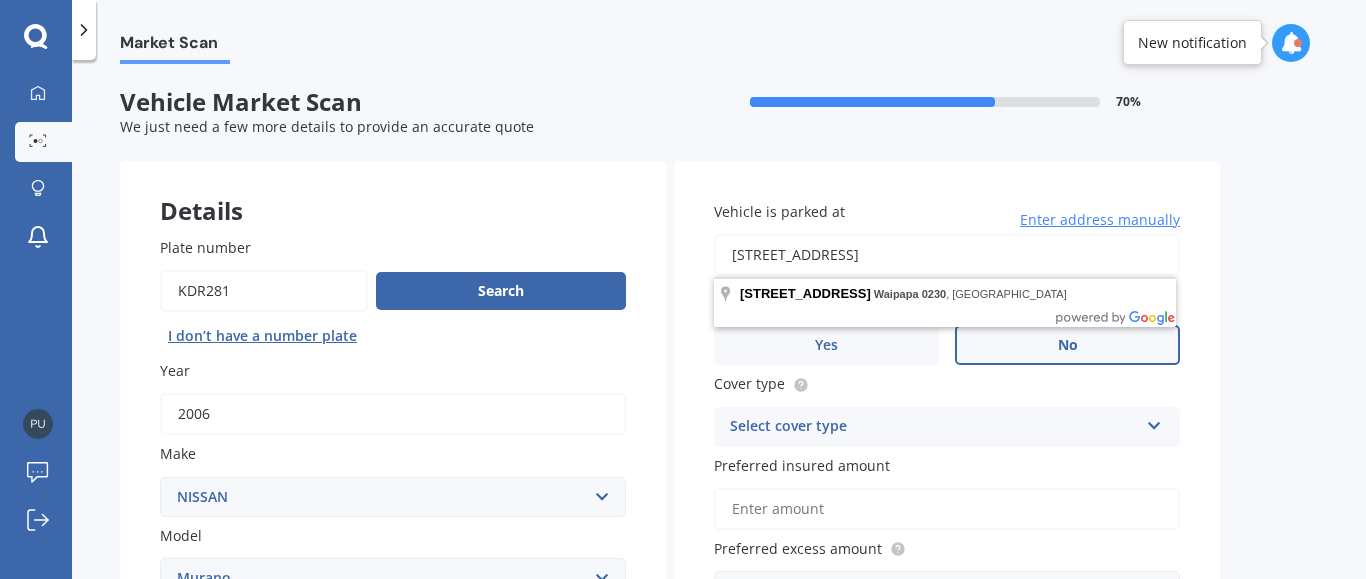 drag, startPoint x: 989, startPoint y: 251, endPoint x: 628, endPoint y: 252, distance: 361.00137 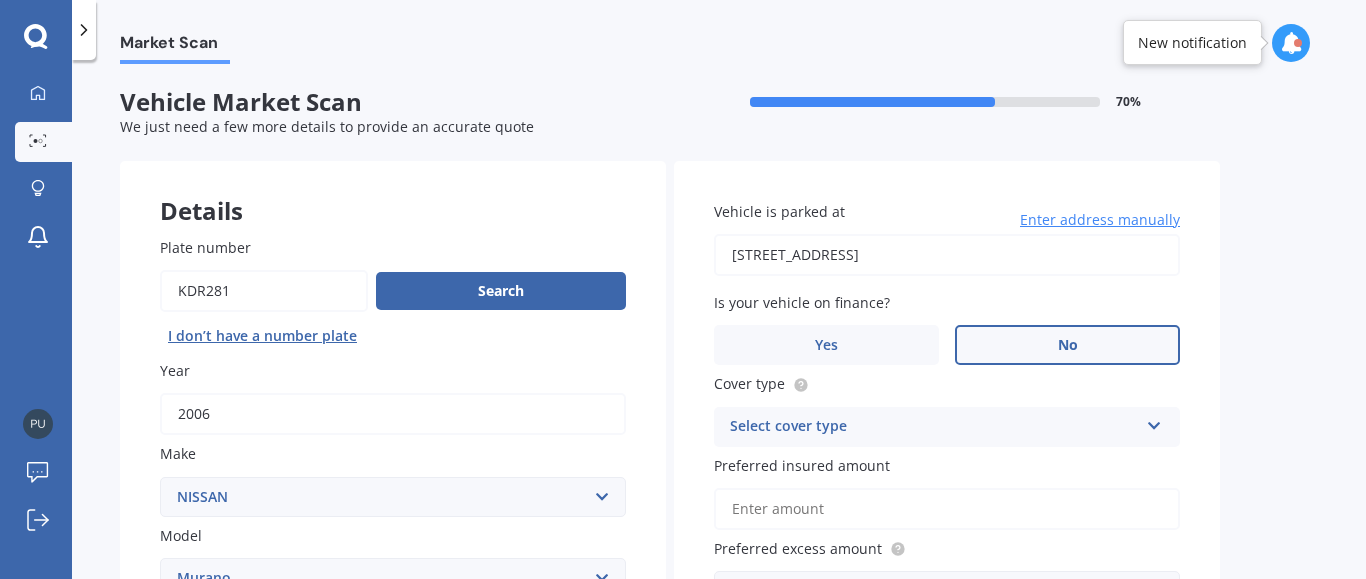 type on "[STREET_ADDRESS]" 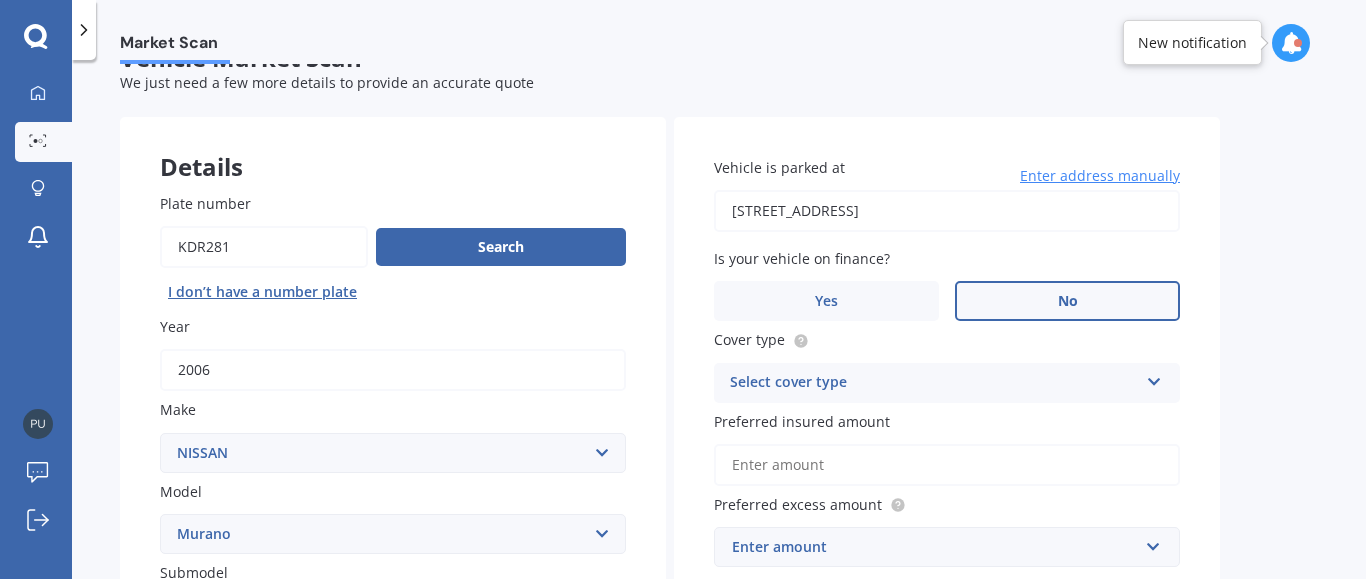 scroll, scrollTop: 114, scrollLeft: 0, axis: vertical 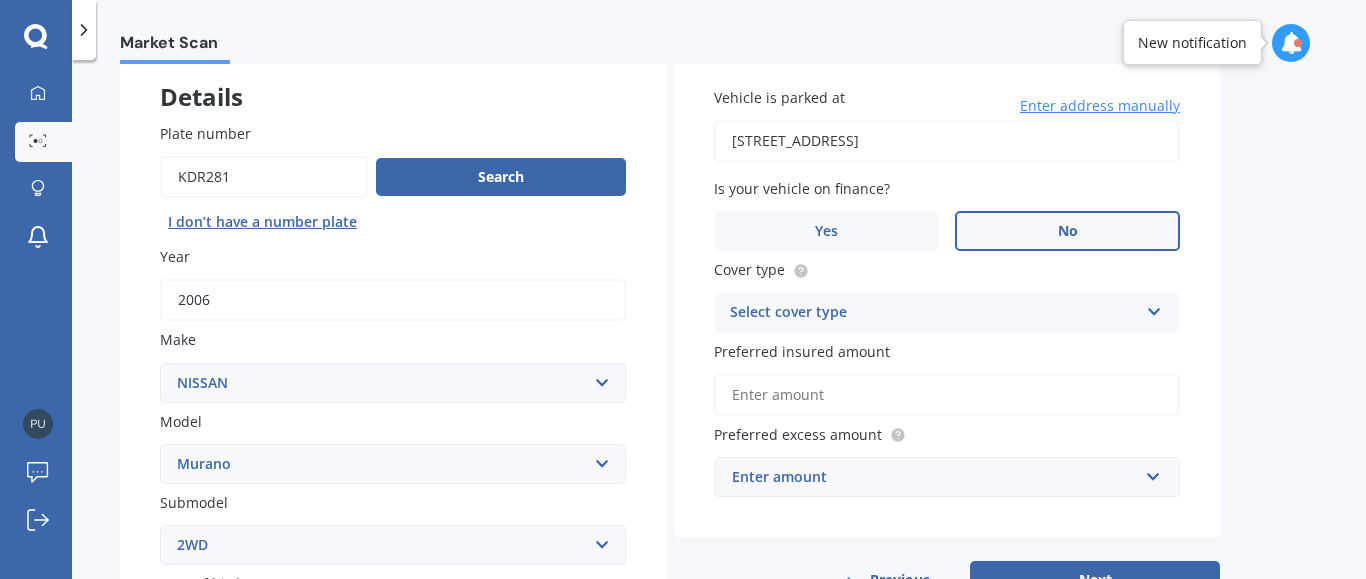 click on "Select cover type" at bounding box center (934, 313) 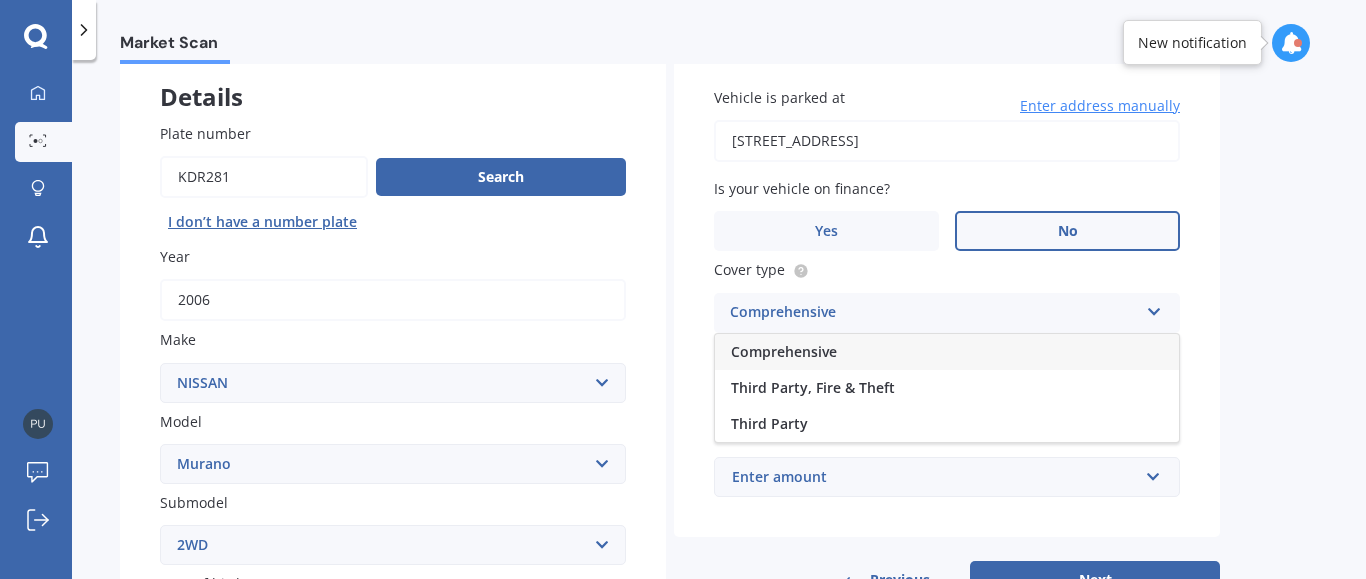click on "Comprehensive" at bounding box center [784, 351] 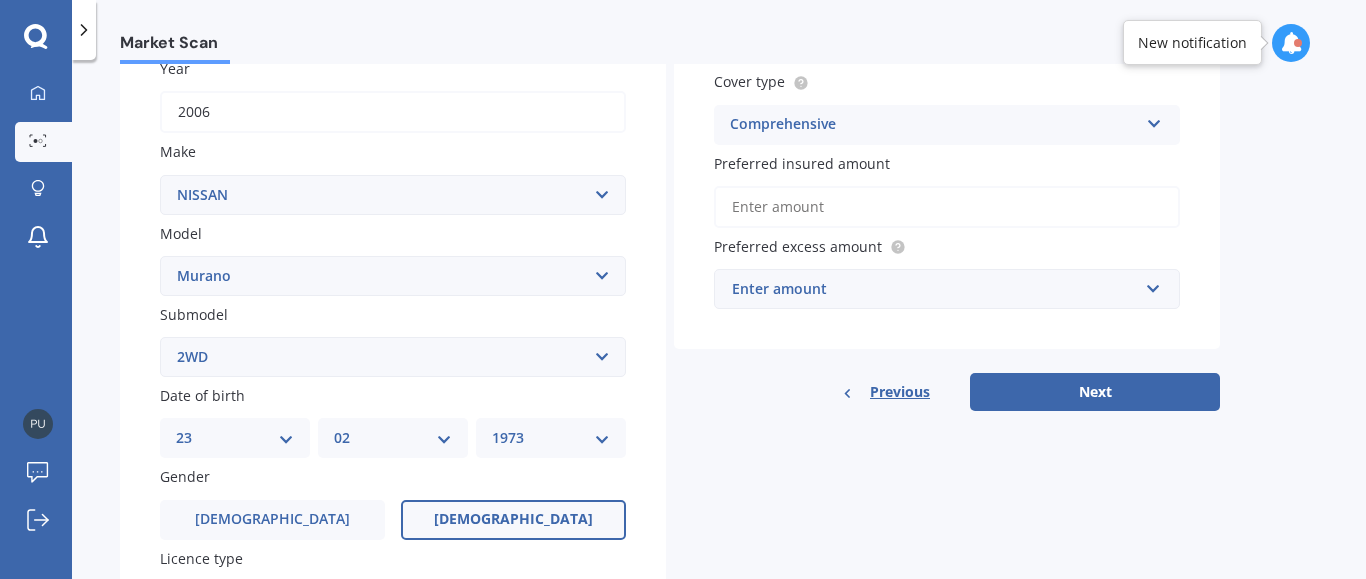 scroll, scrollTop: 342, scrollLeft: 0, axis: vertical 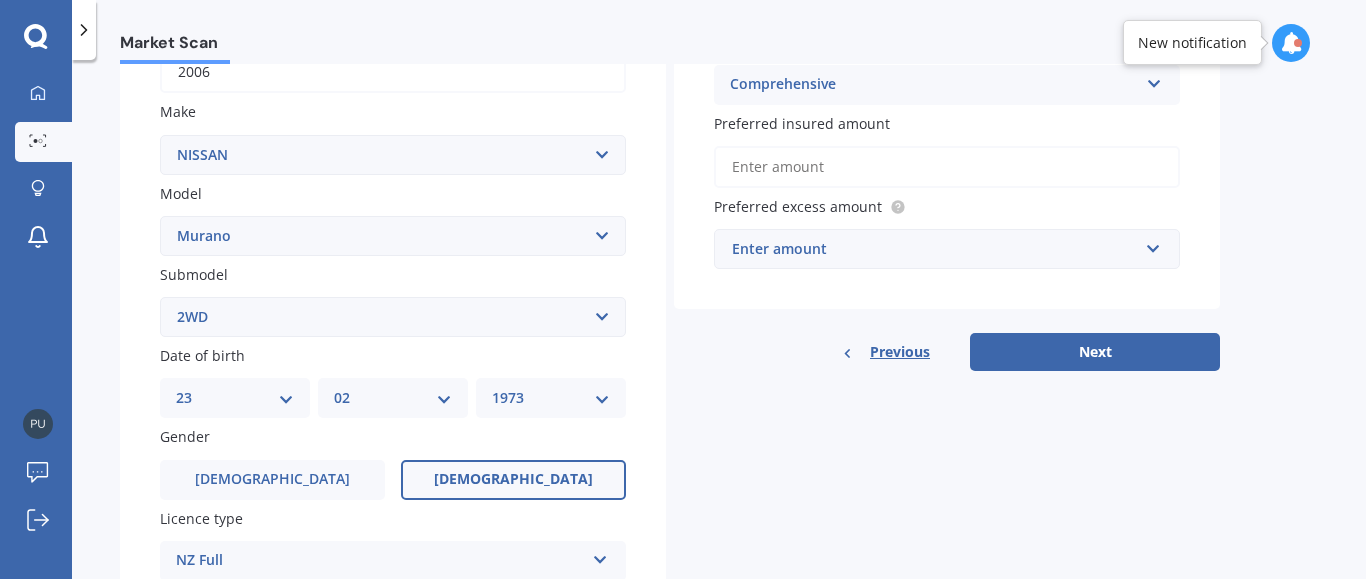 click on "Preferred insured amount" at bounding box center (947, 167) 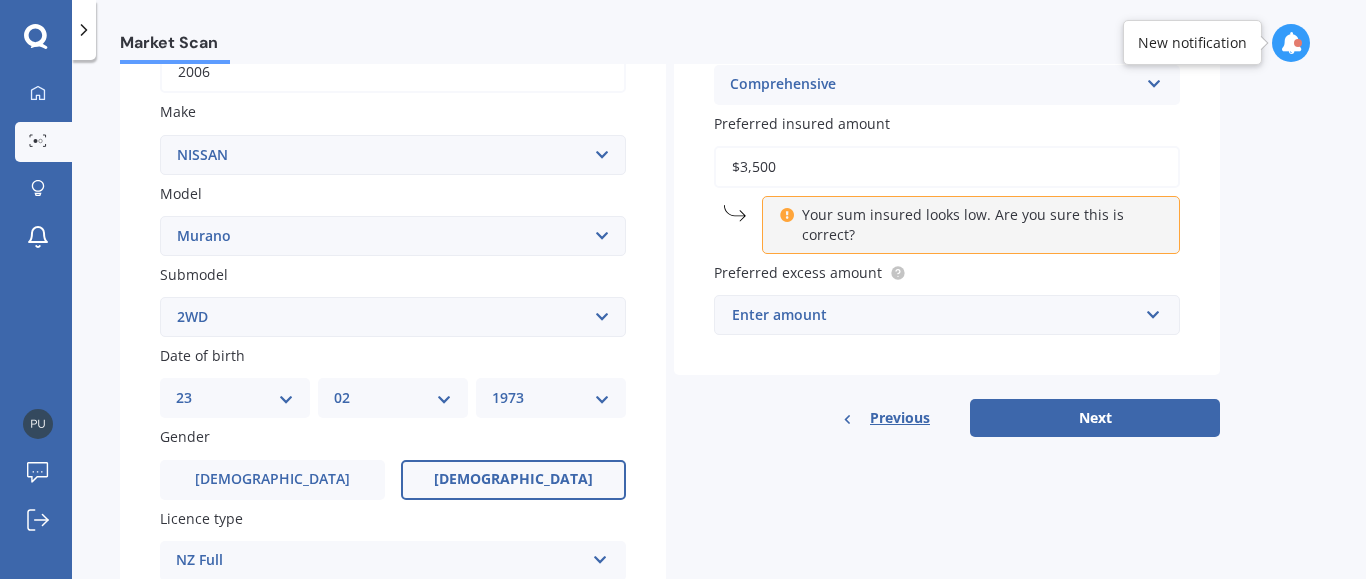 type on "$3,500" 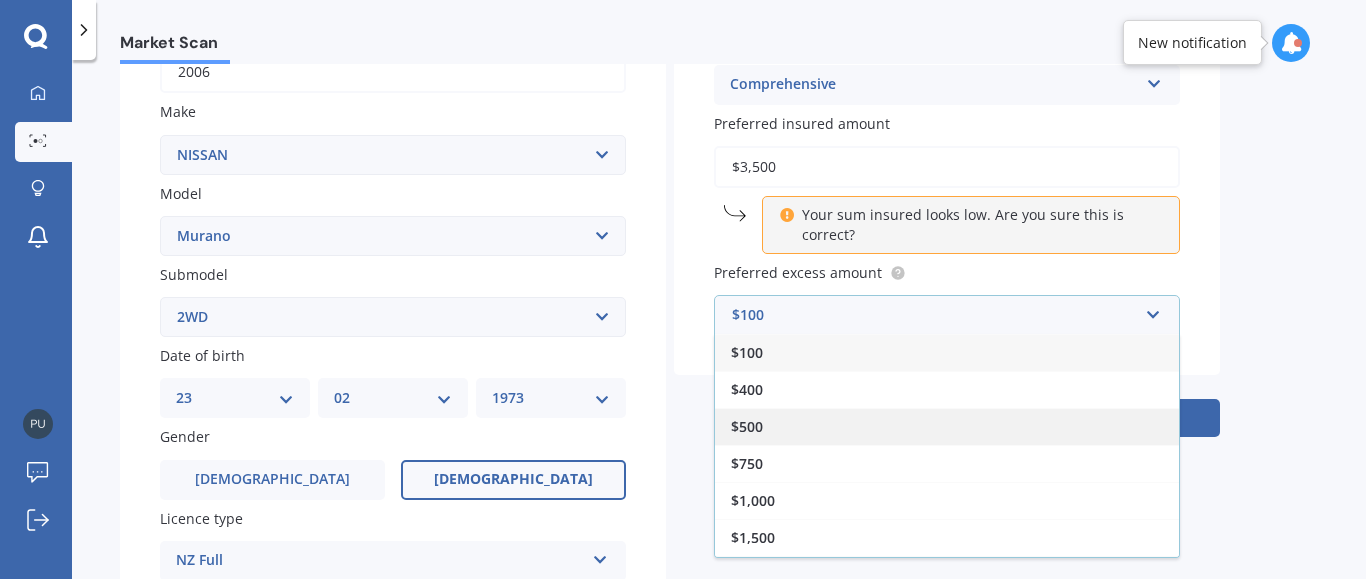 click on "$500" at bounding box center (947, 426) 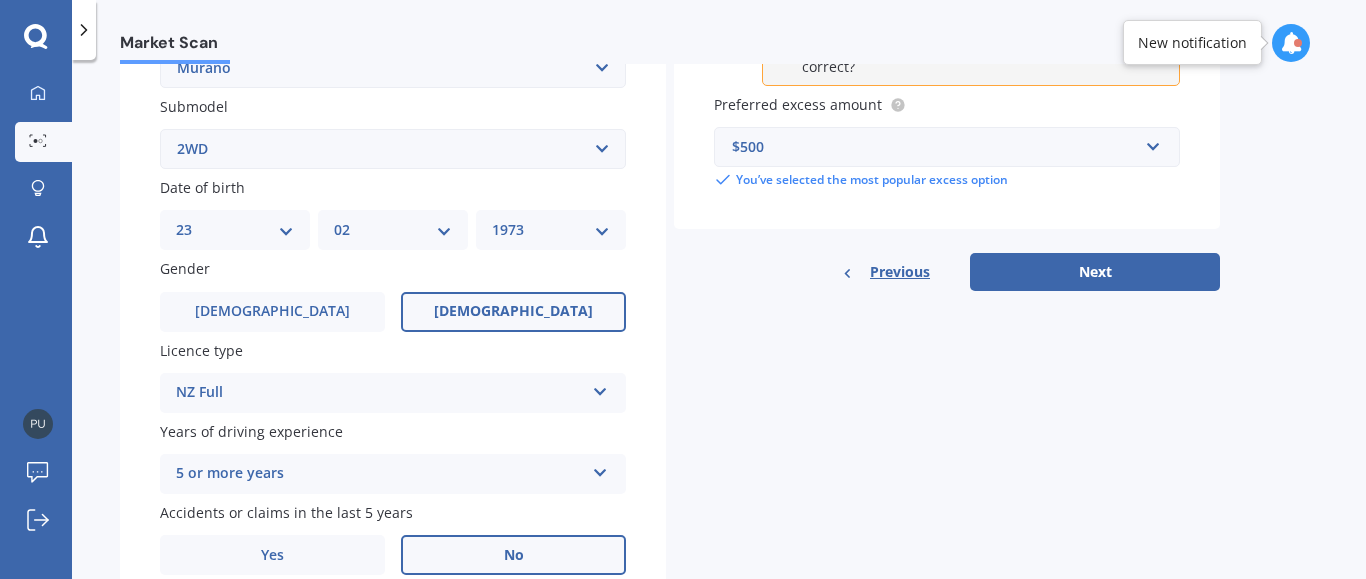 scroll, scrollTop: 456, scrollLeft: 0, axis: vertical 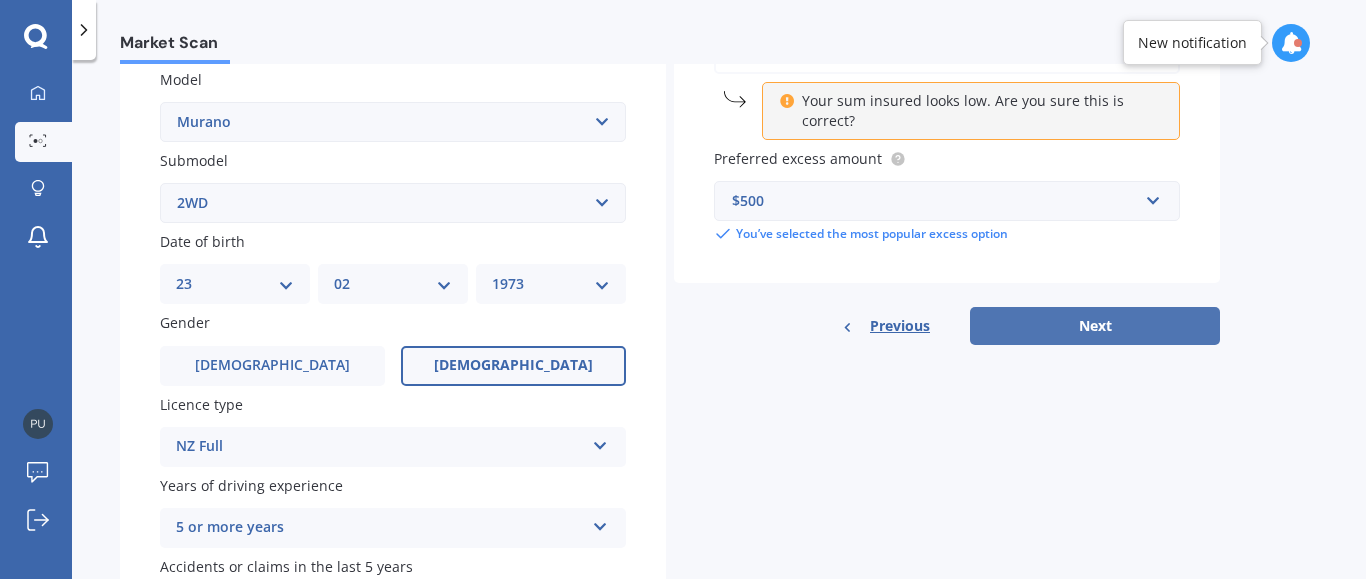 click on "Next" at bounding box center [1095, 326] 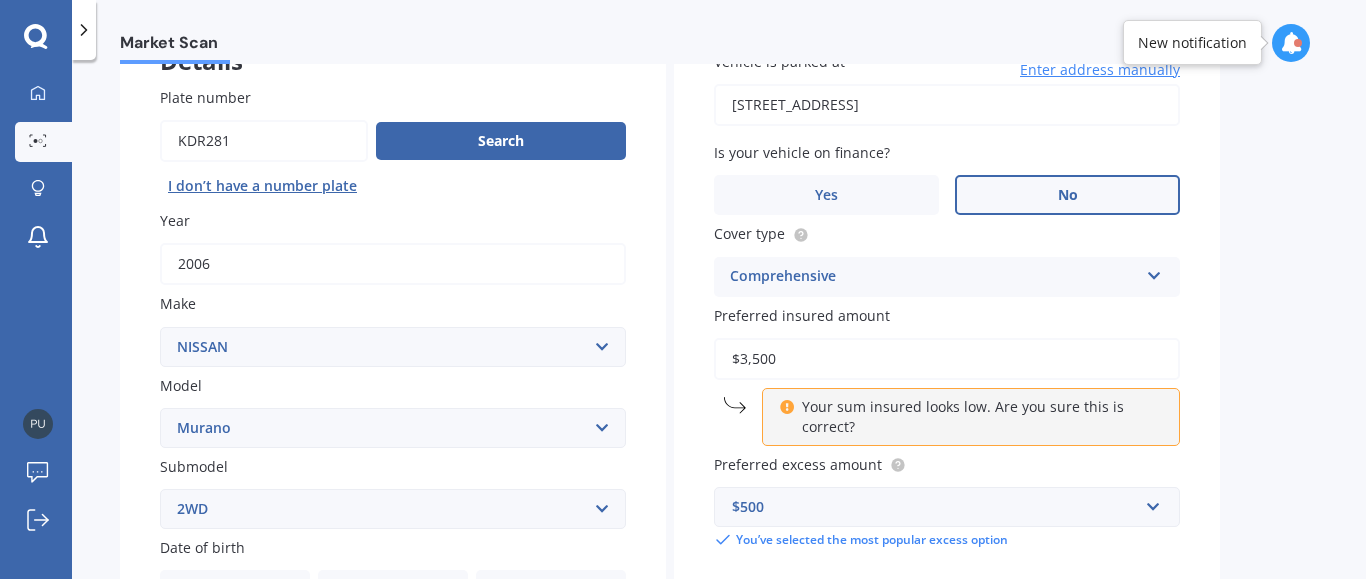 select on "23" 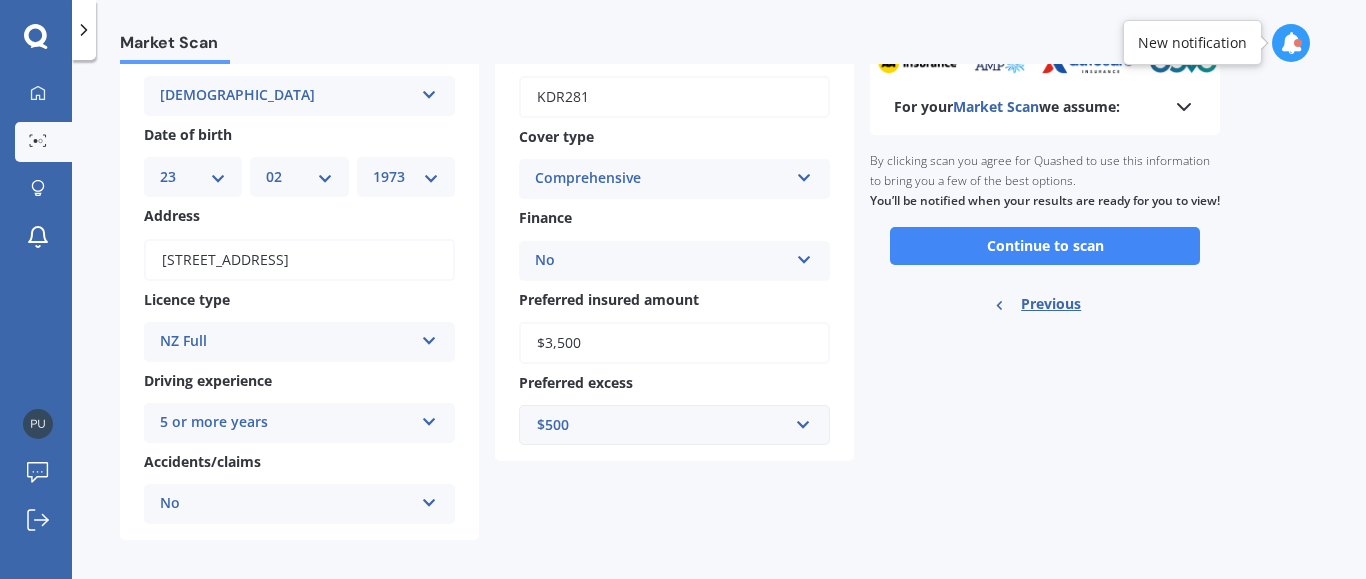scroll, scrollTop: 150, scrollLeft: 0, axis: vertical 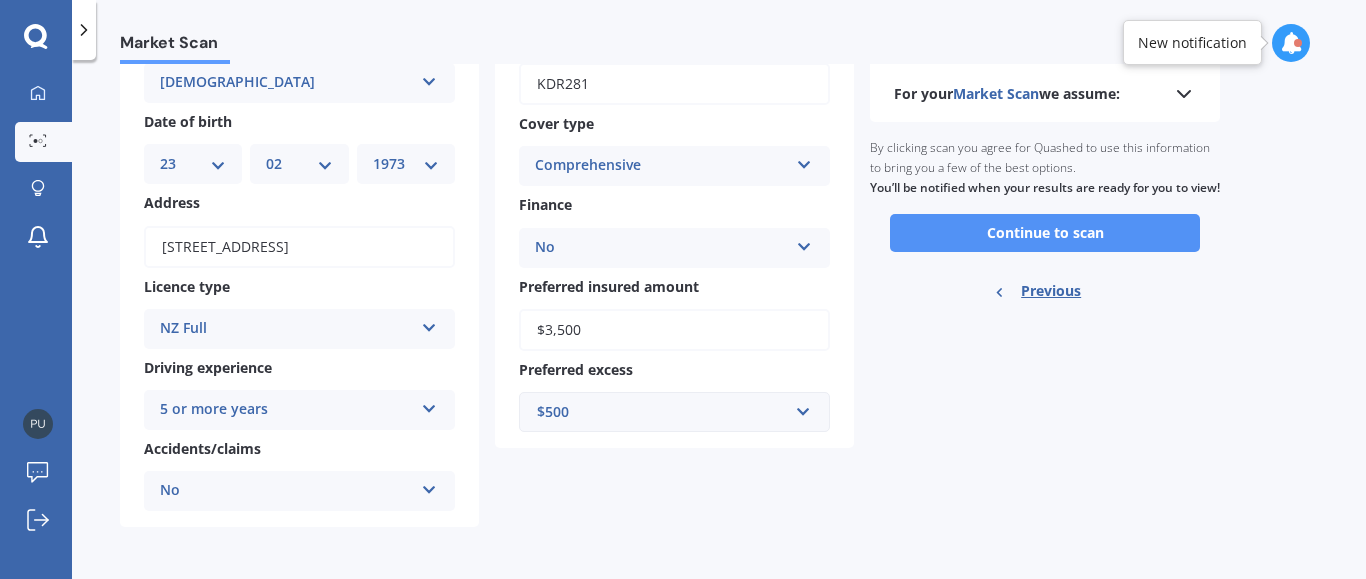 click on "Continue to scan" at bounding box center [1045, 233] 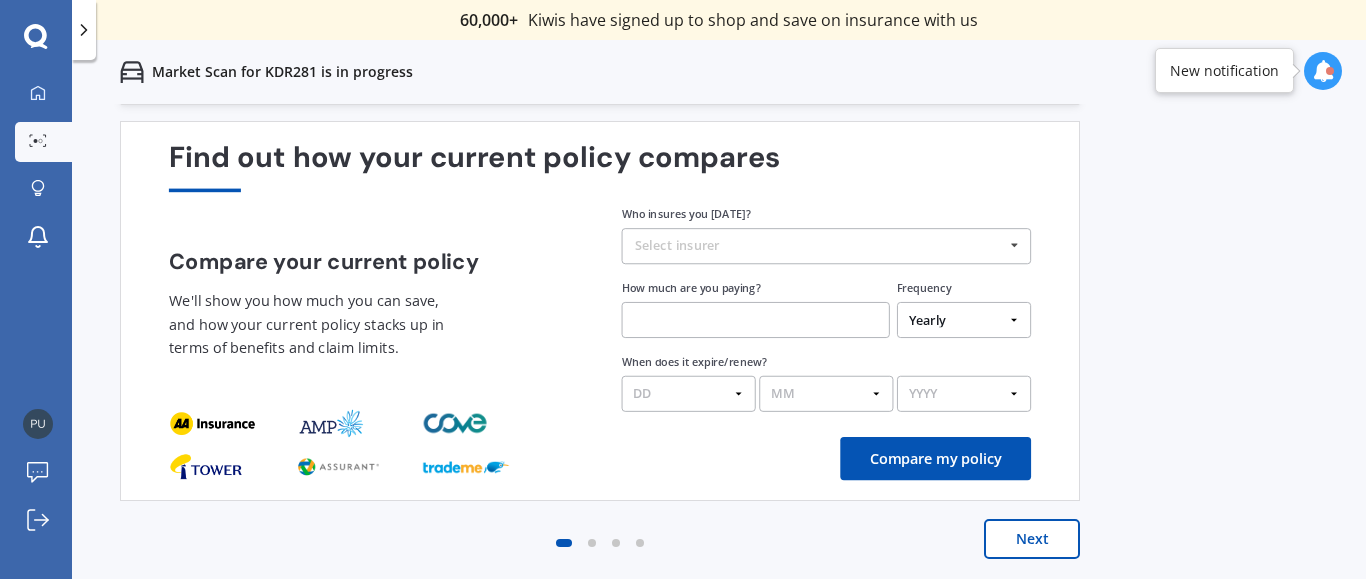 scroll, scrollTop: 0, scrollLeft: 0, axis: both 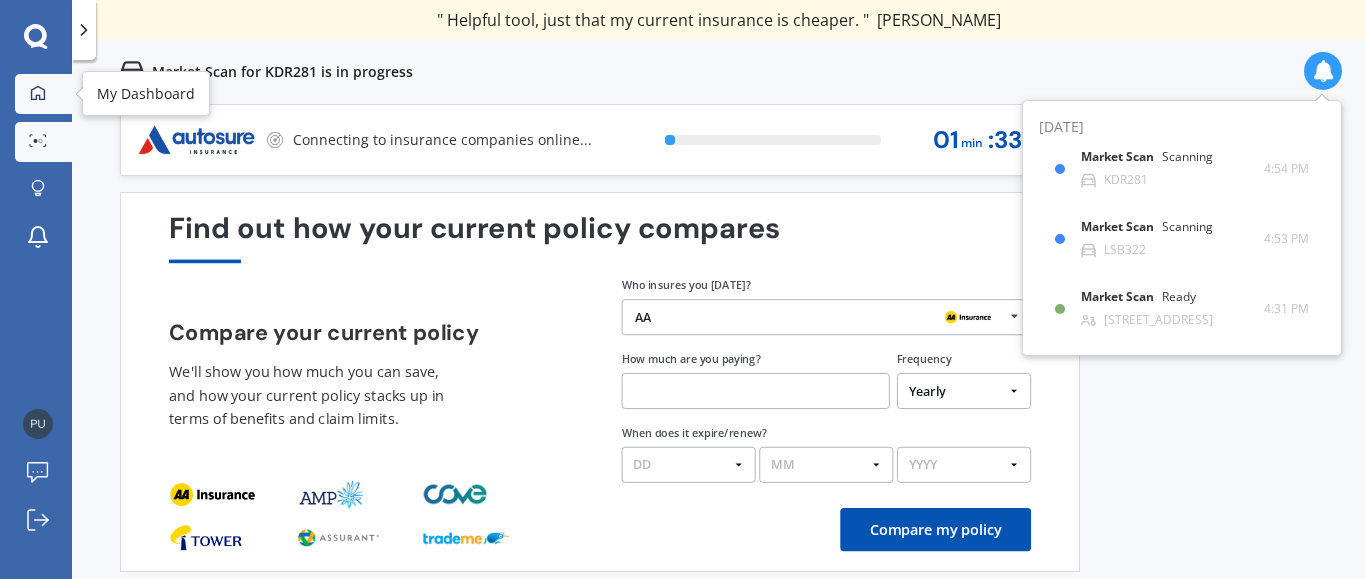 click 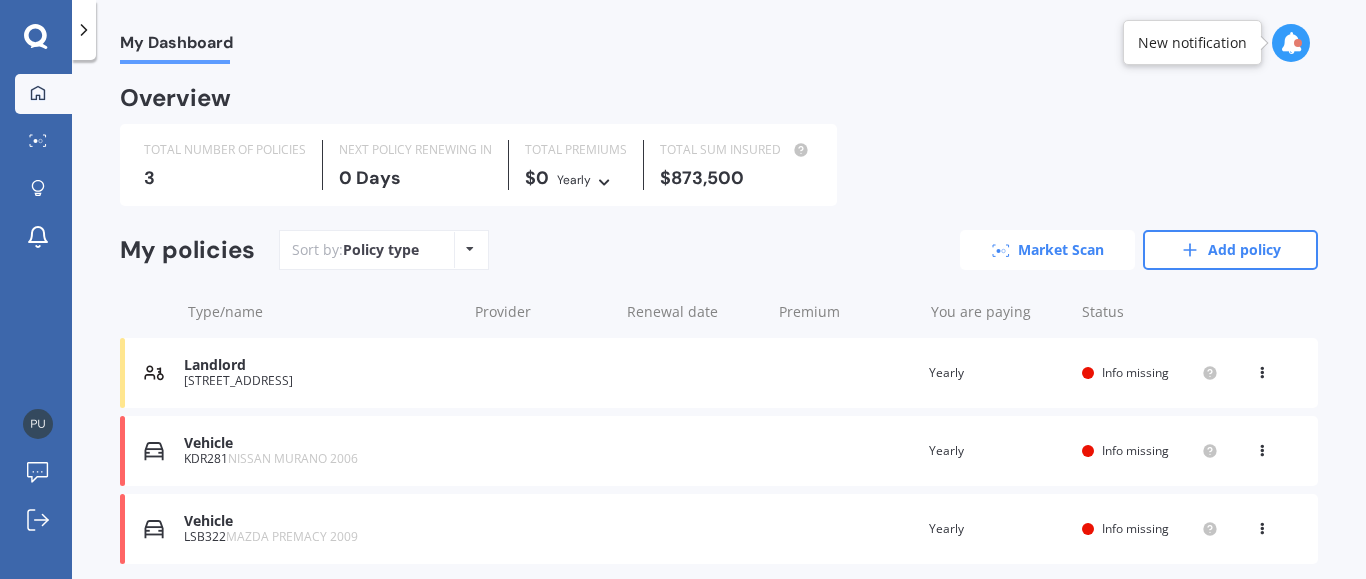 click on "Market Scan" at bounding box center [1047, 250] 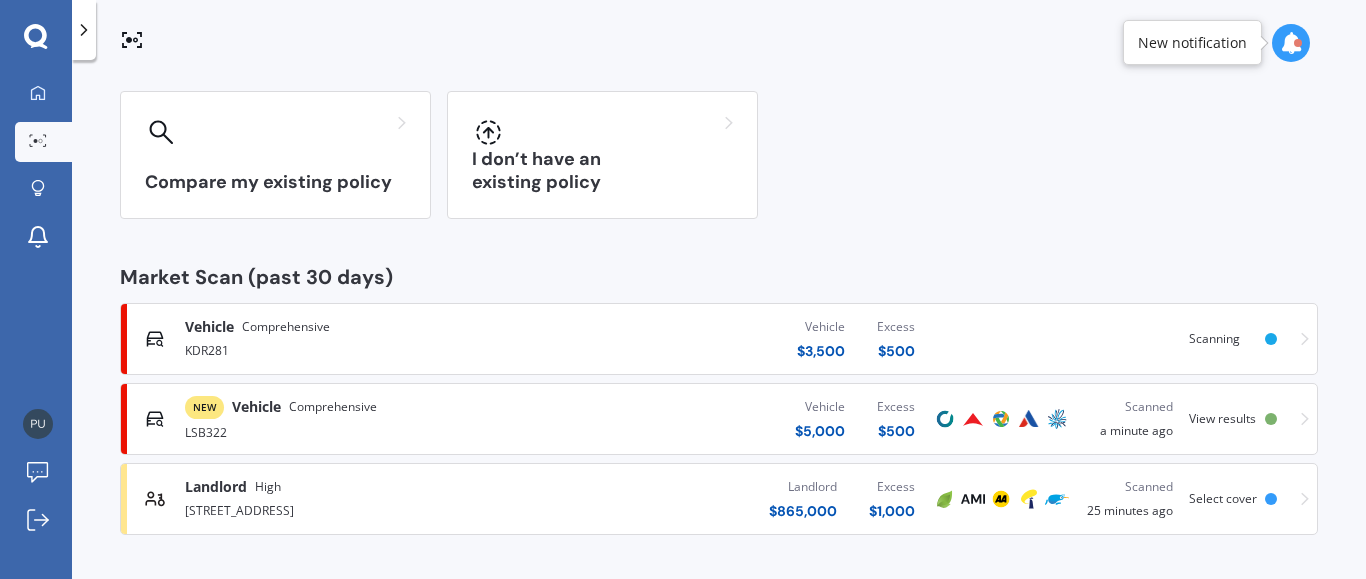scroll, scrollTop: 0, scrollLeft: 0, axis: both 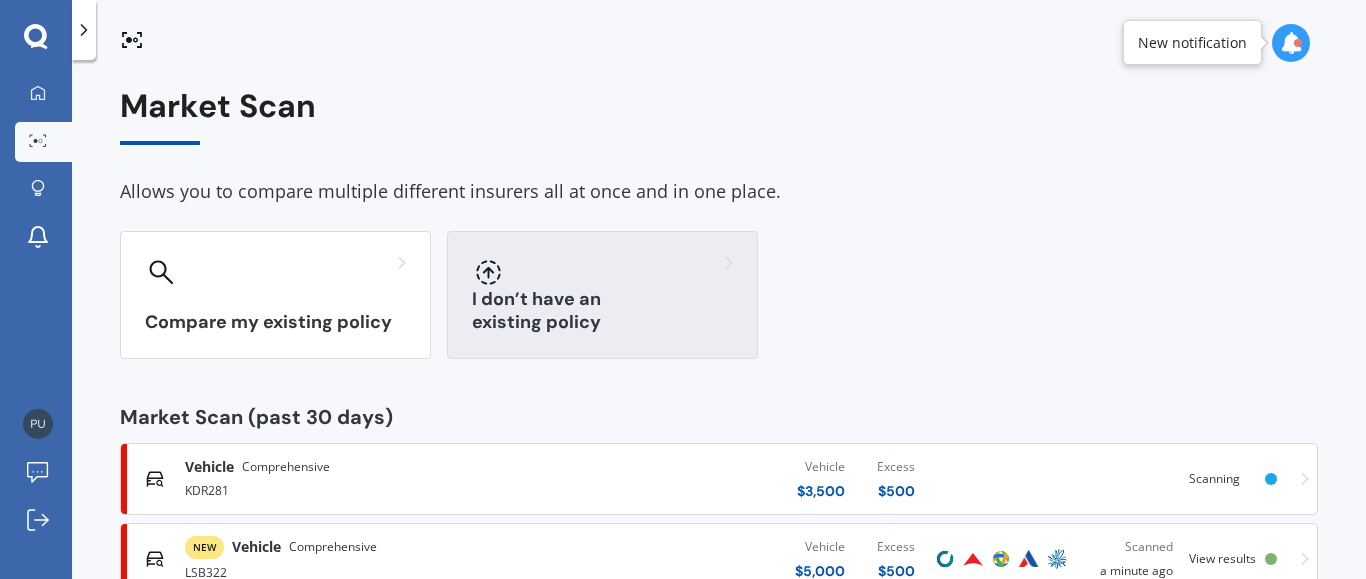 click at bounding box center [602, 272] 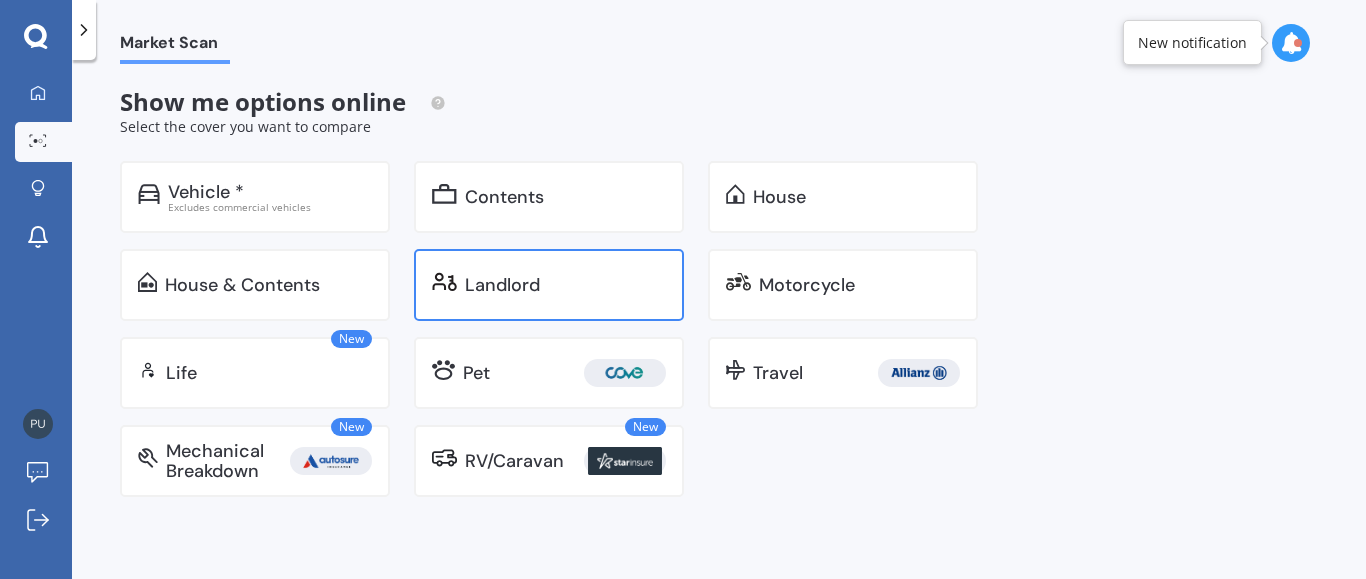 click on "Landlord" at bounding box center [502, 285] 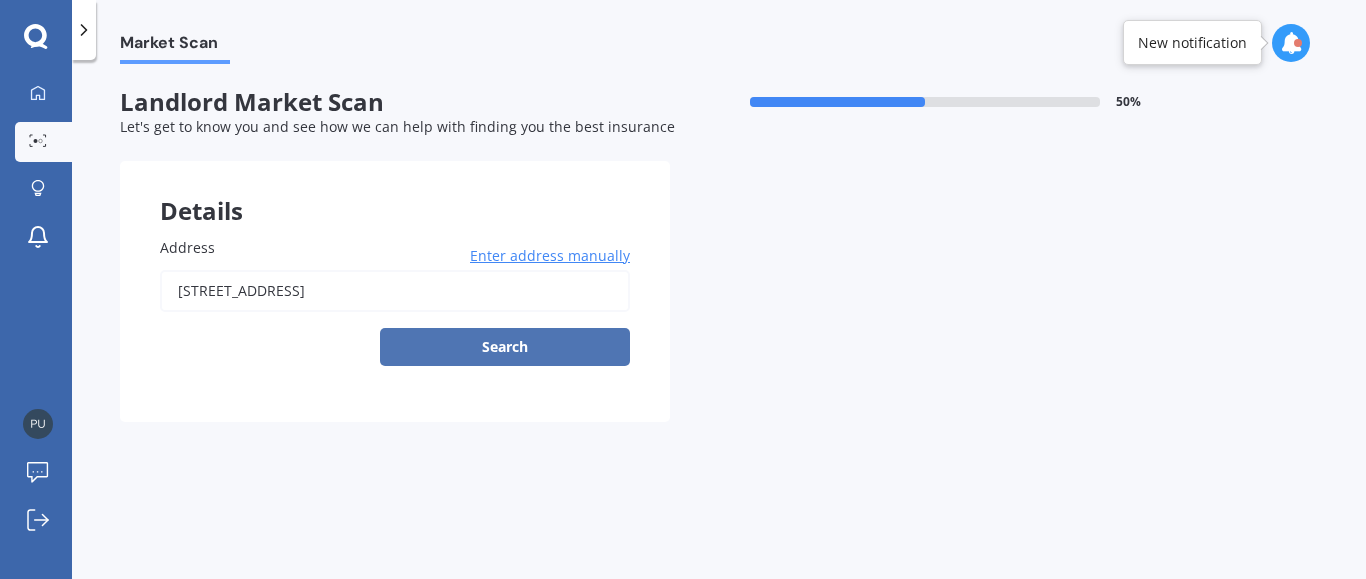 click on "Search" at bounding box center (505, 347) 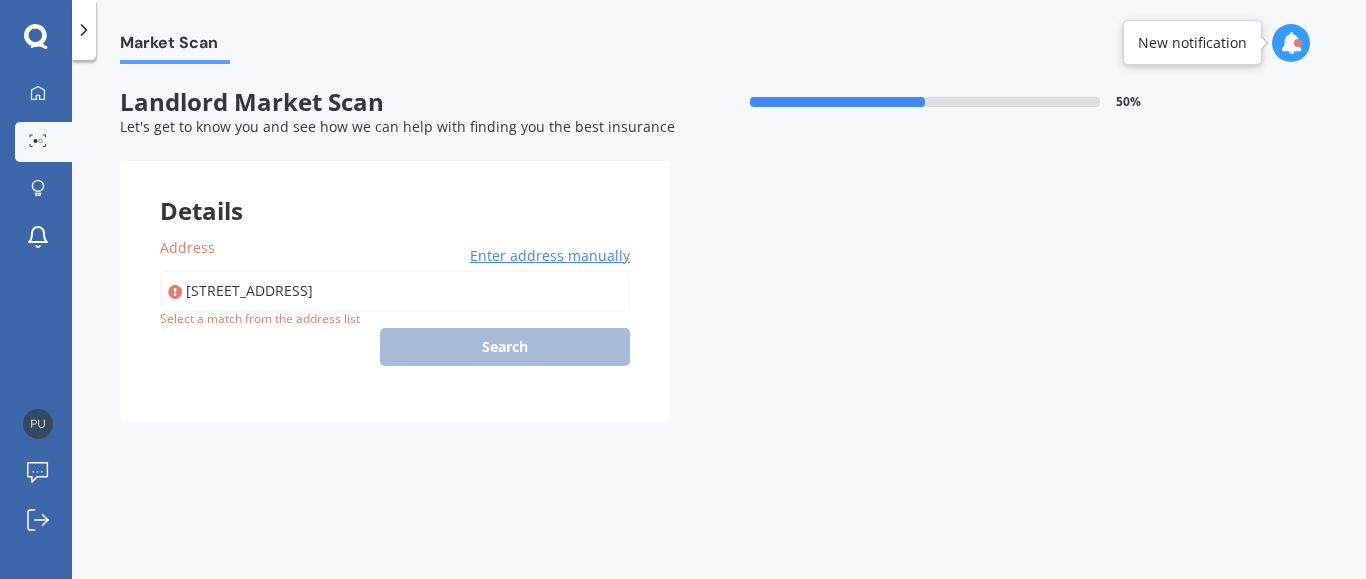 type on "[STREET_ADDRESS]" 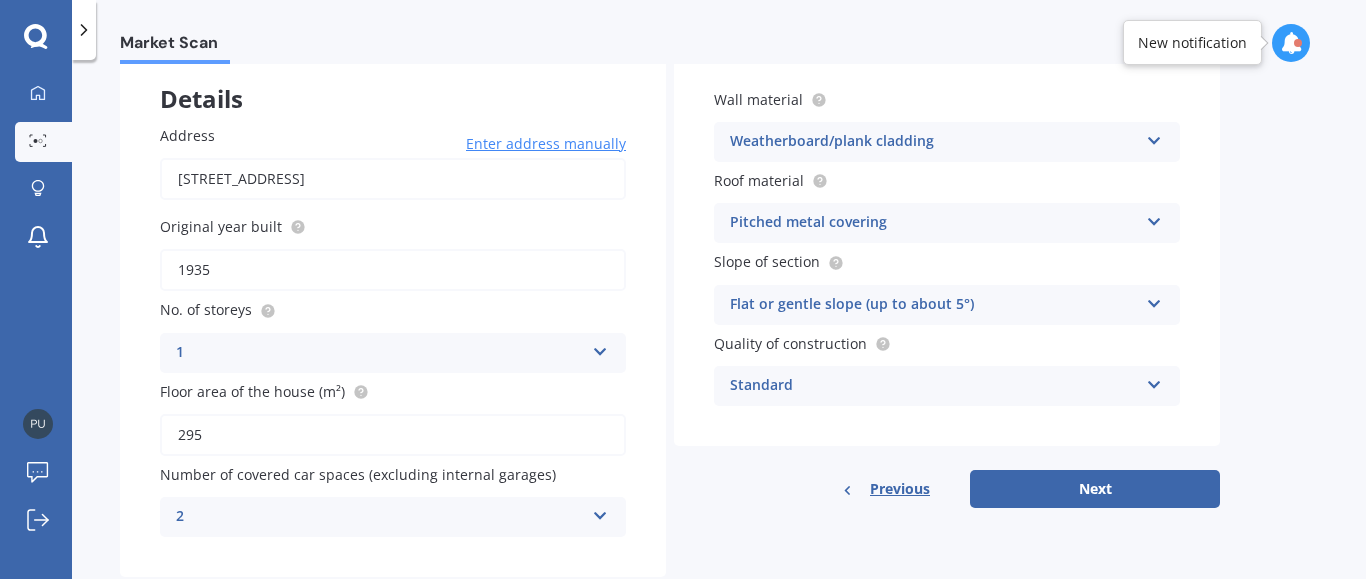 scroll, scrollTop: 114, scrollLeft: 0, axis: vertical 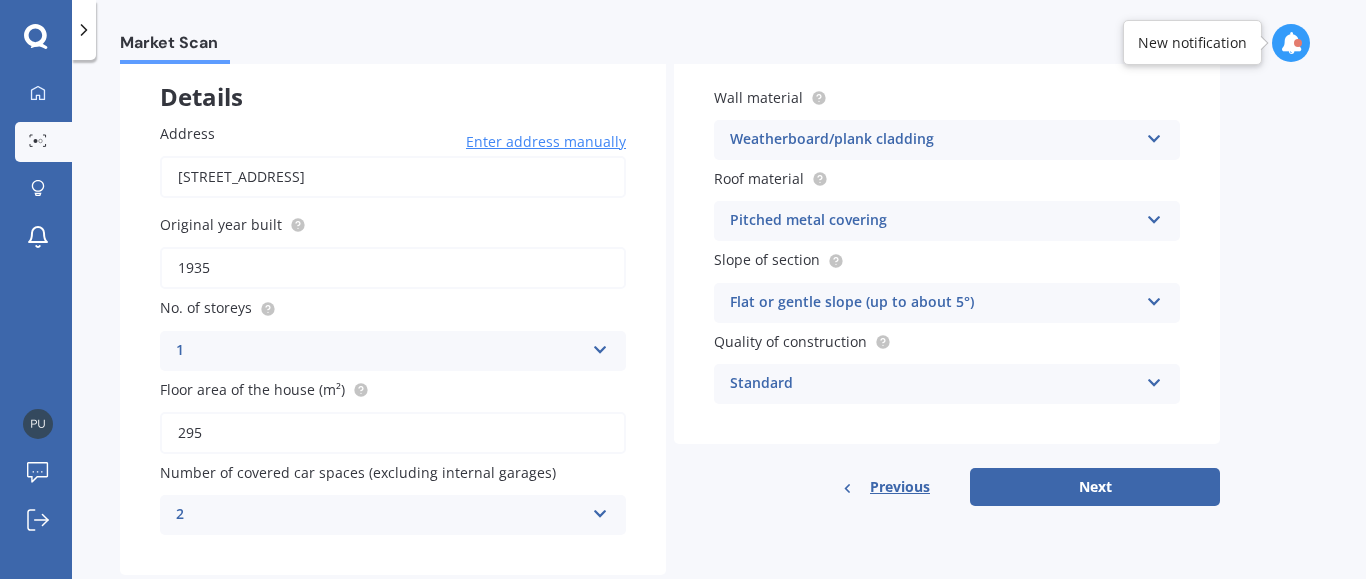 drag, startPoint x: 252, startPoint y: 274, endPoint x: 135, endPoint y: 264, distance: 117.426575 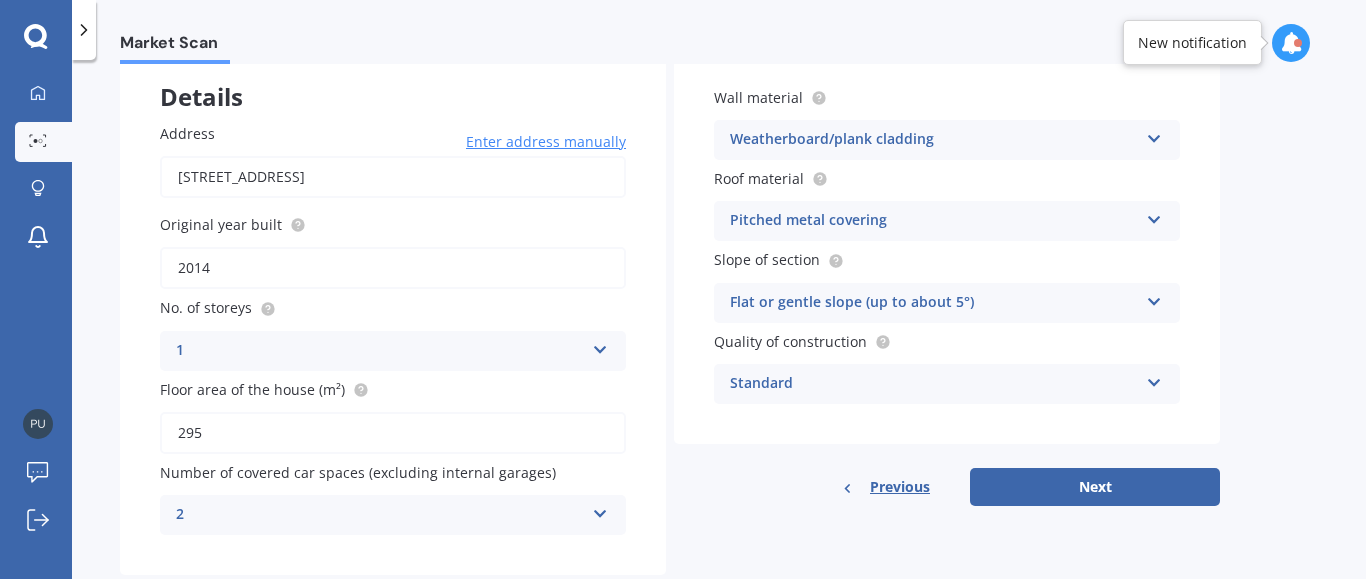 type on "2014" 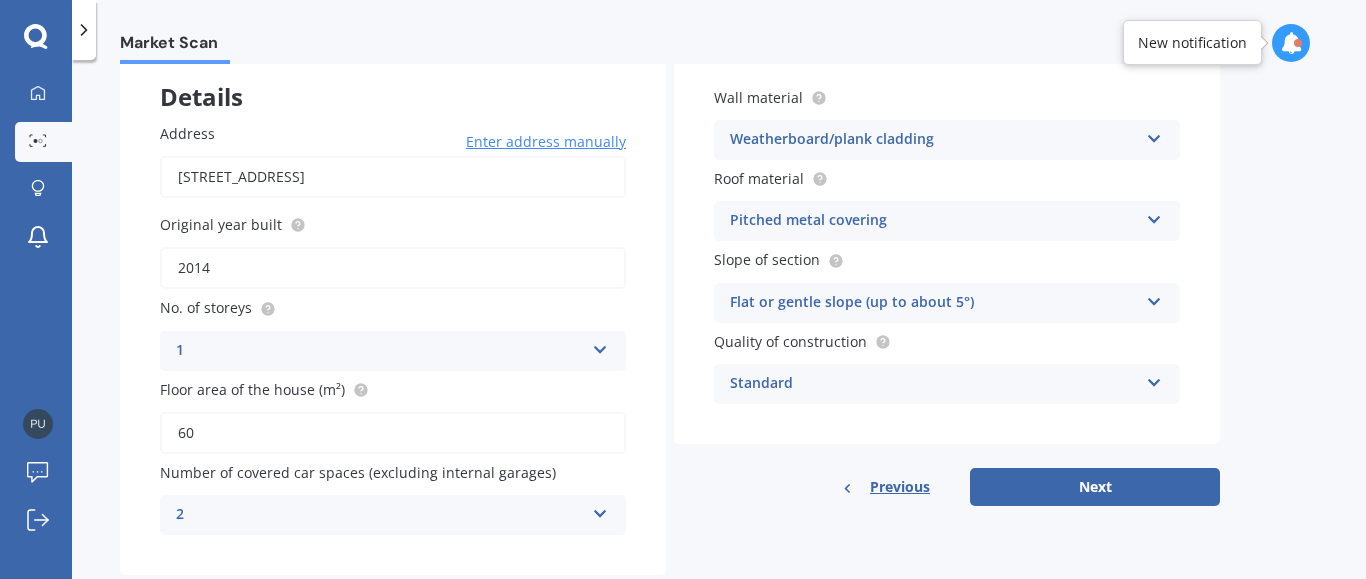 type on "60" 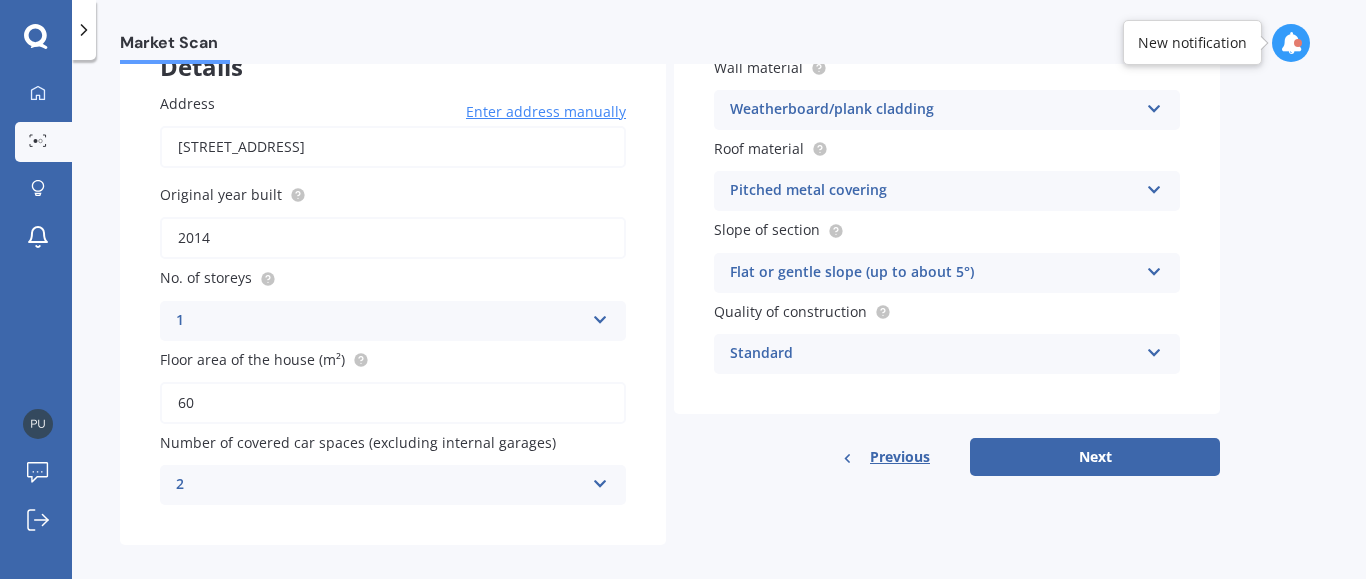 scroll, scrollTop: 165, scrollLeft: 0, axis: vertical 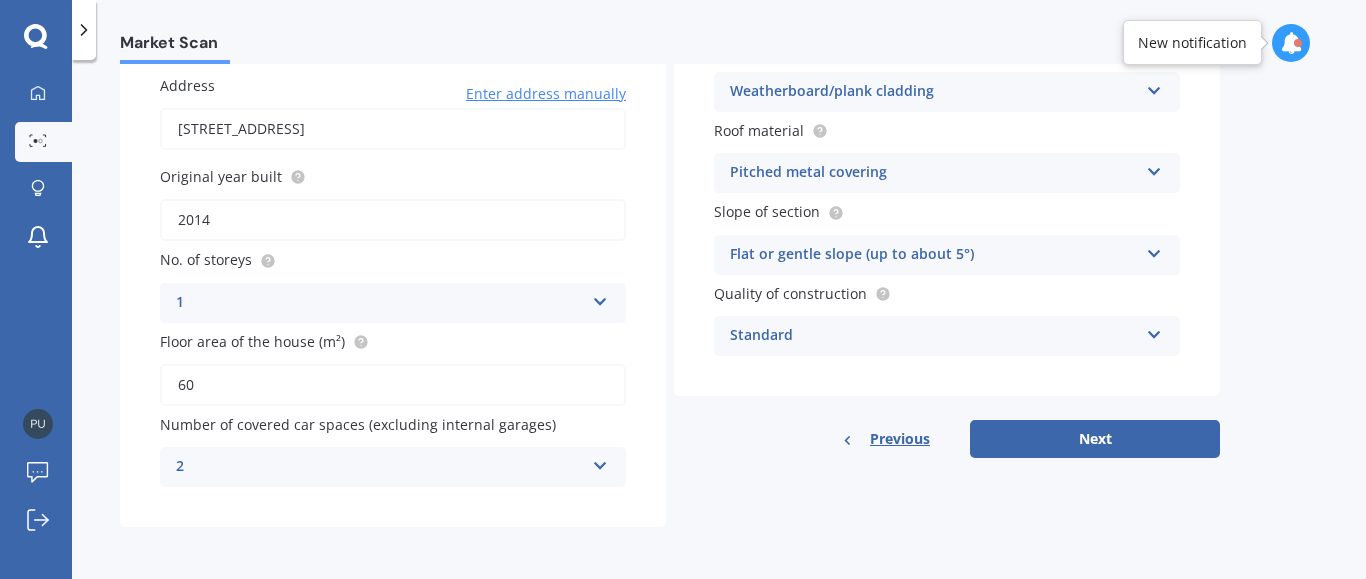click on "2" at bounding box center (380, 467) 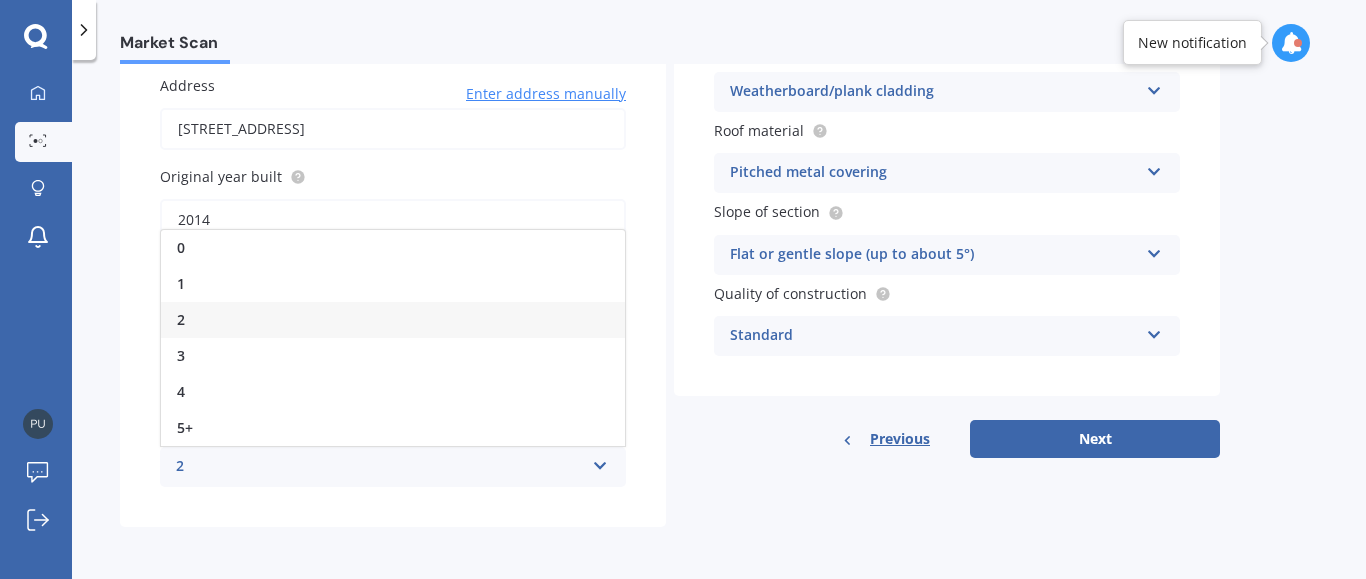 click on "2" at bounding box center [380, 467] 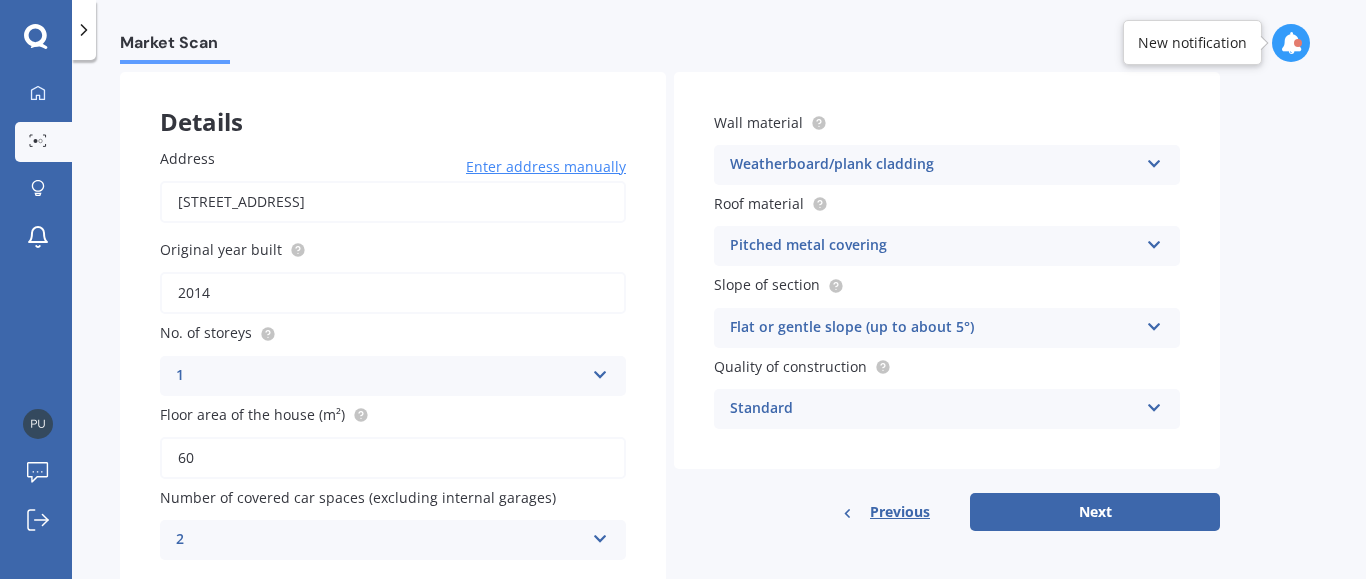 scroll, scrollTop: 0, scrollLeft: 0, axis: both 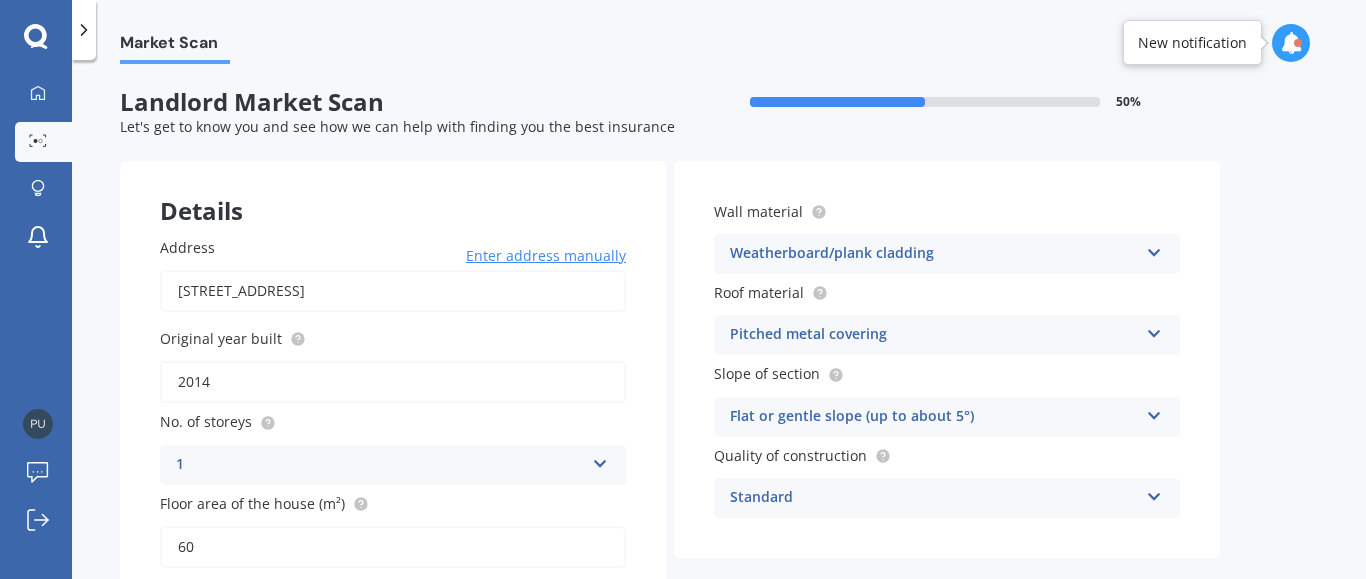 click on "Weatherboard/plank cladding" at bounding box center [934, 254] 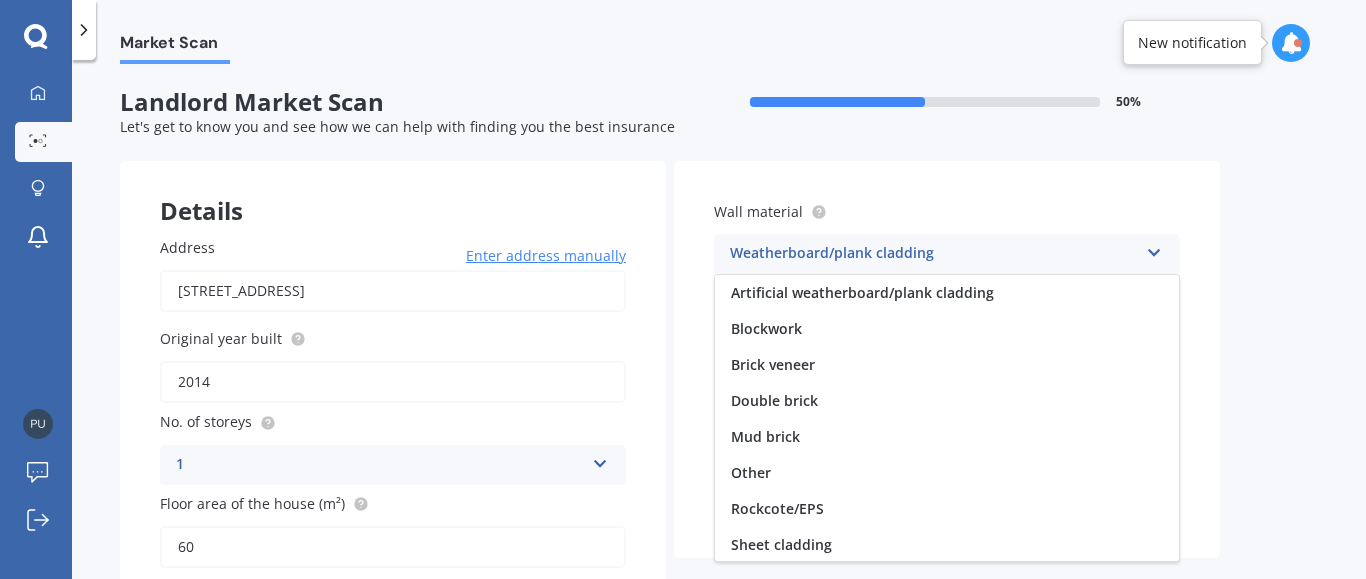 scroll, scrollTop: 182, scrollLeft: 0, axis: vertical 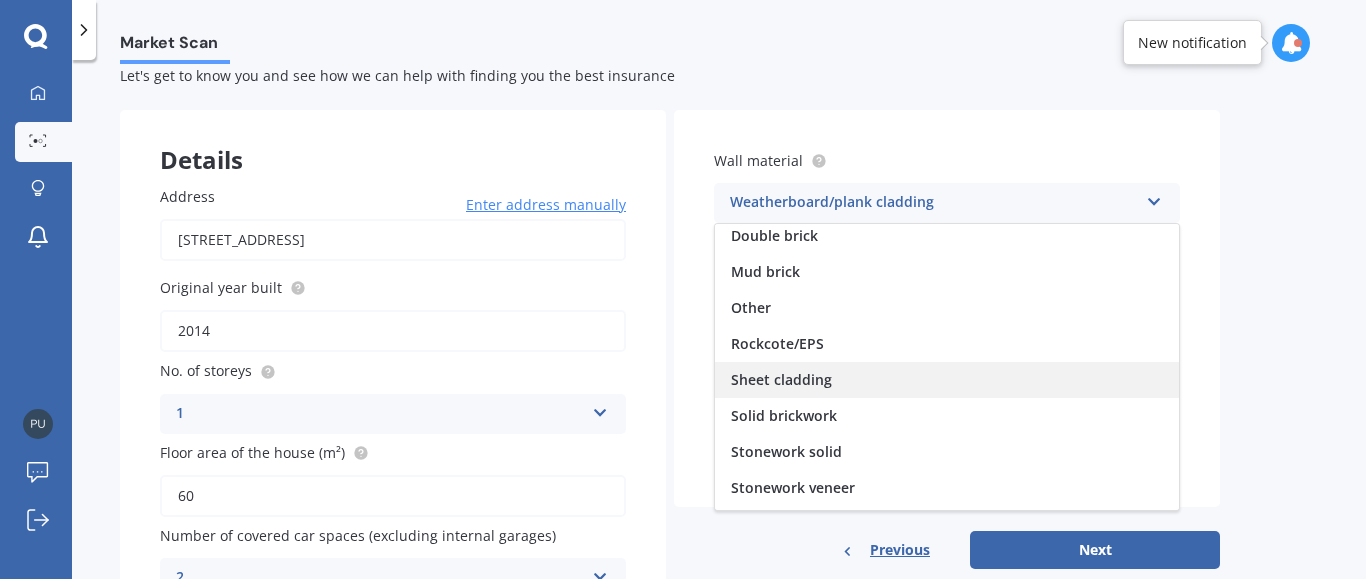 click on "Sheet cladding" at bounding box center (781, 379) 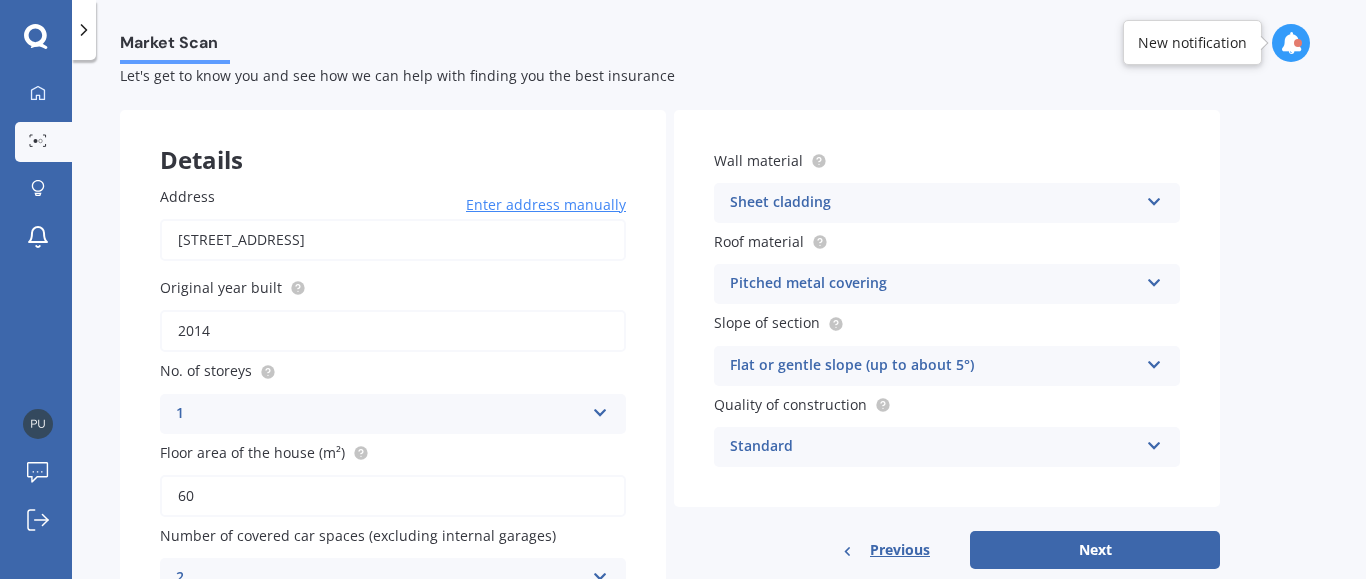 click on "Pitched metal covering" at bounding box center (934, 284) 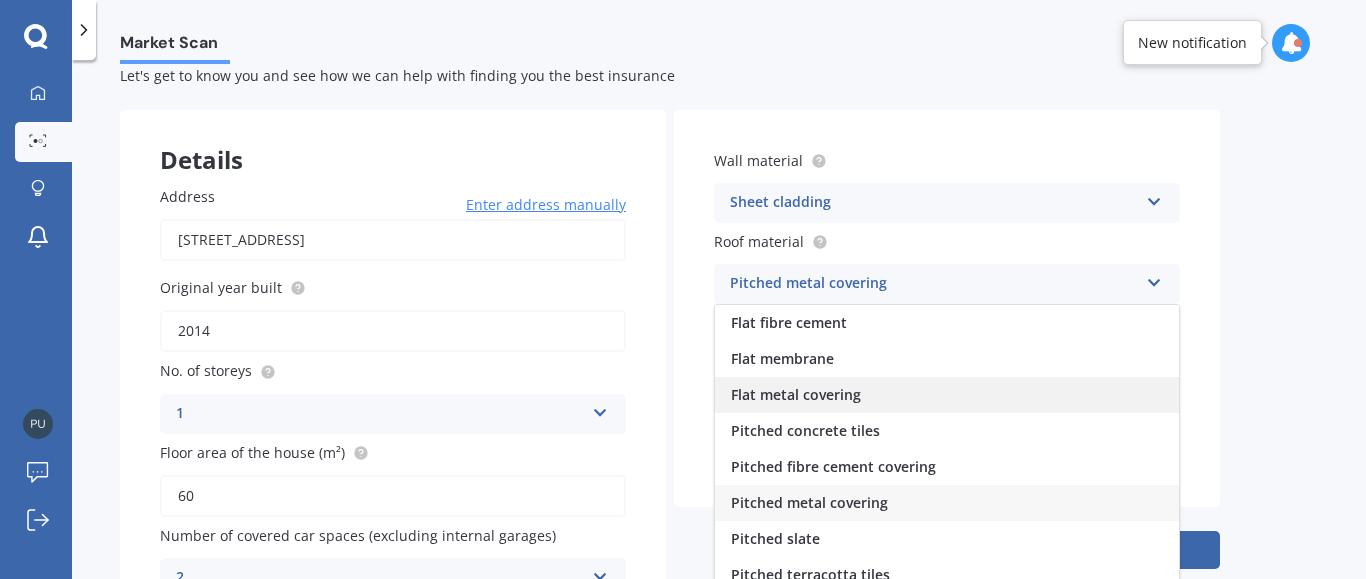 click on "Flat metal covering" at bounding box center (796, 394) 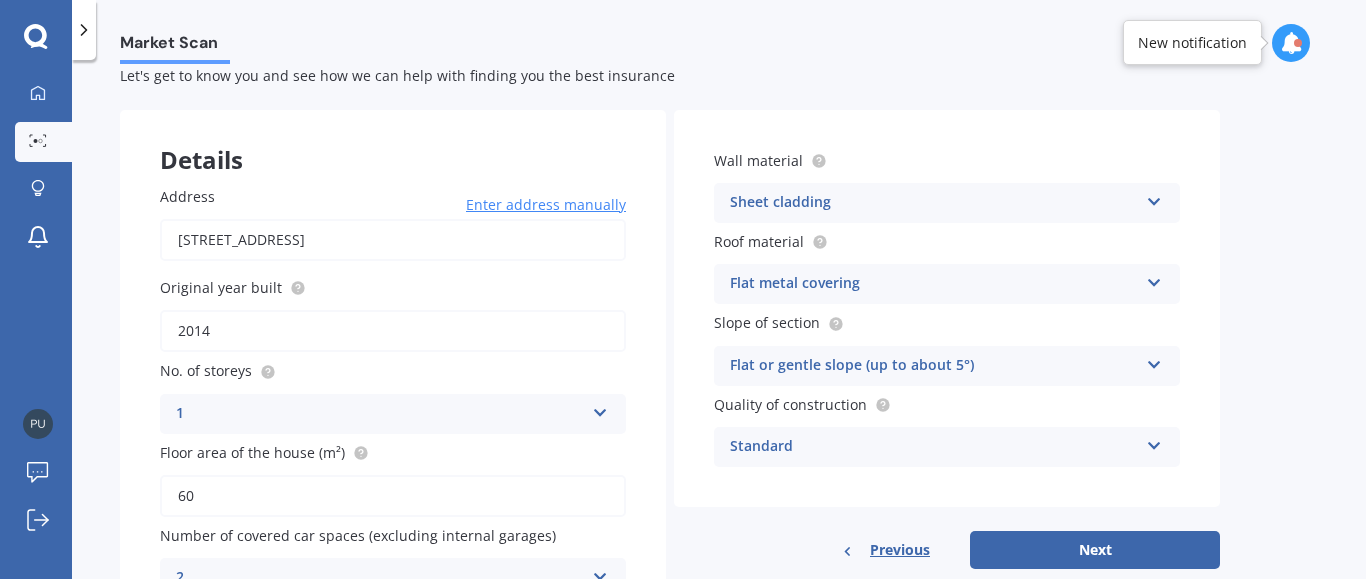 click on "Standard" at bounding box center [934, 447] 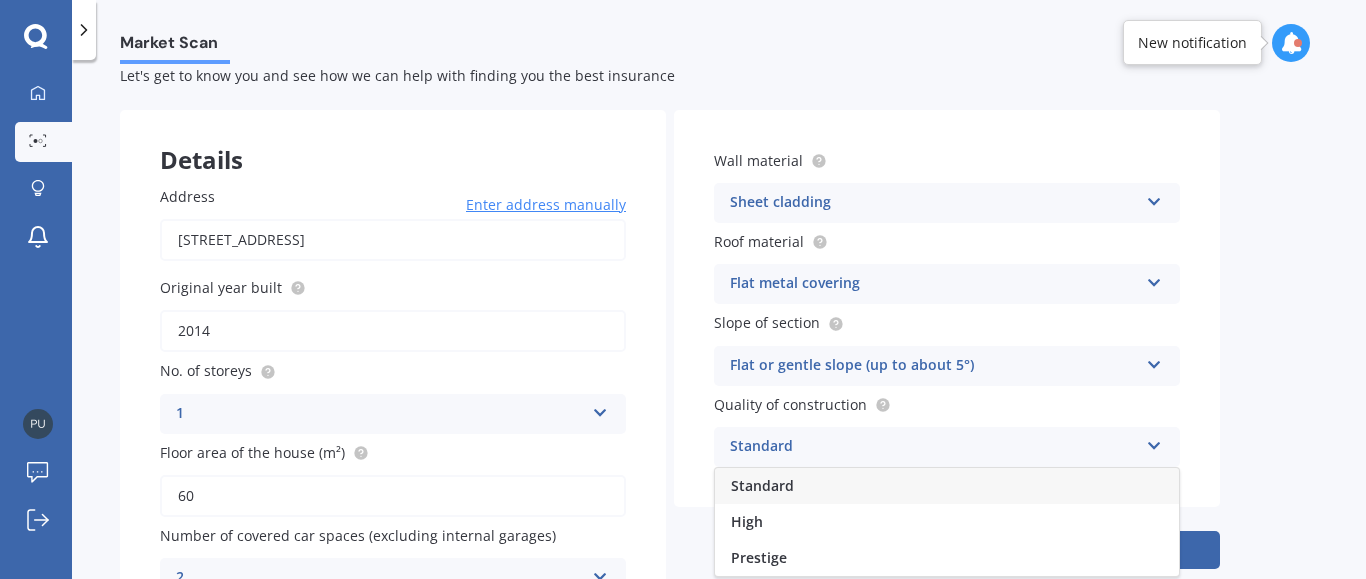 click on "Standard" at bounding box center [934, 447] 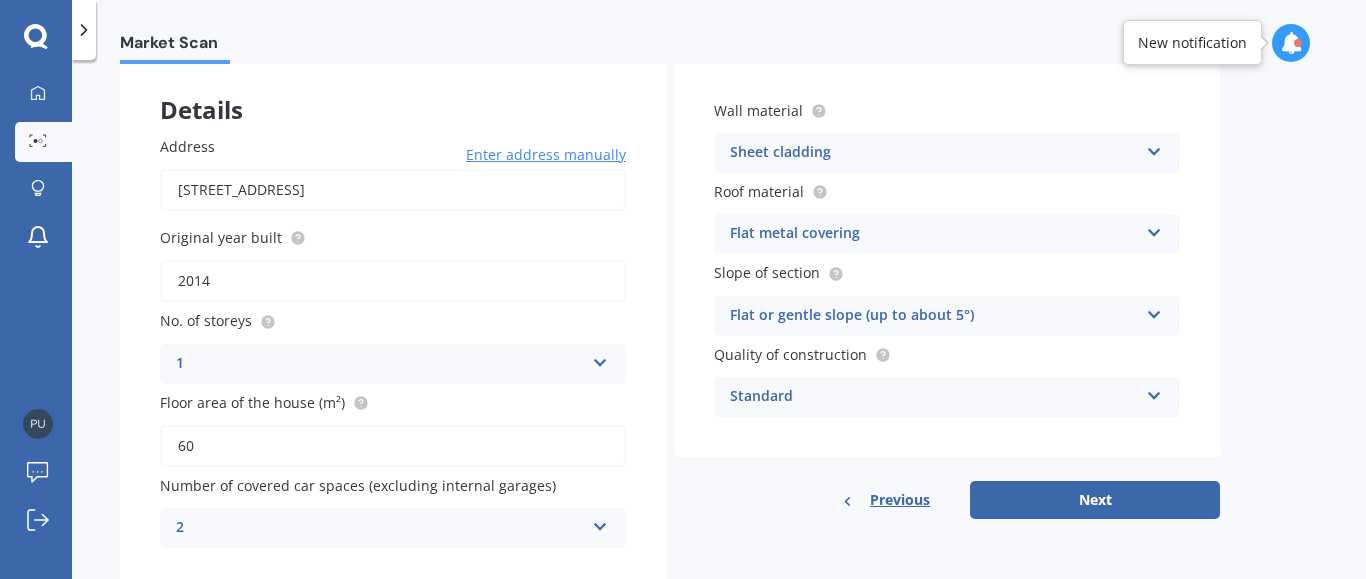 scroll, scrollTop: 165, scrollLeft: 0, axis: vertical 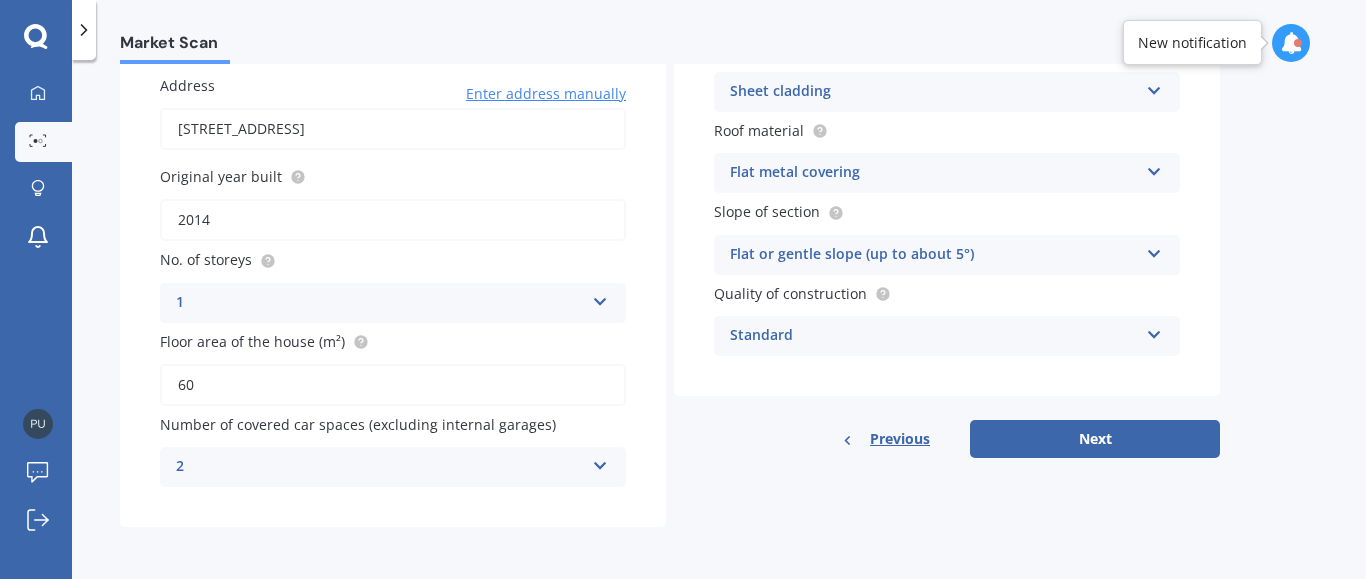 click on "2014" at bounding box center [393, 220] 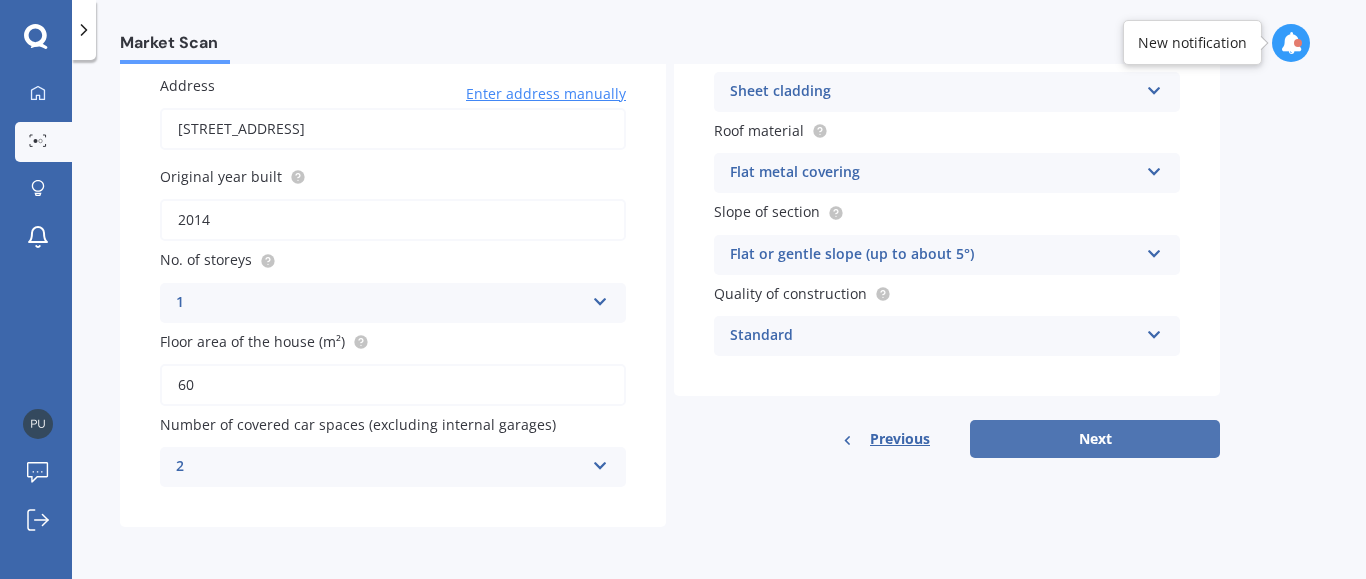 click on "Next" at bounding box center [1095, 439] 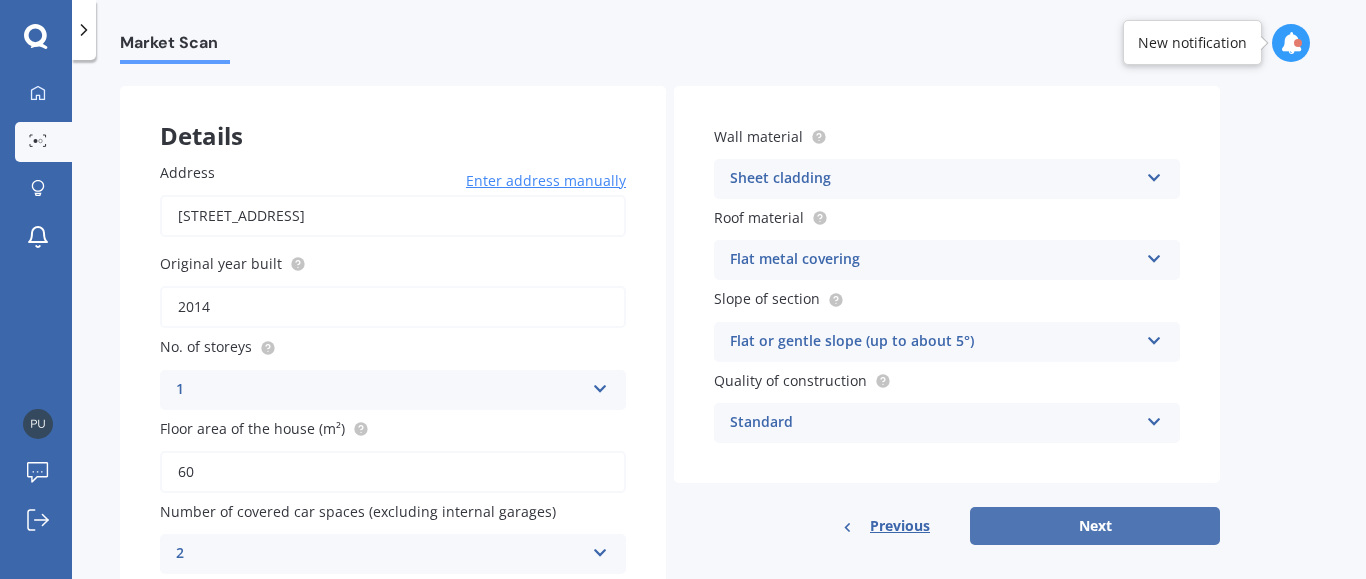 select on "23" 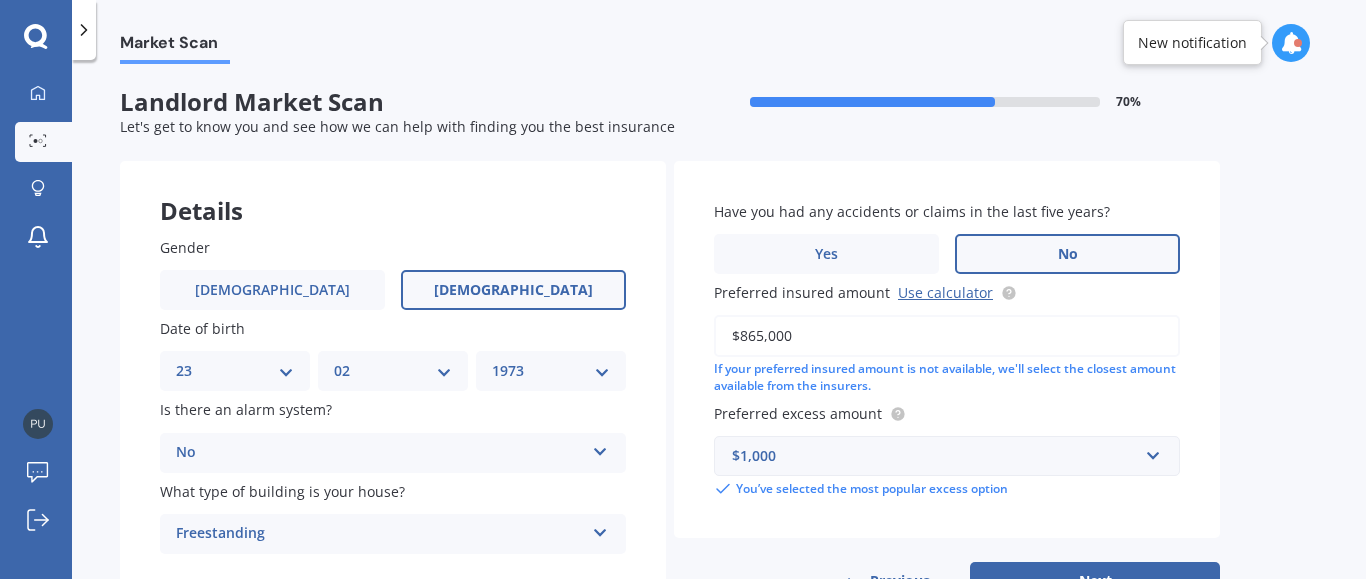 scroll, scrollTop: 75, scrollLeft: 0, axis: vertical 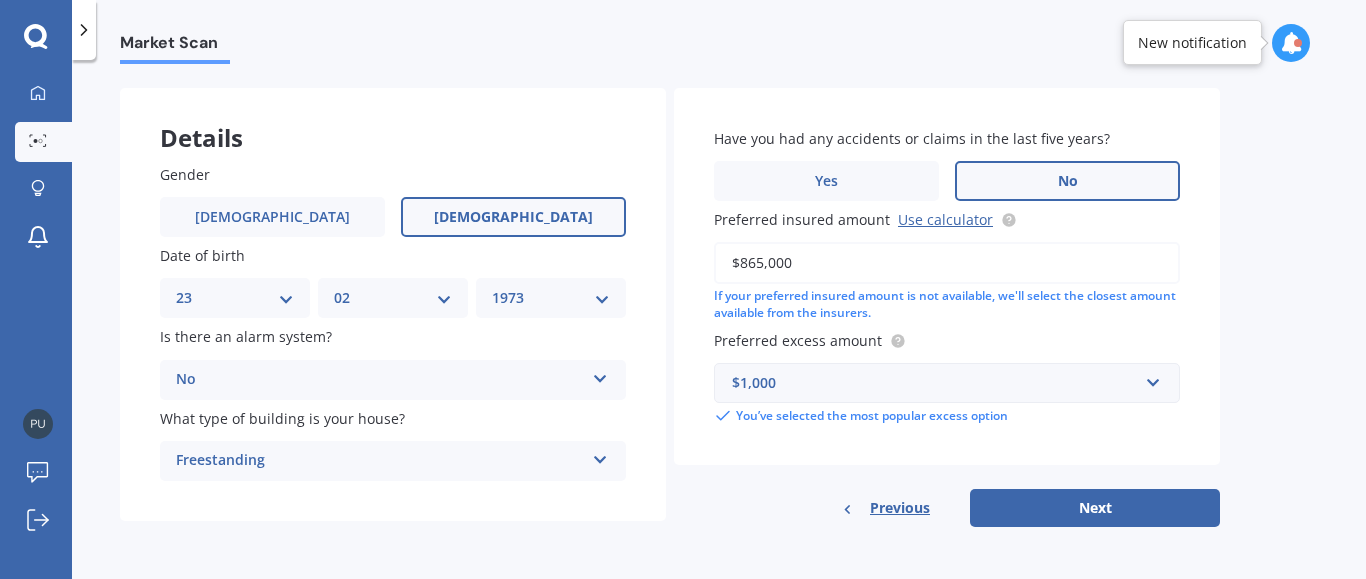 drag, startPoint x: 808, startPoint y: 262, endPoint x: 708, endPoint y: 260, distance: 100.02 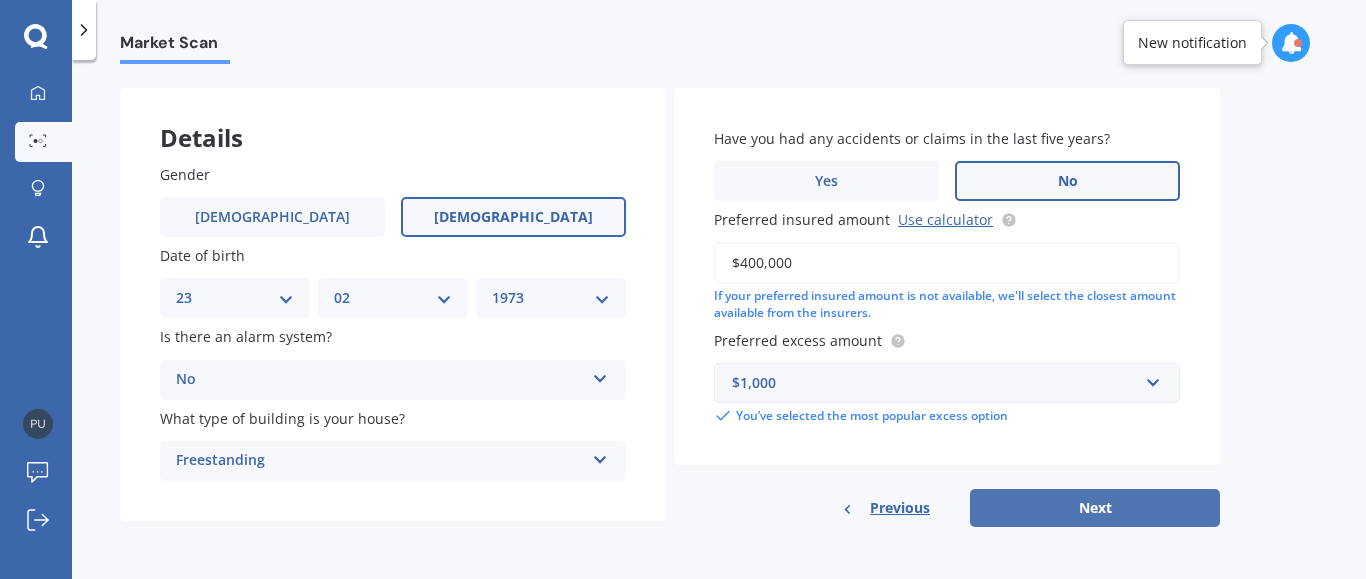 type on "$400,000" 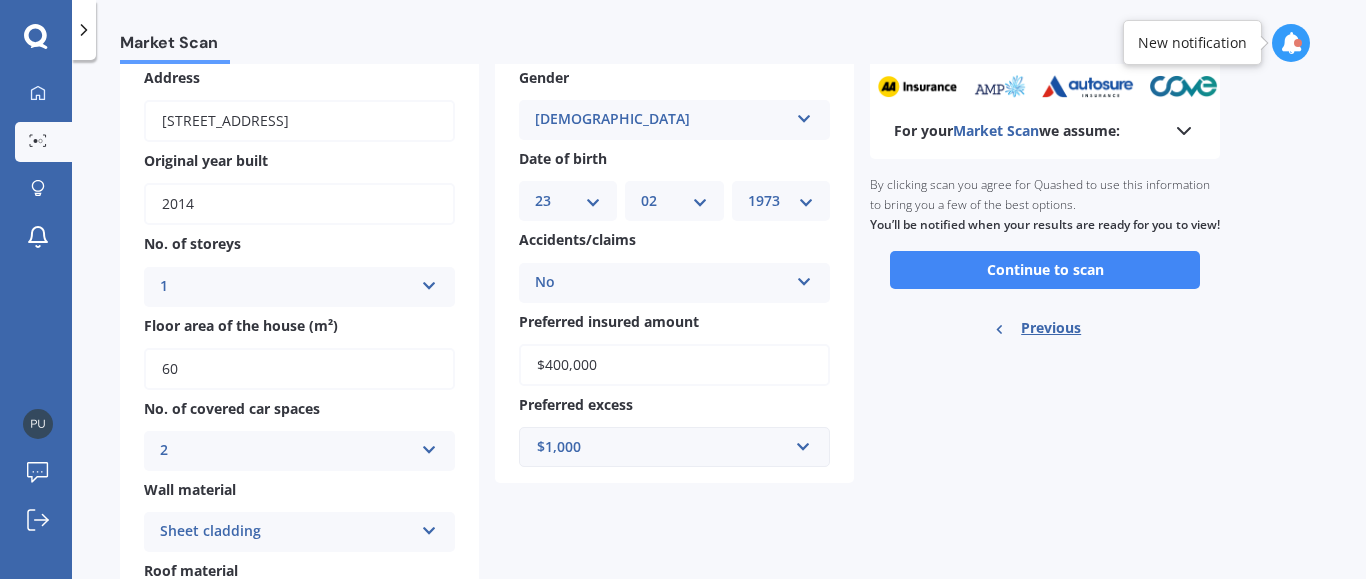 scroll, scrollTop: 107, scrollLeft: 0, axis: vertical 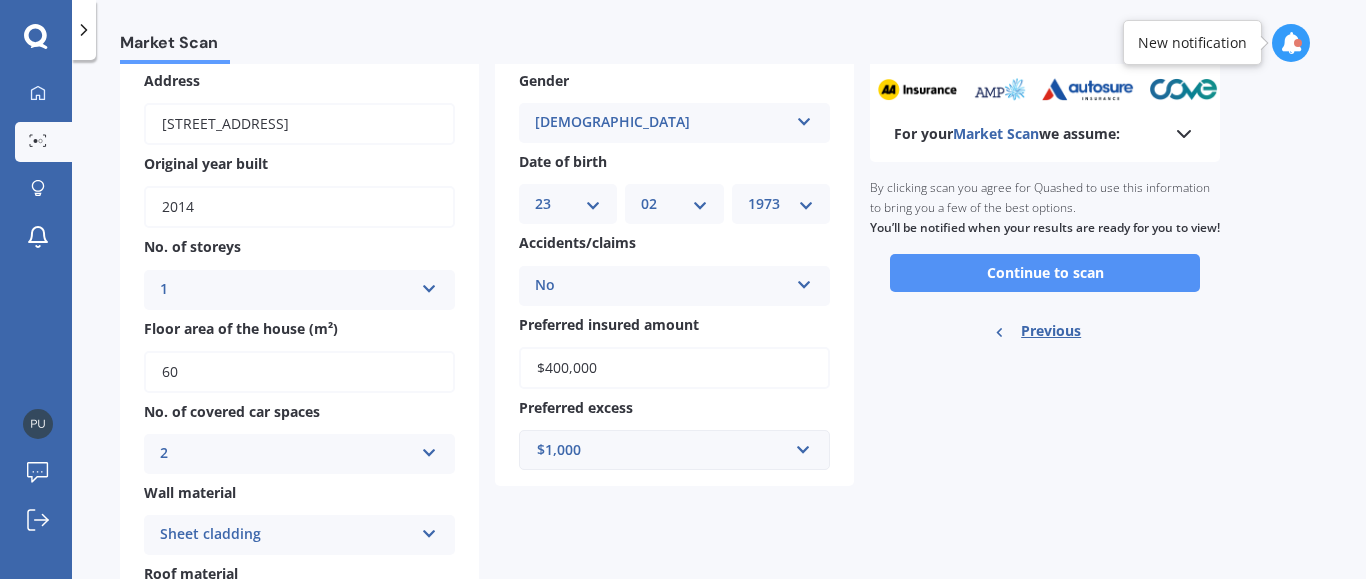 click on "Continue to scan" at bounding box center (1045, 273) 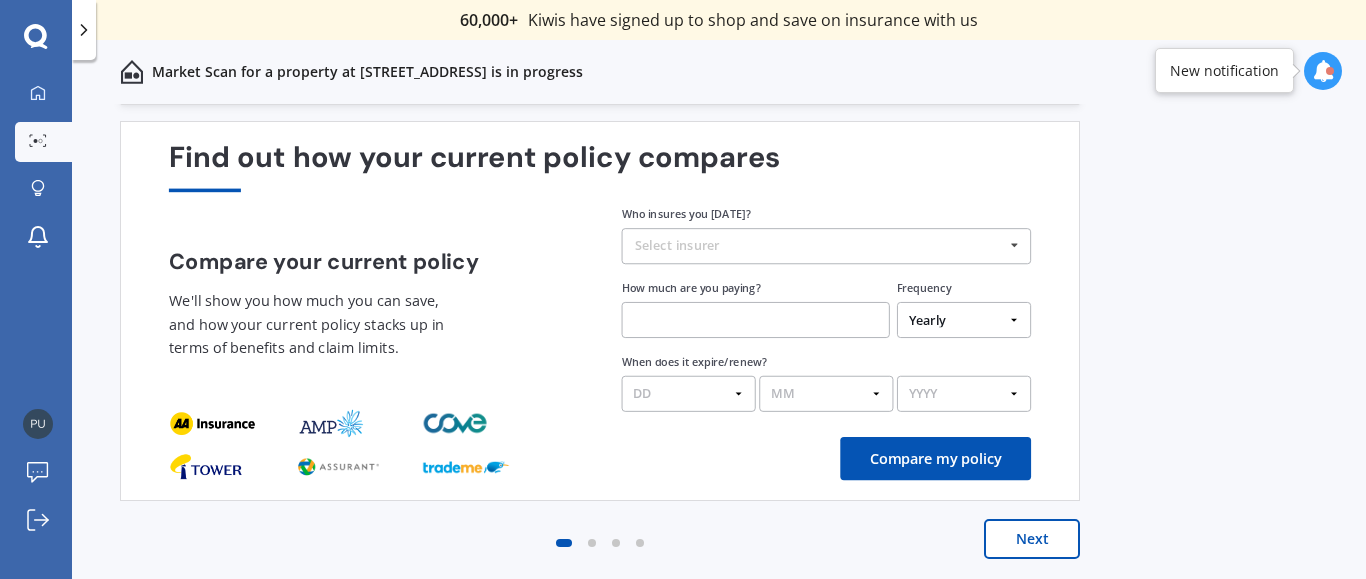 scroll, scrollTop: 0, scrollLeft: 0, axis: both 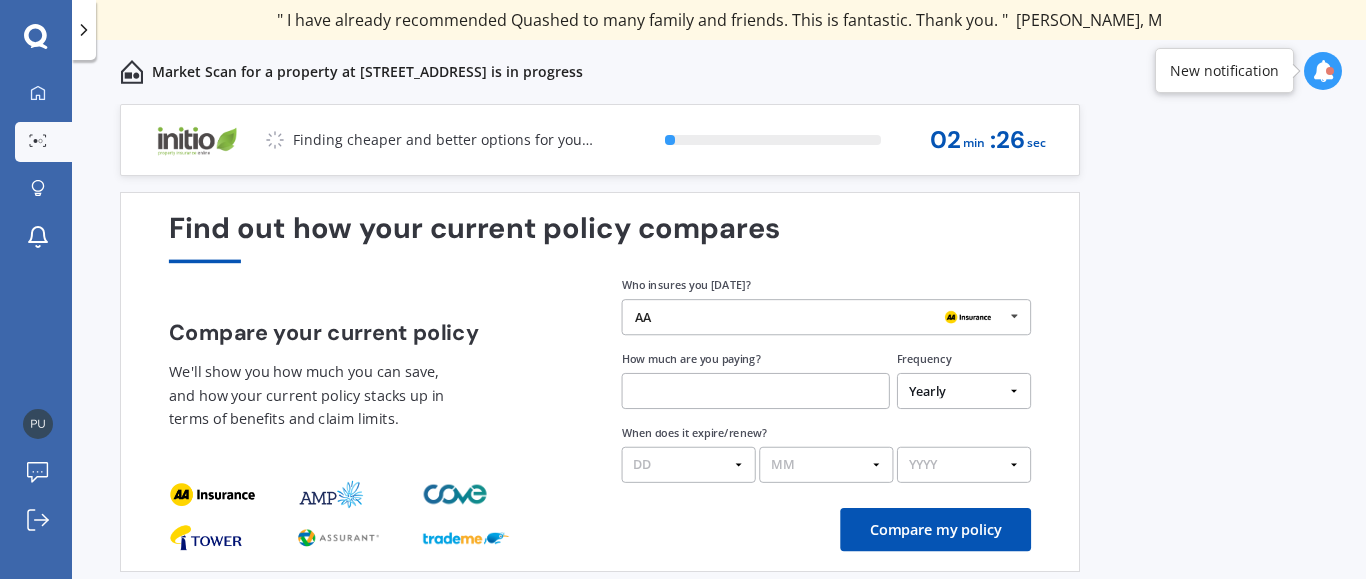 click on "Previous 60,000+ Kiwis have signed up to shop and save on insurance with us " Helpful tool, just that my current insurance is cheaper. " [PERSON_NAME], H " I have already recommended Quashed to many family and friends. This is fantastic. Thank you. " [PERSON_NAME], M " A very useful tool and is easy to use. Highly recommended! " [PERSON_NAME], Z " Useful tool to check whether our current prices are competitive - which they are. " [PERSON_NAME], G " My current car insurance was half of the cheapest quoted here, so I'll stick with them. " [PERSON_NAME], N " Gave exactly the same results. " [PERSON_NAME], S " It's pretty accurate. Good service. " Mala, P " That was very helpful as it provided all the details required to make the necessary decision. " [PERSON_NAME], I " I've already recommended to a number of people. " [PERSON_NAME], J " Good to know my existing cover is so good! " [PERSON_NAME], J " Excellent site! I saved $300 off my existing policy. " Lian, G " Great stuff team! first time using it, and it was very clear and concise. " [PERSON_NAME], B   Next 4 % 02 min :  26 sec 1" at bounding box center [719, 363] 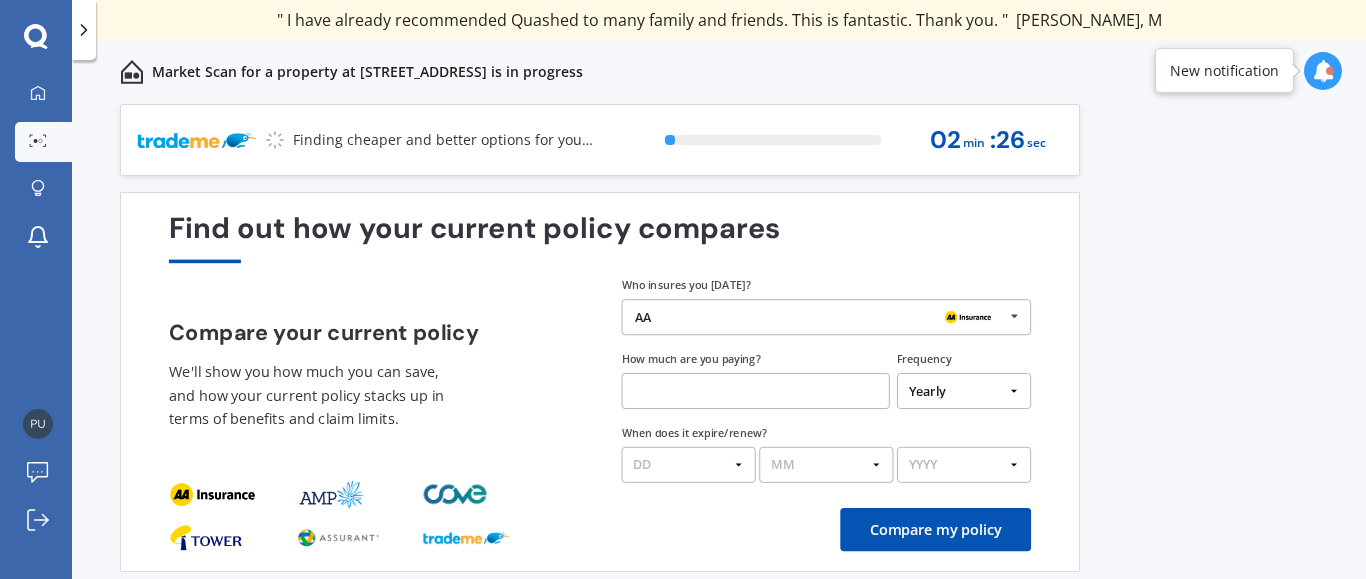 scroll, scrollTop: 71, scrollLeft: 0, axis: vertical 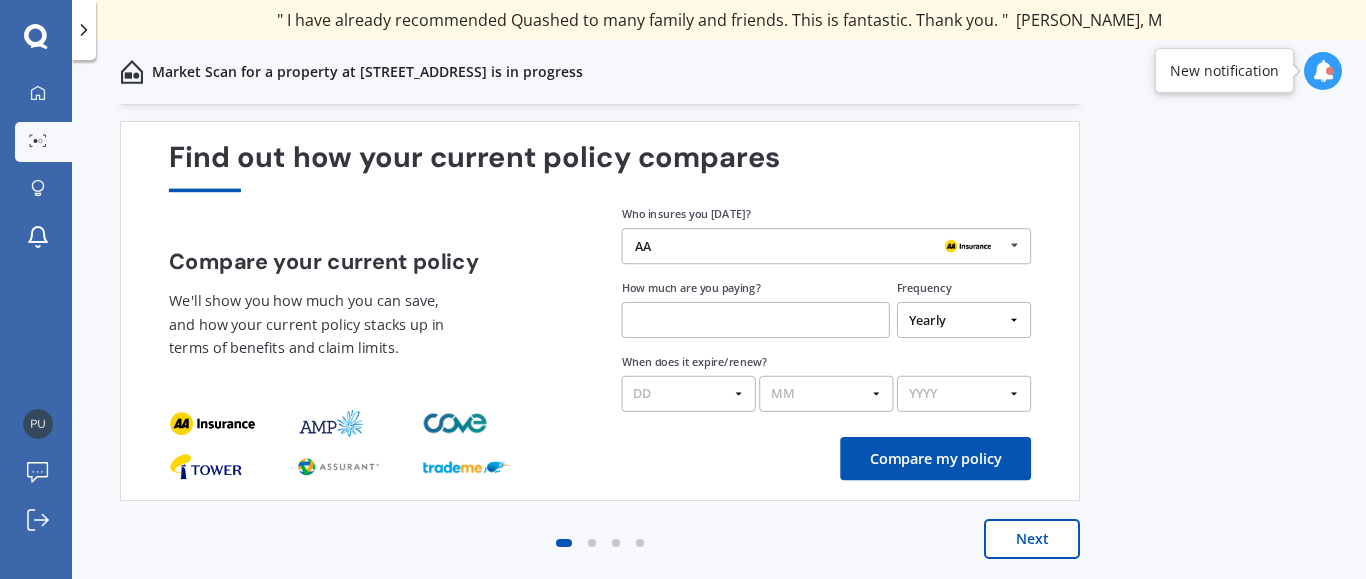 drag, startPoint x: 1019, startPoint y: 536, endPoint x: 1037, endPoint y: 518, distance: 25.455845 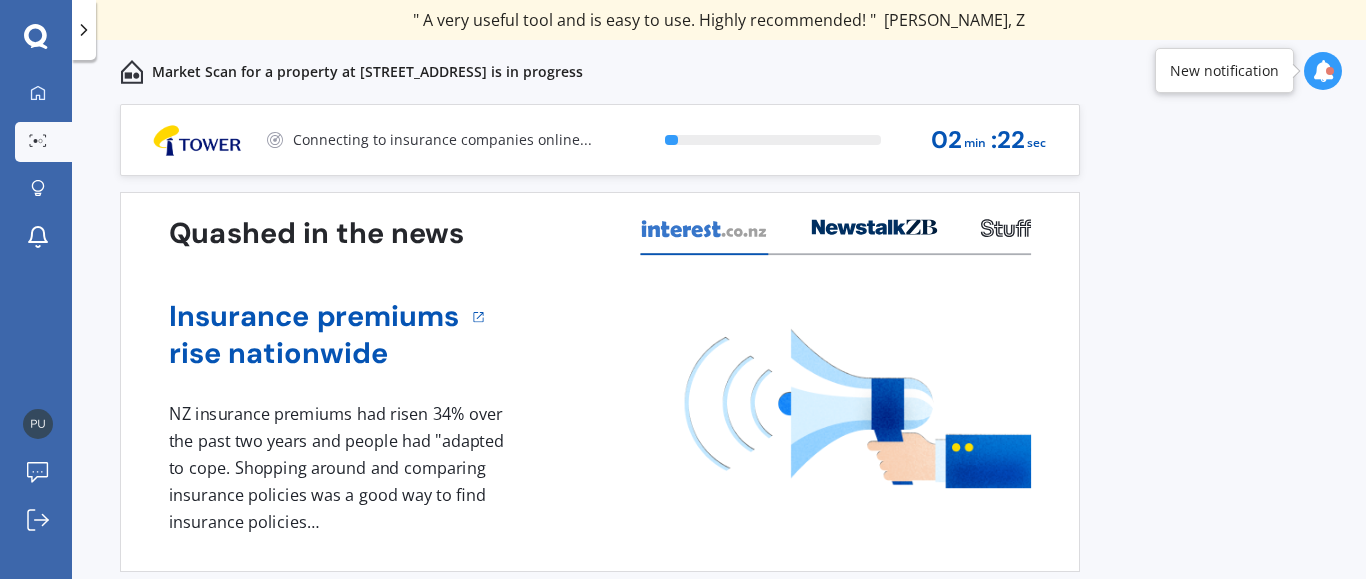 scroll, scrollTop: 71, scrollLeft: 0, axis: vertical 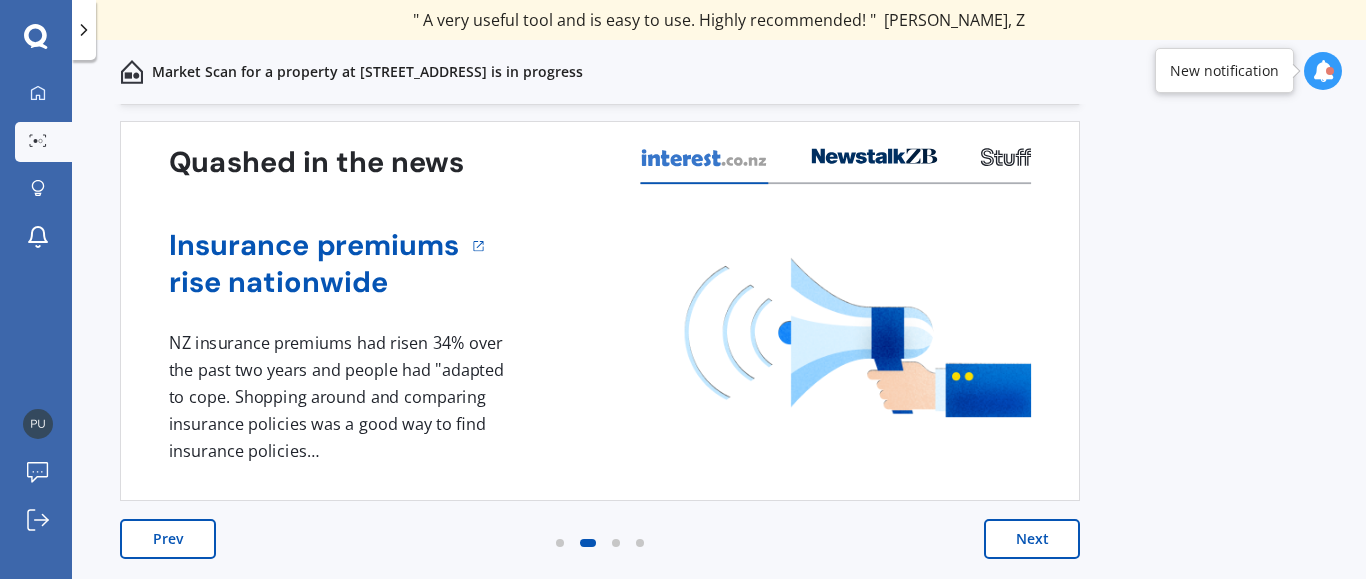 drag, startPoint x: 1050, startPoint y: 535, endPoint x: 1166, endPoint y: 438, distance: 151.21178 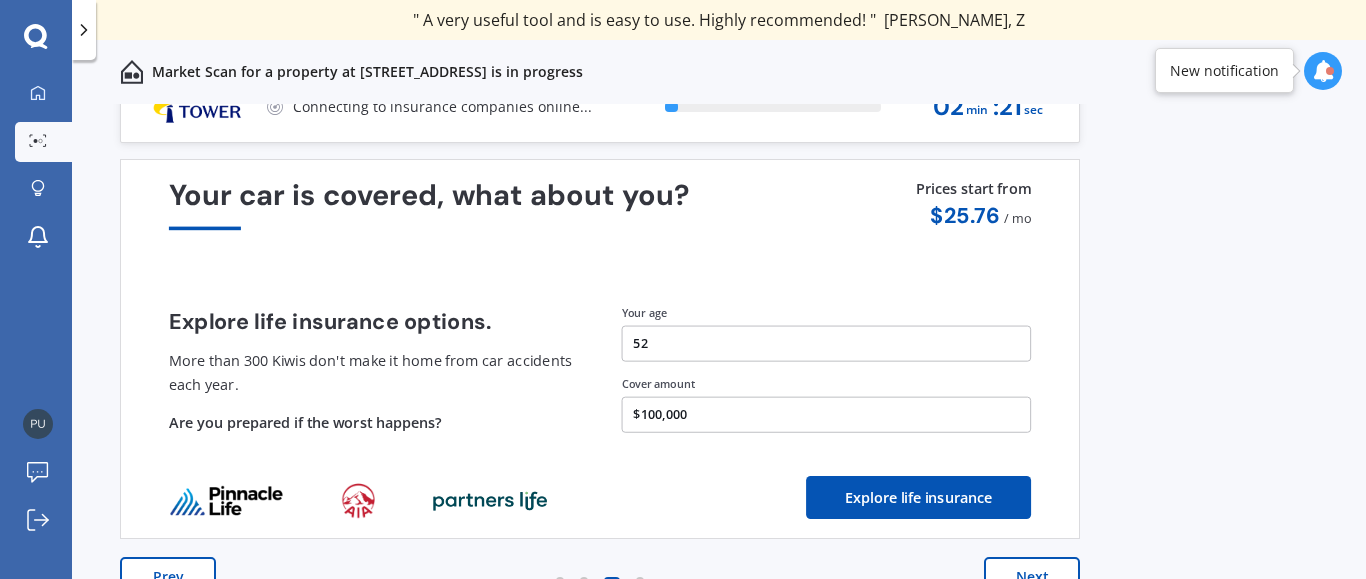 scroll, scrollTop: 71, scrollLeft: 0, axis: vertical 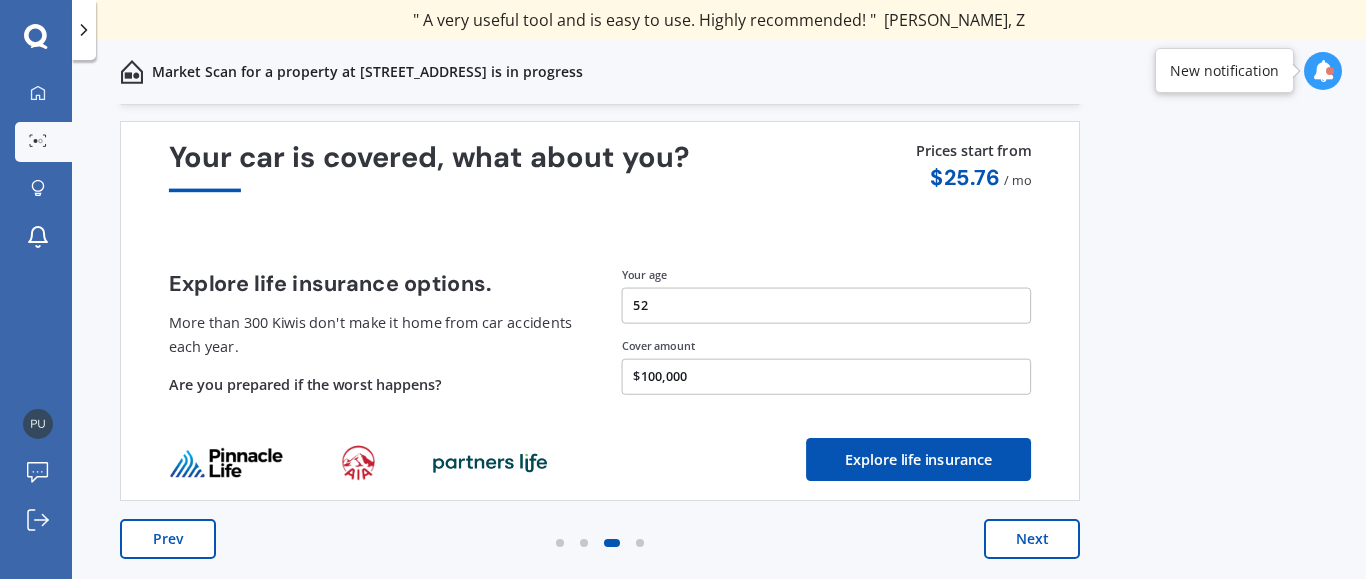 click on "Next" at bounding box center (1032, 539) 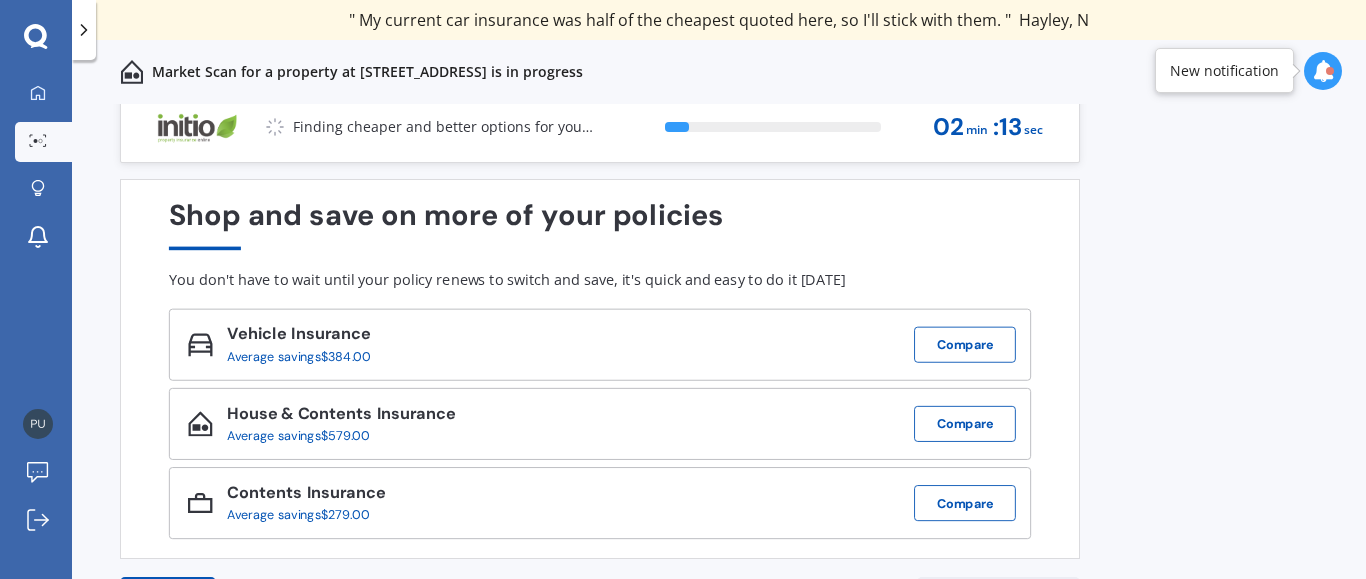 scroll, scrollTop: 0, scrollLeft: 0, axis: both 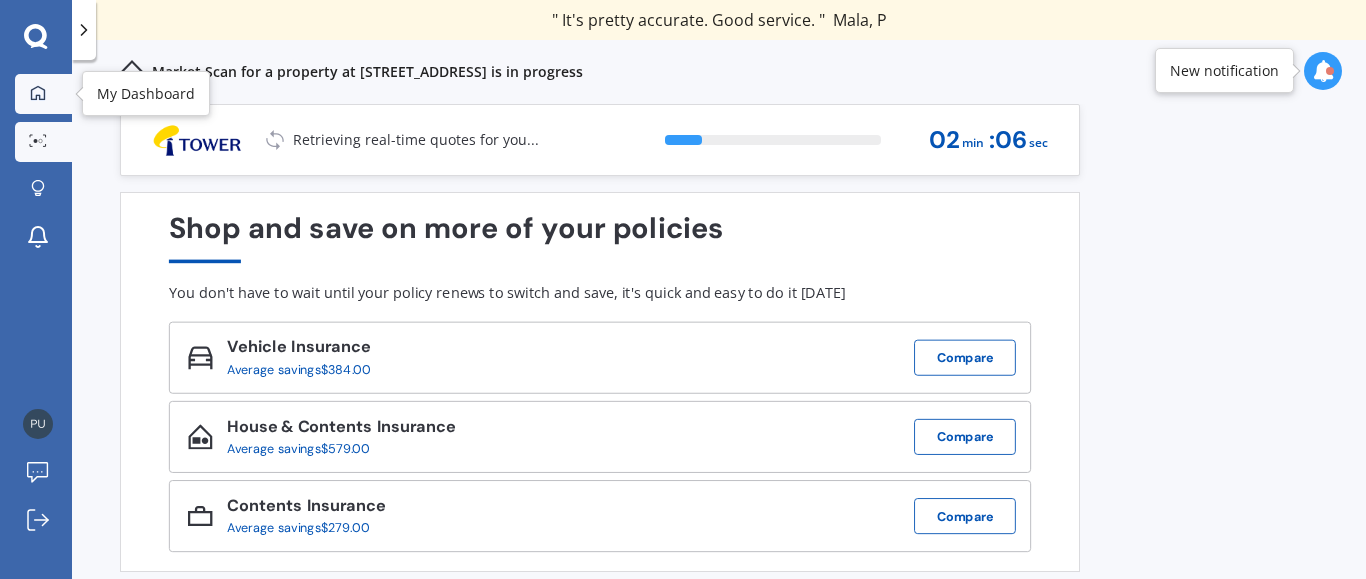 click at bounding box center [38, 94] 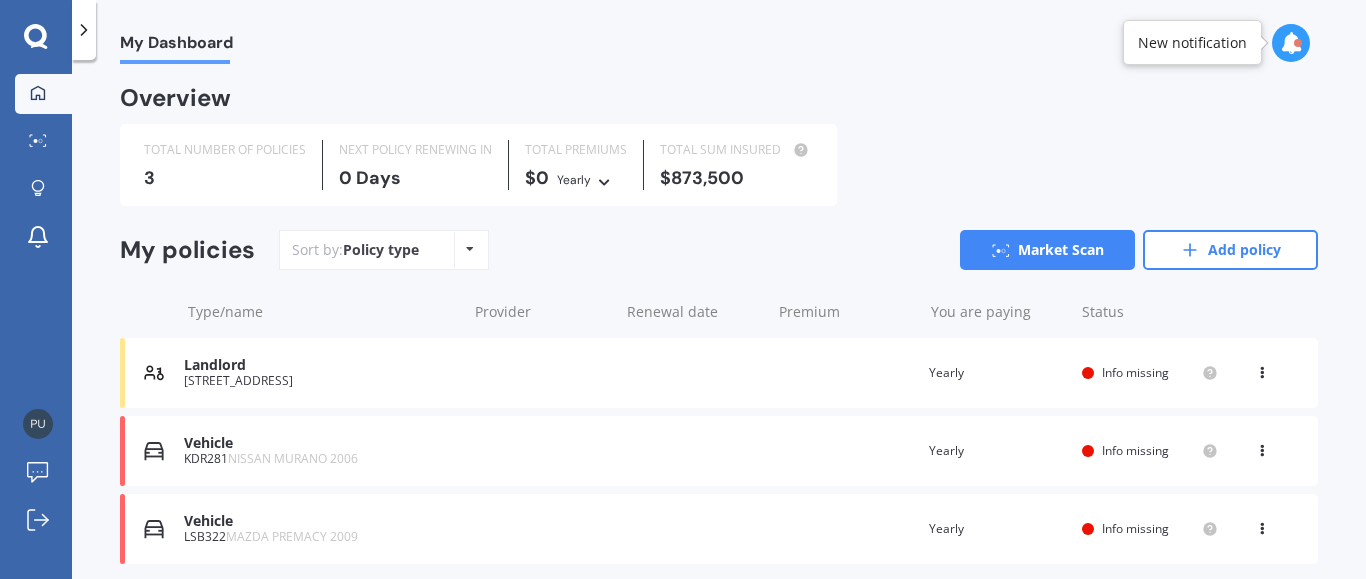 scroll, scrollTop: 69, scrollLeft: 0, axis: vertical 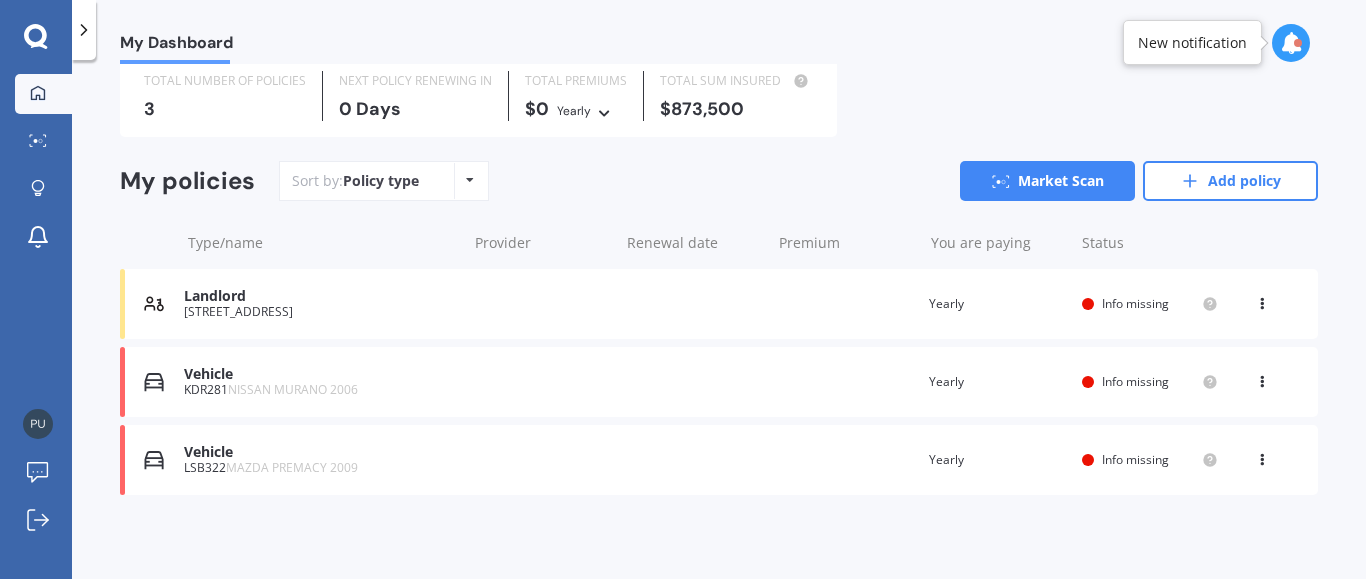 click on "MAZDA PREMACY 2009" at bounding box center [292, 467] 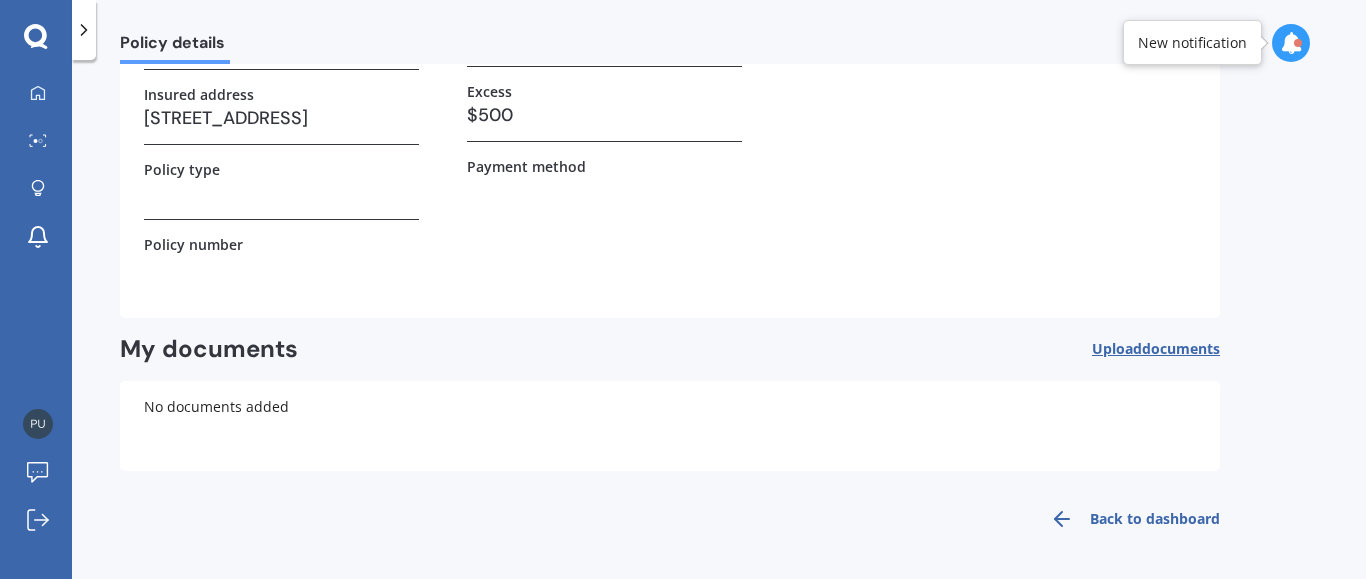 scroll, scrollTop: 0, scrollLeft: 0, axis: both 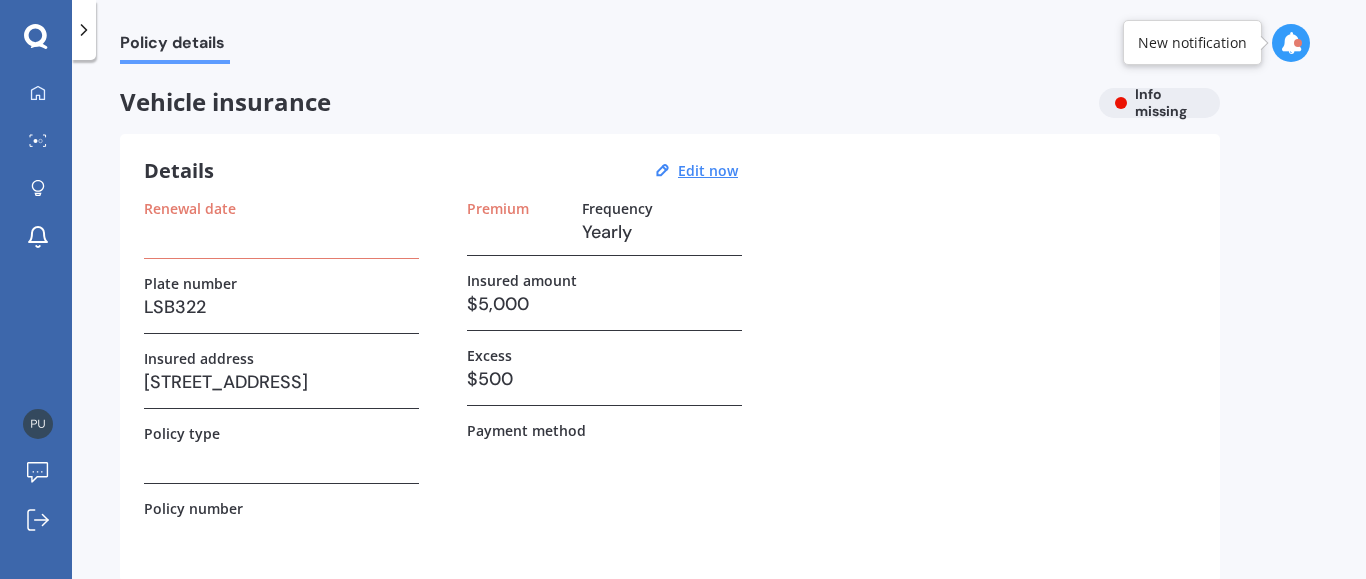 click at bounding box center (1291, 43) 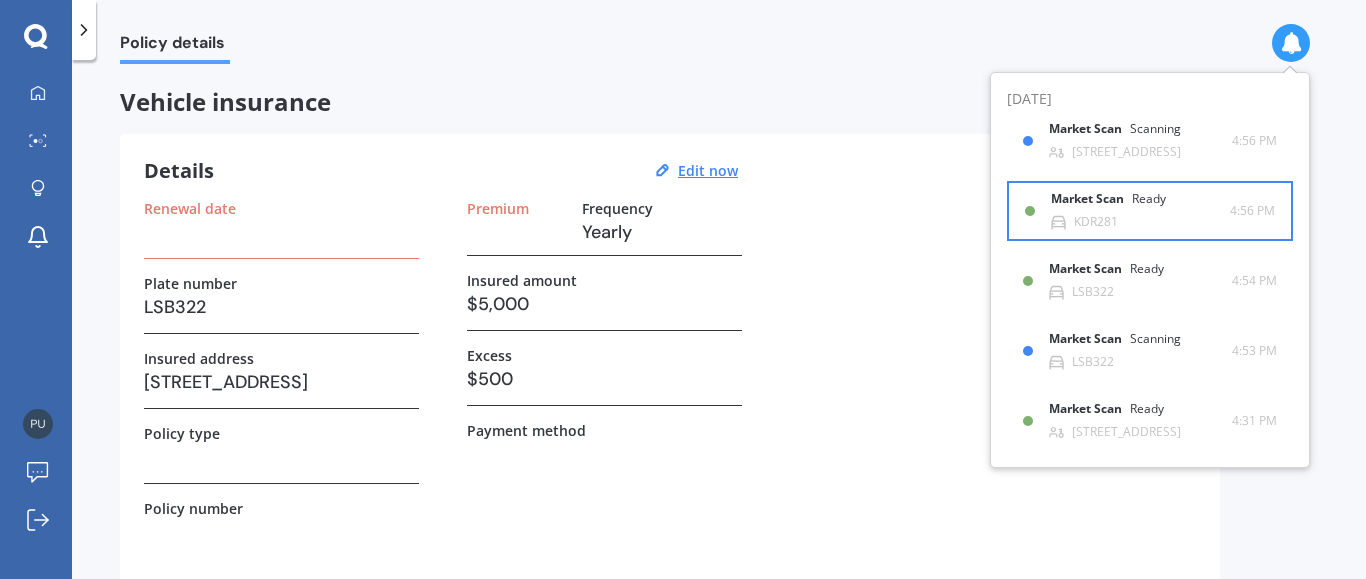 click on "Market Scan Ready" at bounding box center (1120, 203) 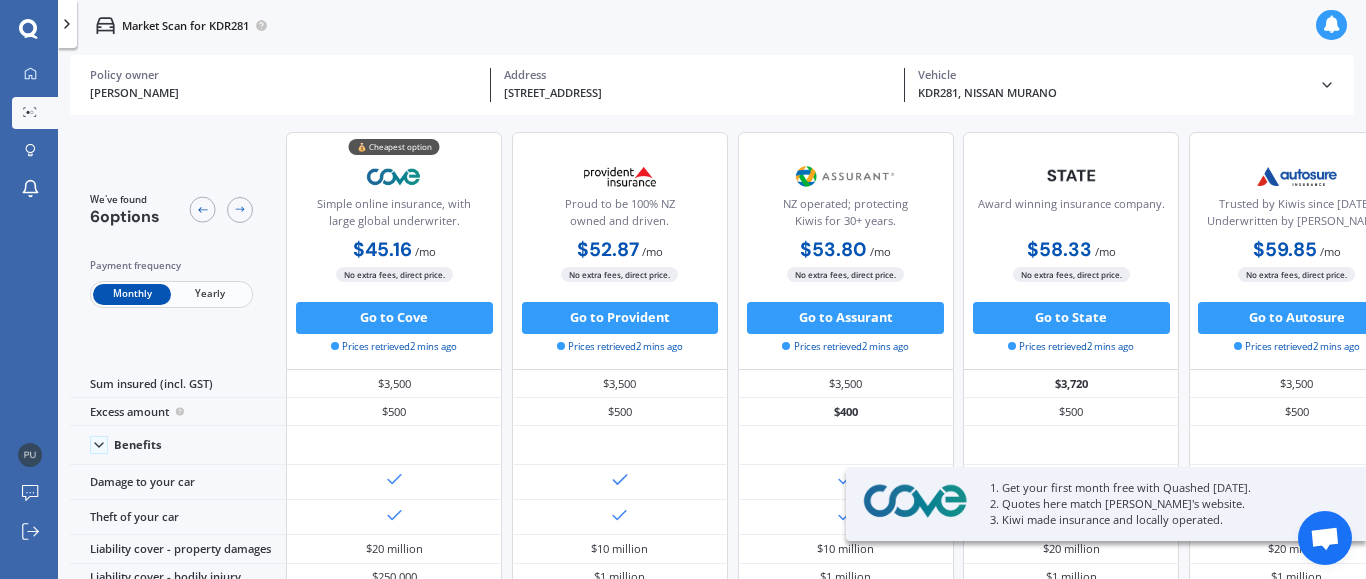 drag, startPoint x: 200, startPoint y: 292, endPoint x: 227, endPoint y: 272, distance: 33.600594 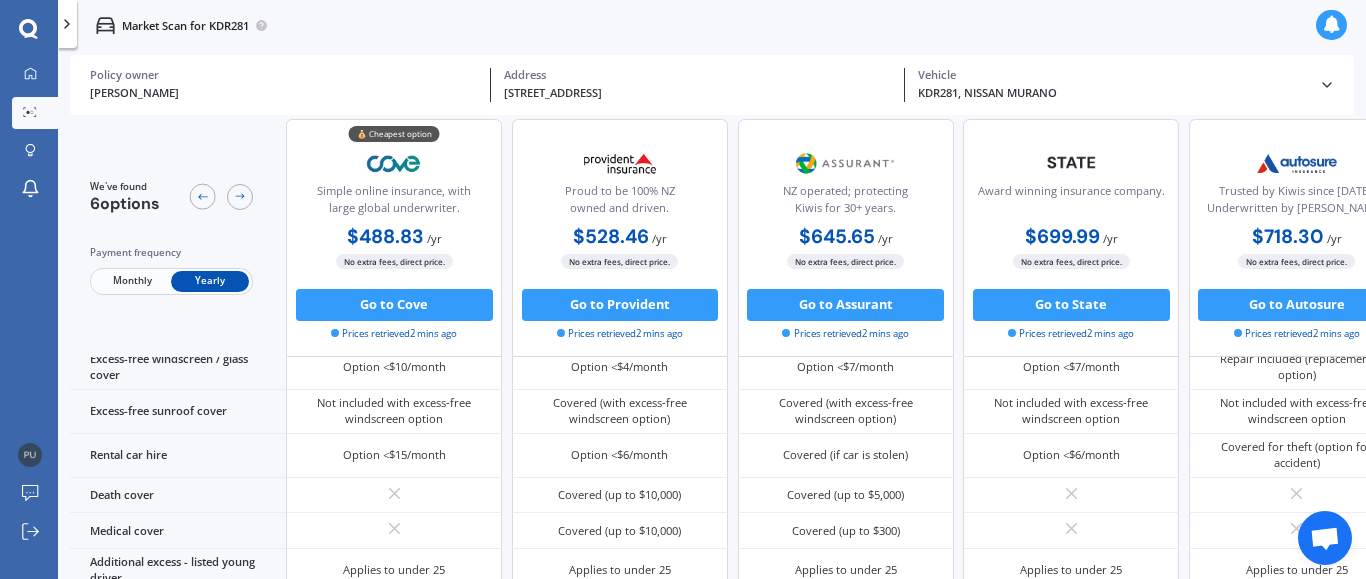 scroll, scrollTop: 791, scrollLeft: 0, axis: vertical 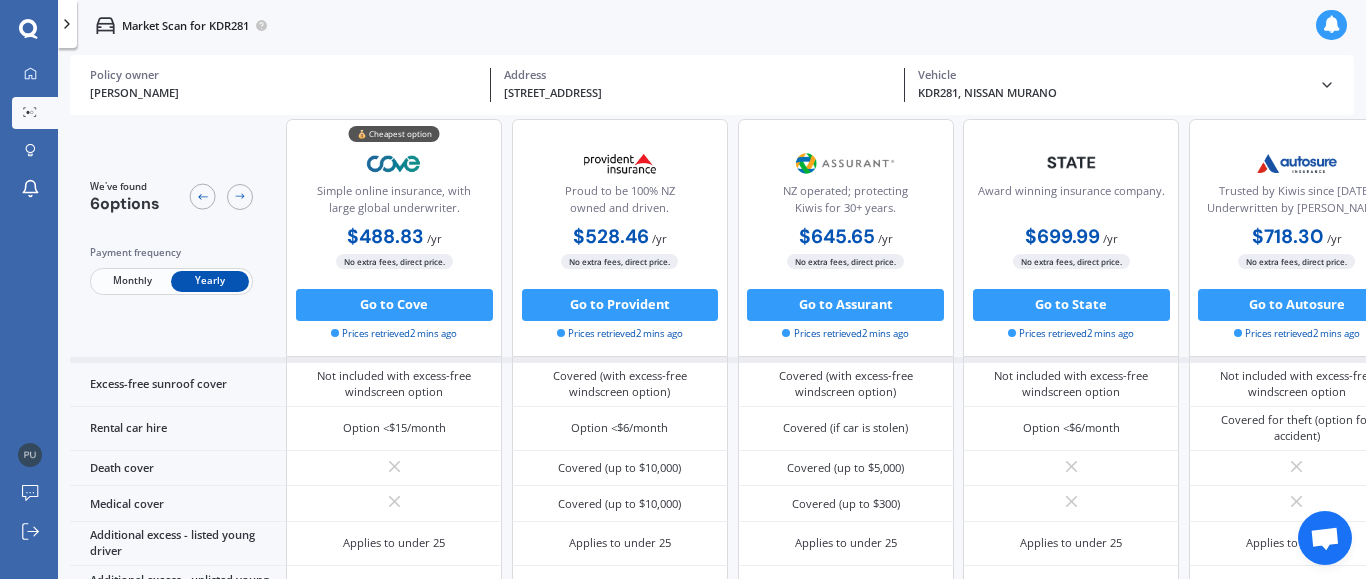 click on "Option <$10/month" at bounding box center [394, 340] 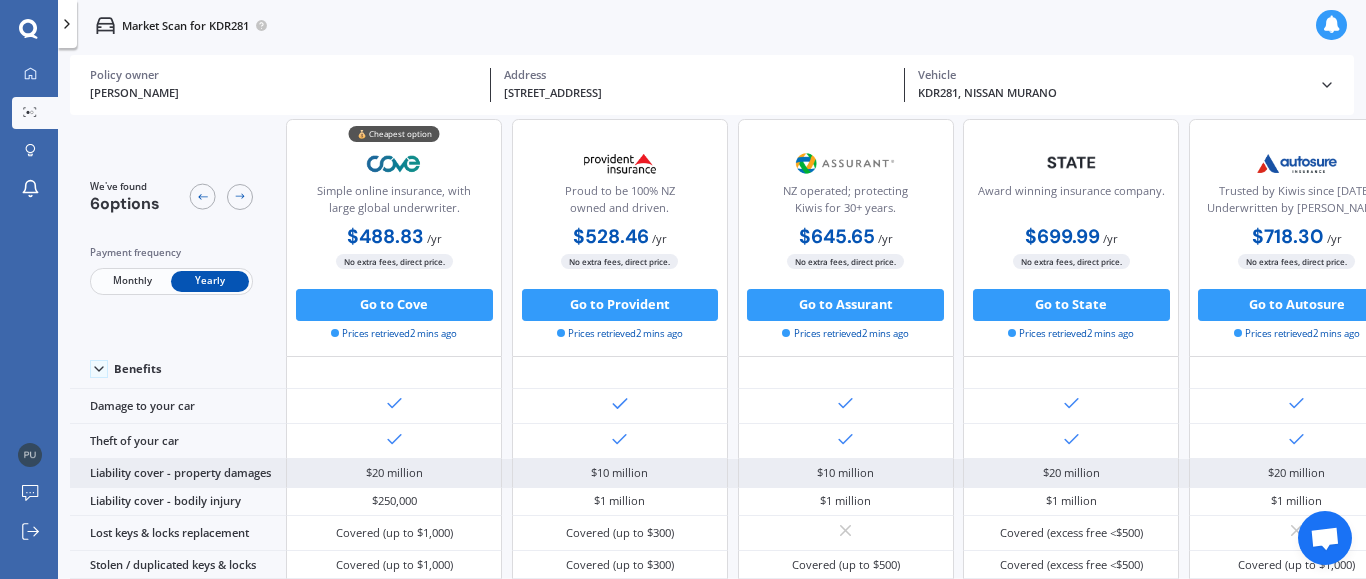 scroll, scrollTop: 0, scrollLeft: 0, axis: both 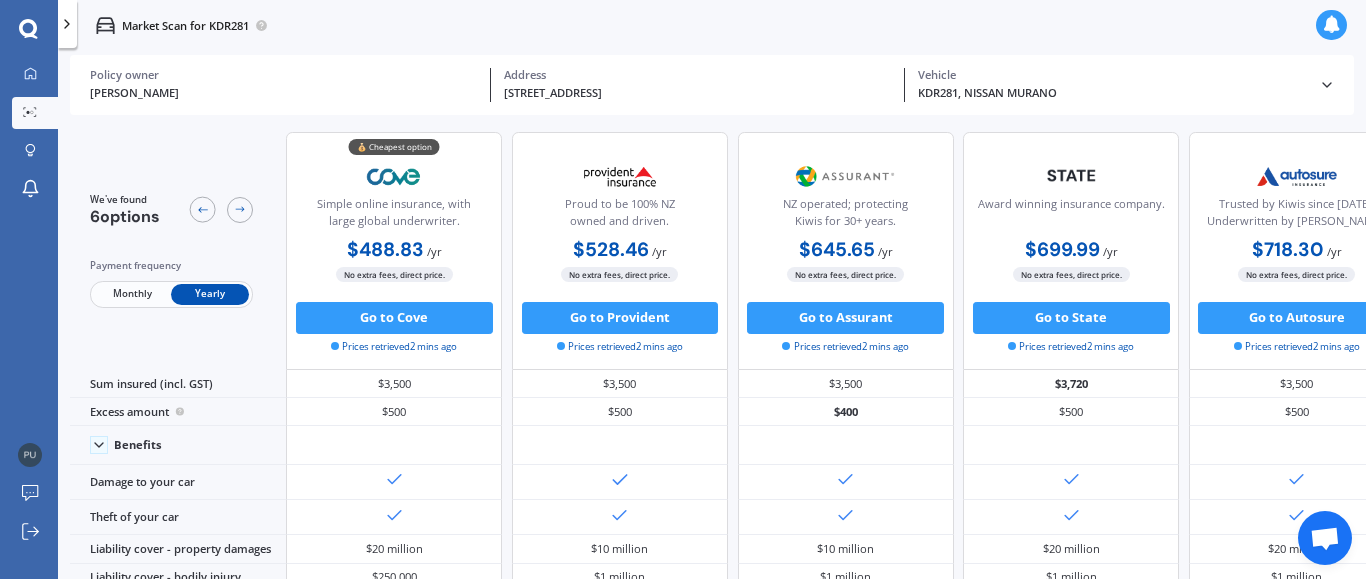 click on "Monthly" at bounding box center (132, 294) 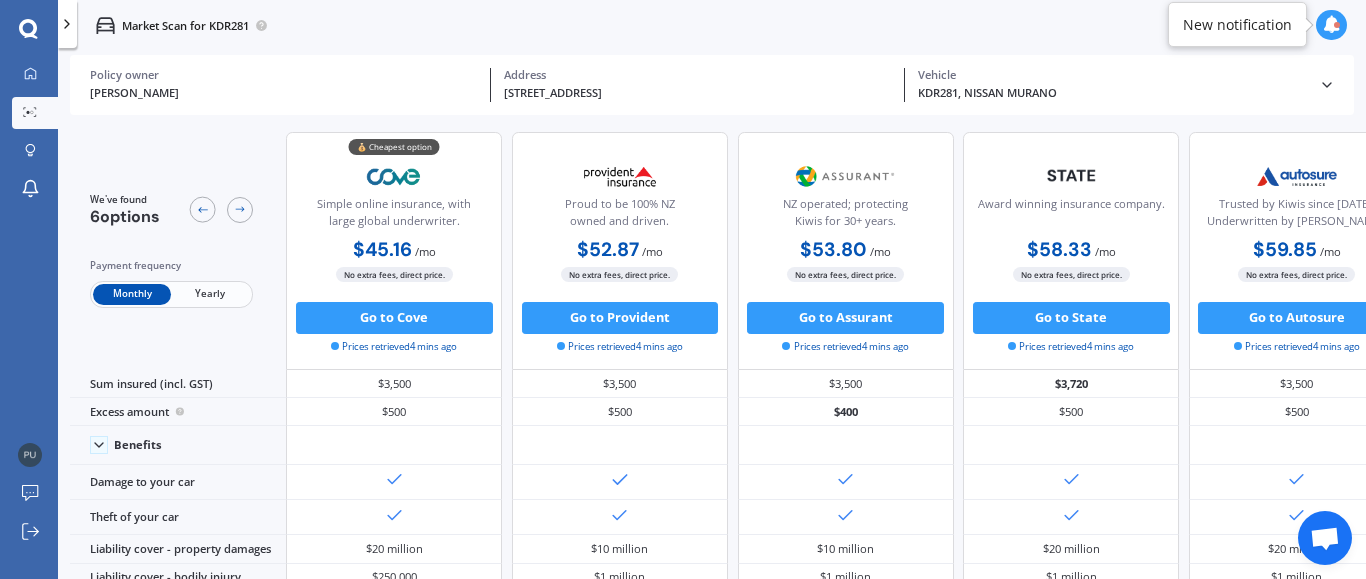 click 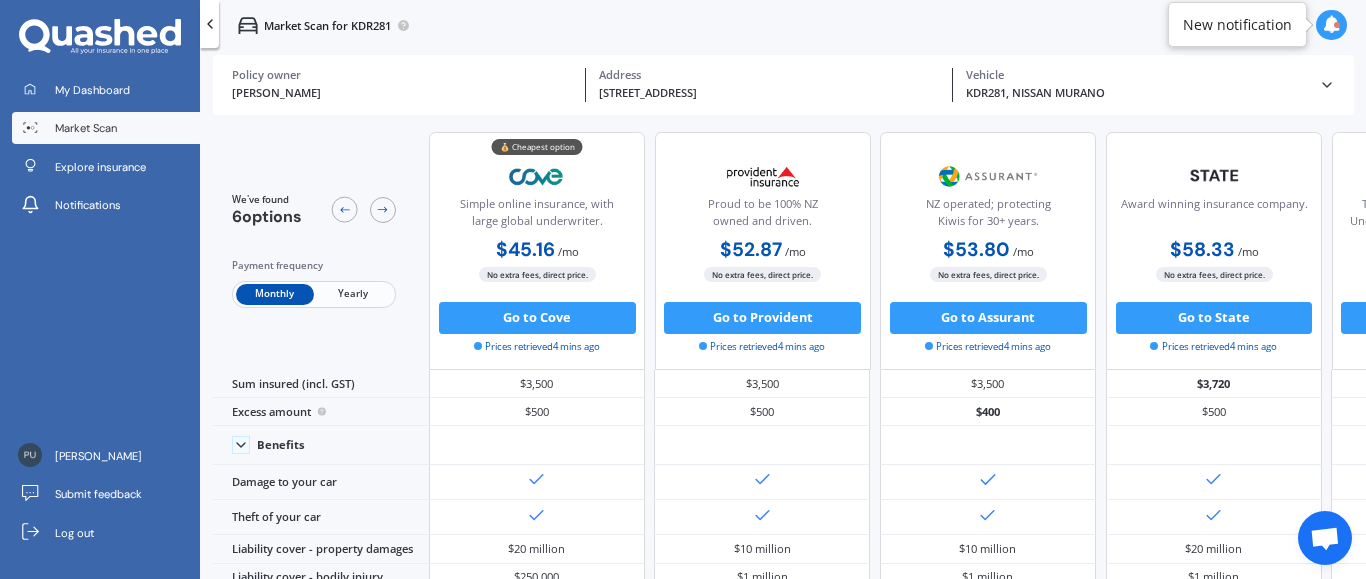 click on "Market Scan" at bounding box center [106, 128] 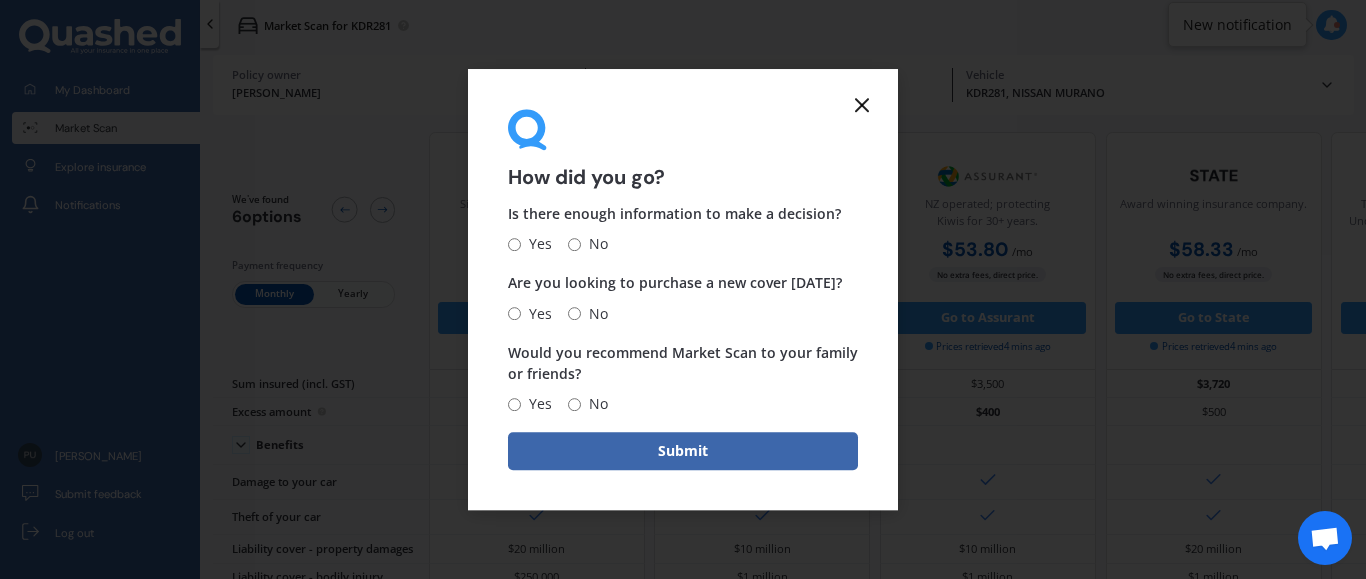 click on "How did you go? Is there enough information to make a decision? Yes No Are you looking to purchase a new cover [DATE]? Yes No Would you recommend Market Scan to your family or friends? Yes No Submit" at bounding box center [683, 290] 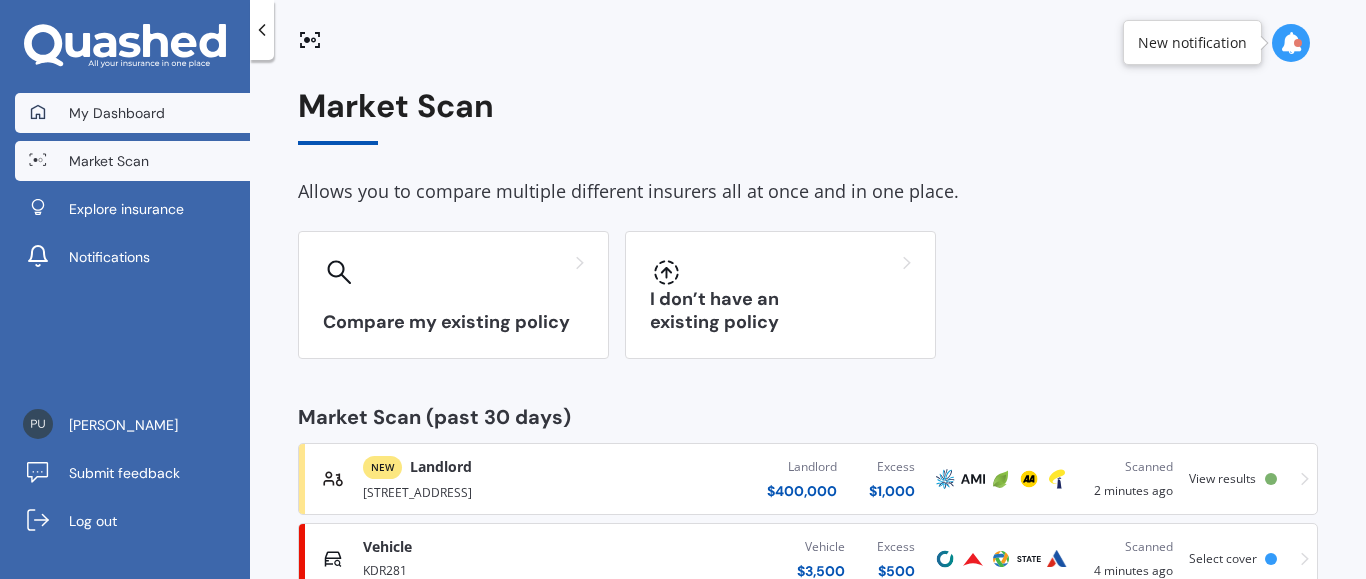 click on "My Dashboard" at bounding box center [117, 113] 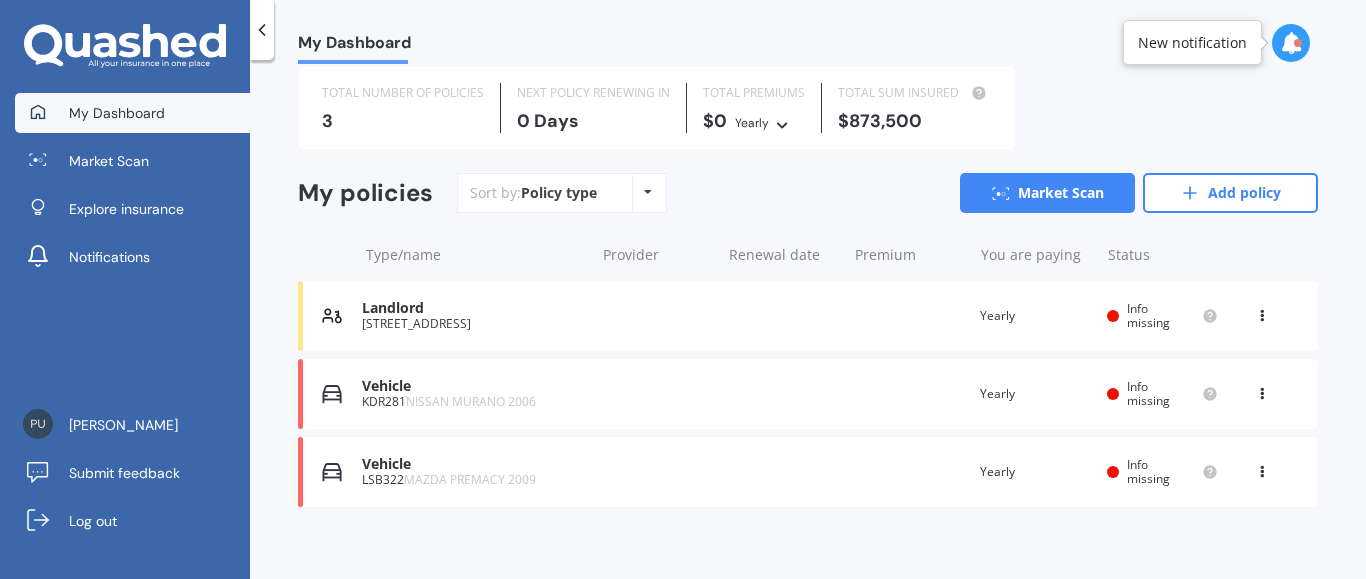scroll, scrollTop: 69, scrollLeft: 0, axis: vertical 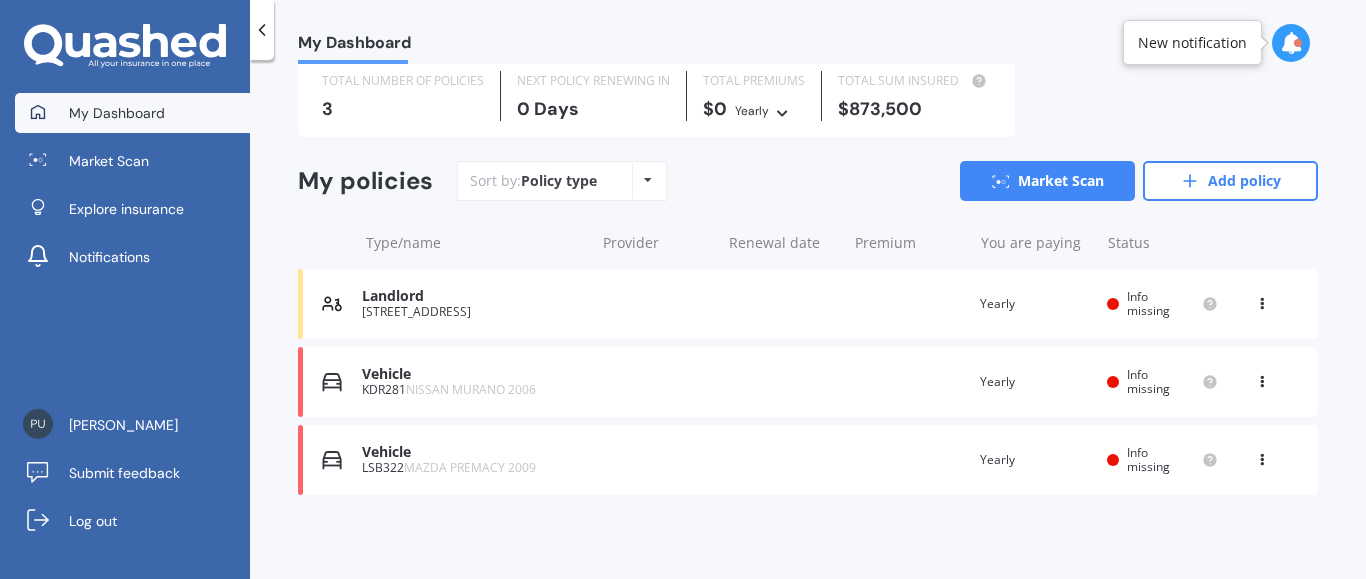 click on "[STREET_ADDRESS]" at bounding box center (473, 312) 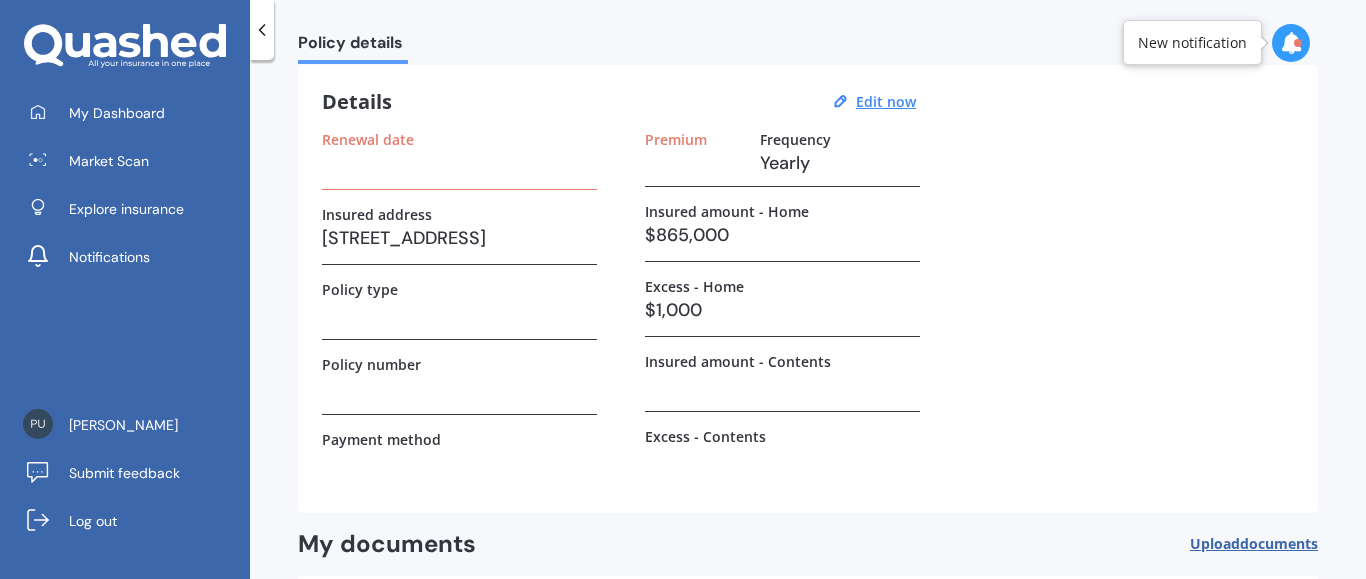 scroll, scrollTop: 0, scrollLeft: 0, axis: both 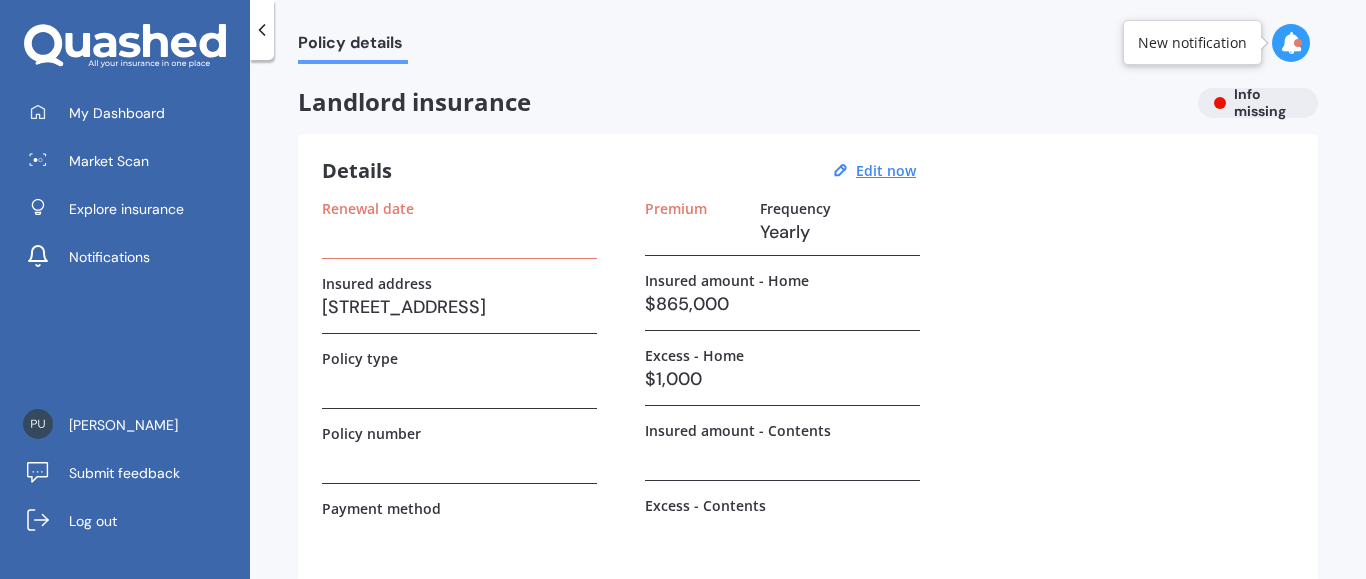 click at bounding box center [1291, 43] 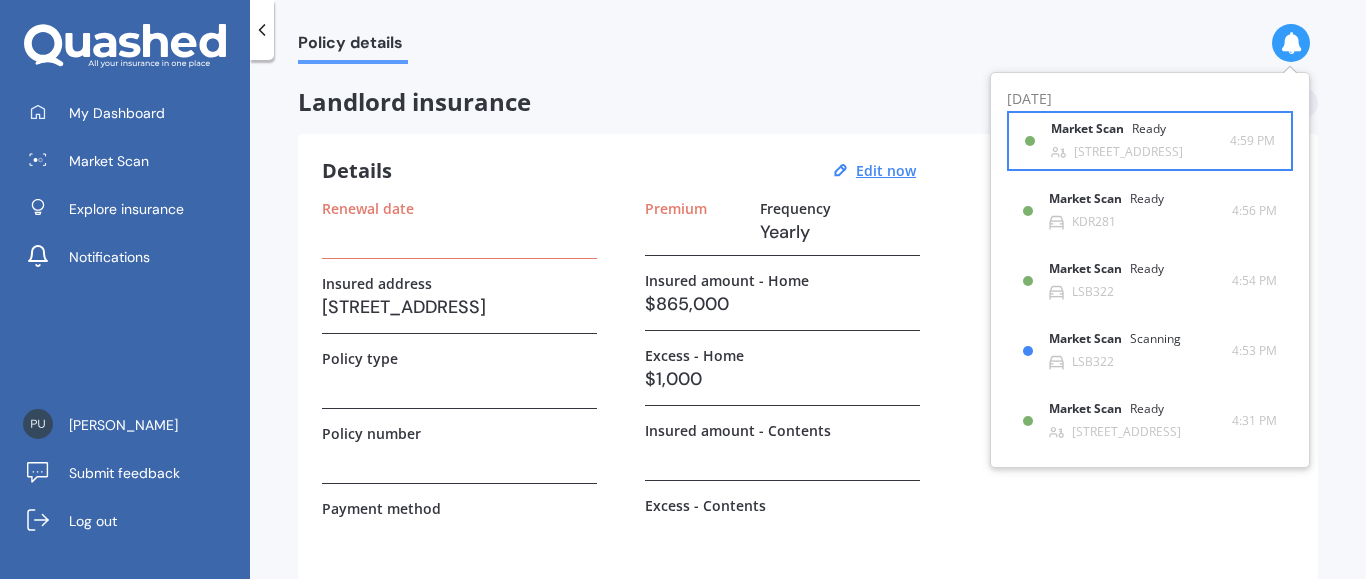 click on "Market Scan Ready" at bounding box center (1120, 133) 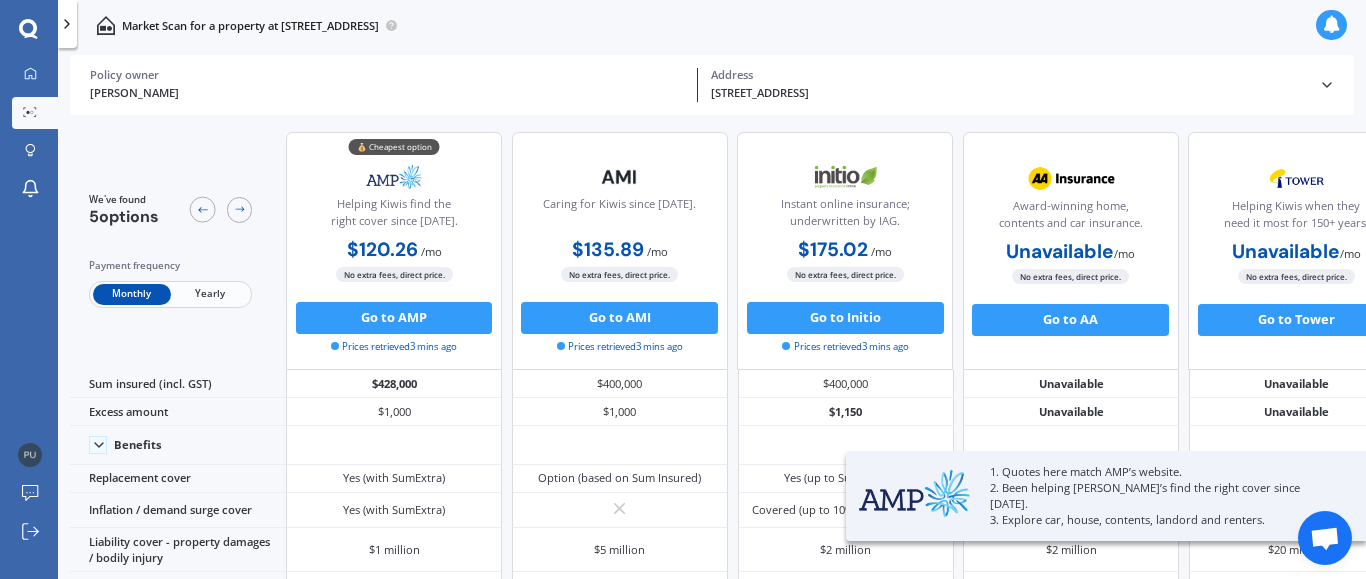 click on "Yearly" at bounding box center [210, 294] 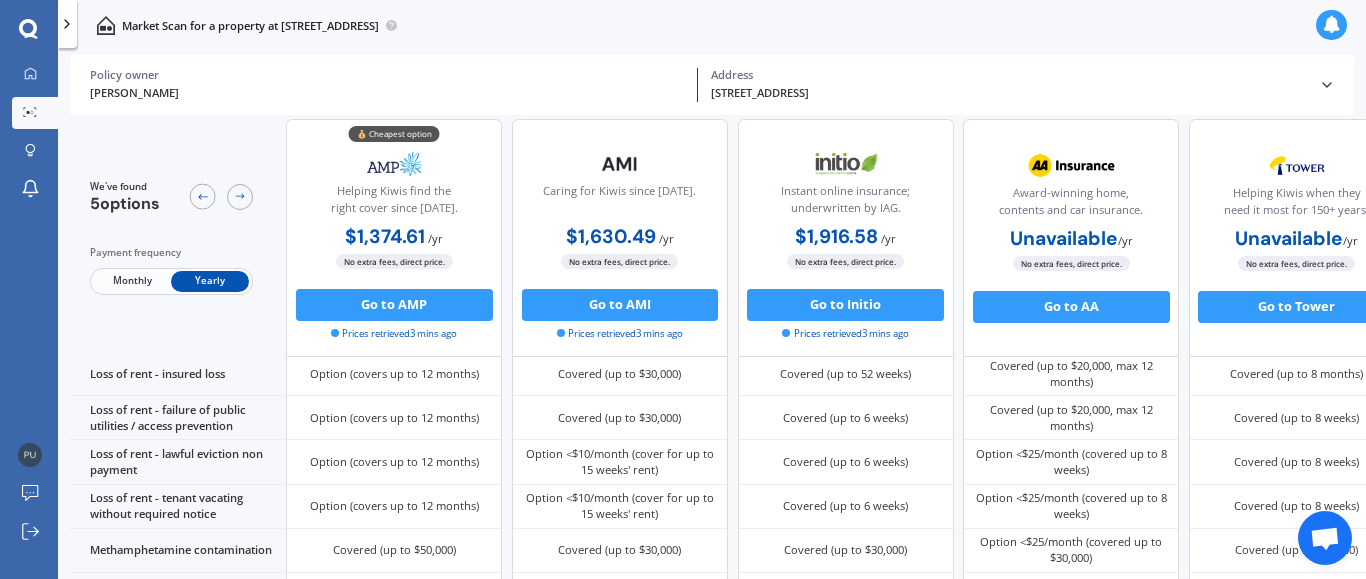 scroll, scrollTop: 904, scrollLeft: 0, axis: vertical 